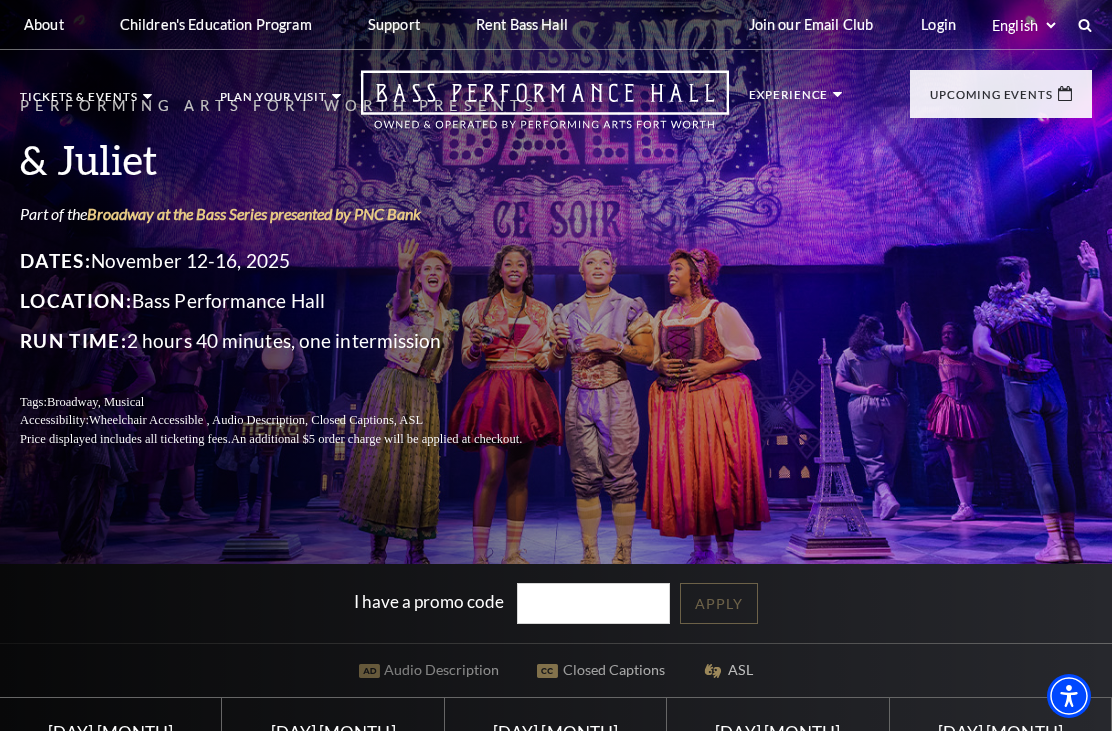 scroll, scrollTop: 0, scrollLeft: 0, axis: both 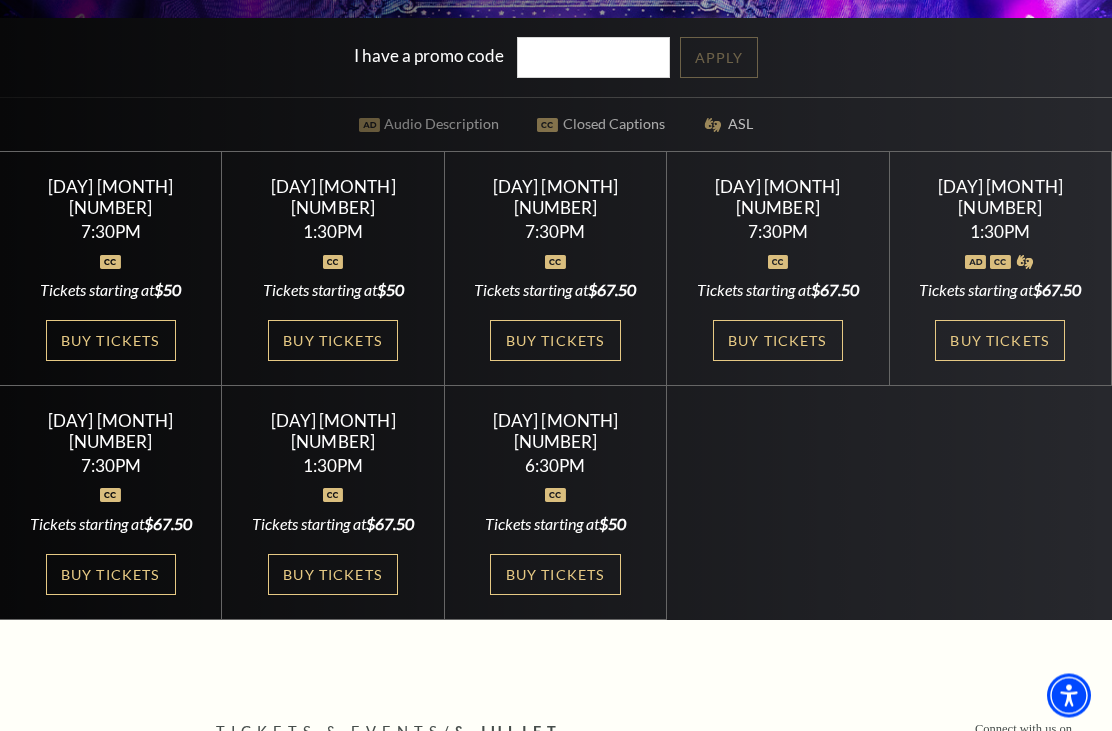 click on "Buy Tickets" at bounding box center [555, 341] 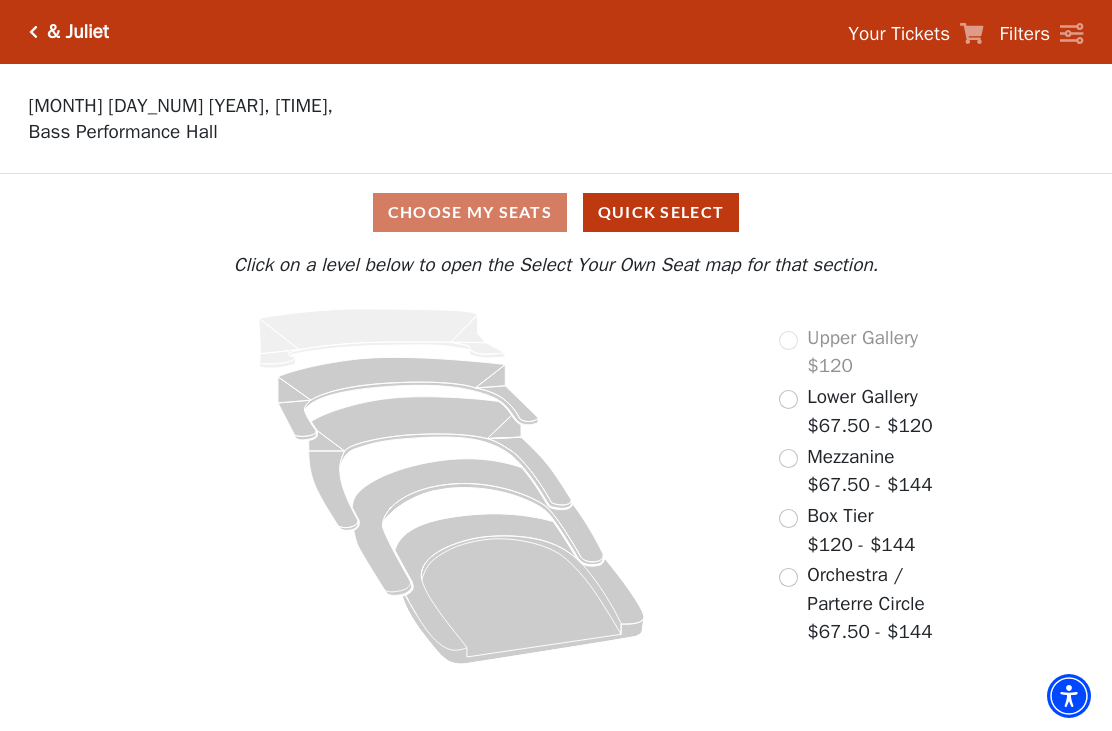 scroll, scrollTop: 0, scrollLeft: 0, axis: both 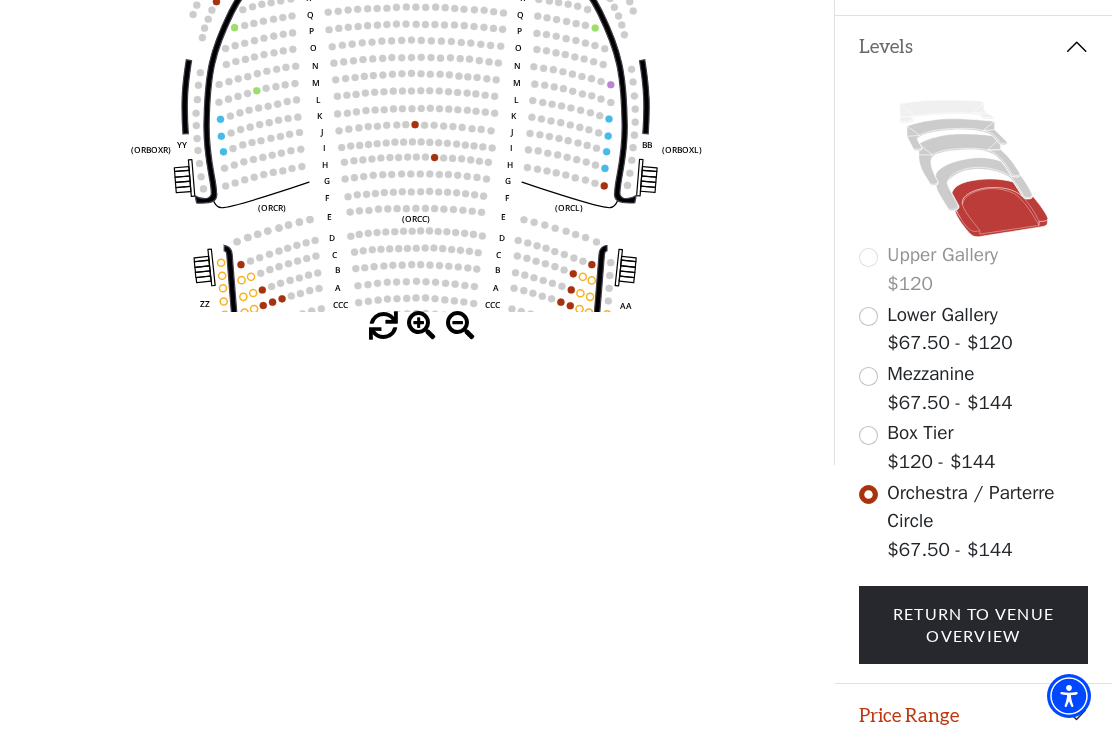 click on "Price Range" at bounding box center (973, 715) 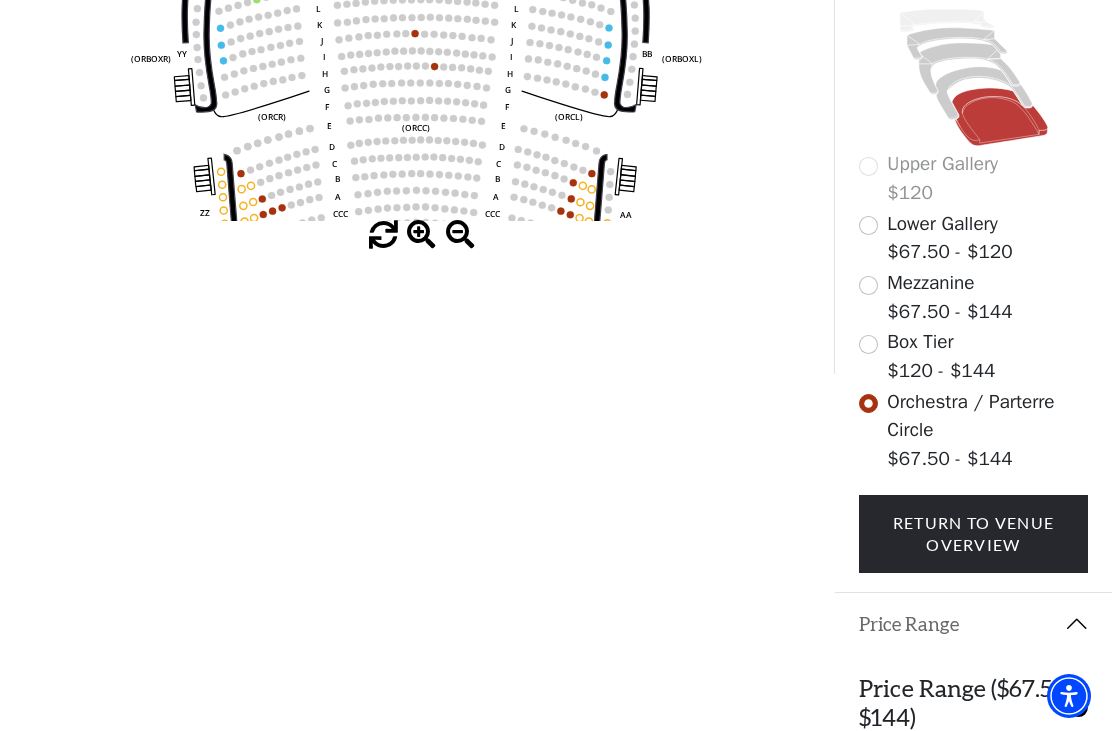 scroll, scrollTop: 567, scrollLeft: 0, axis: vertical 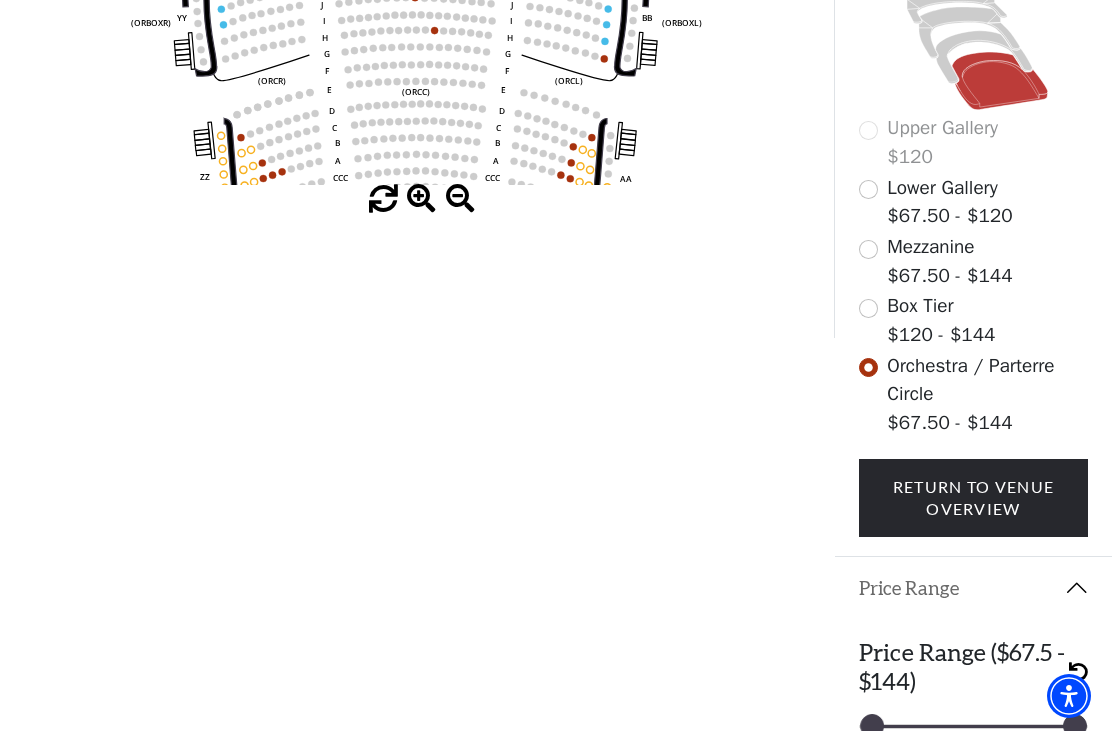 click on "Left   (ORPITL)   Right   (ORPITR)   Center   (ORPITC)   ZZ   AA   YY   BB   ZA   ZA   (ORCL)   (ORCR)   (ORCC)   (ORBOXL)   (ORBOXR)   (PARL)   (PAPR)   (PARC)   Z   Y   X   W   Z   Y   X   W   V   U   T   S   R   Q   P   O   N   M   L   K   J   I   H   G   F   E   D   C   B   A   CCC   BBB   AAA   V   U   T   S   R   Q   P   O   N   M   L   K   J   I   H   G   F   E   D   C   B   A   CCC   BBB   AAA" 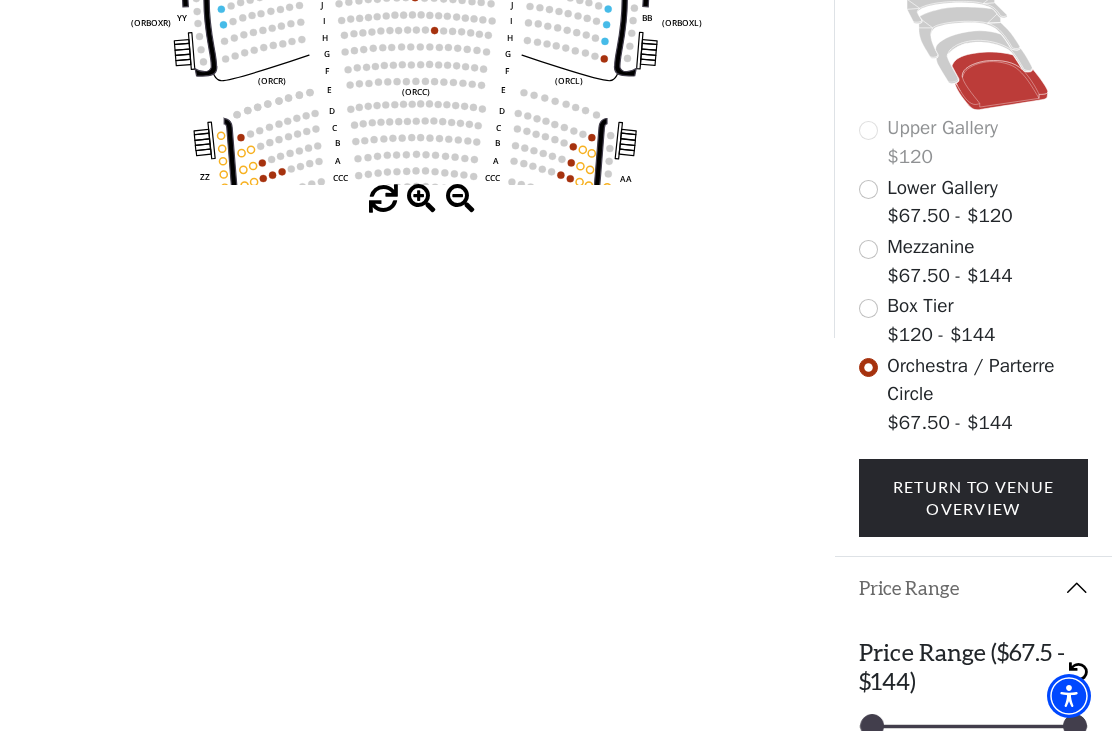 click 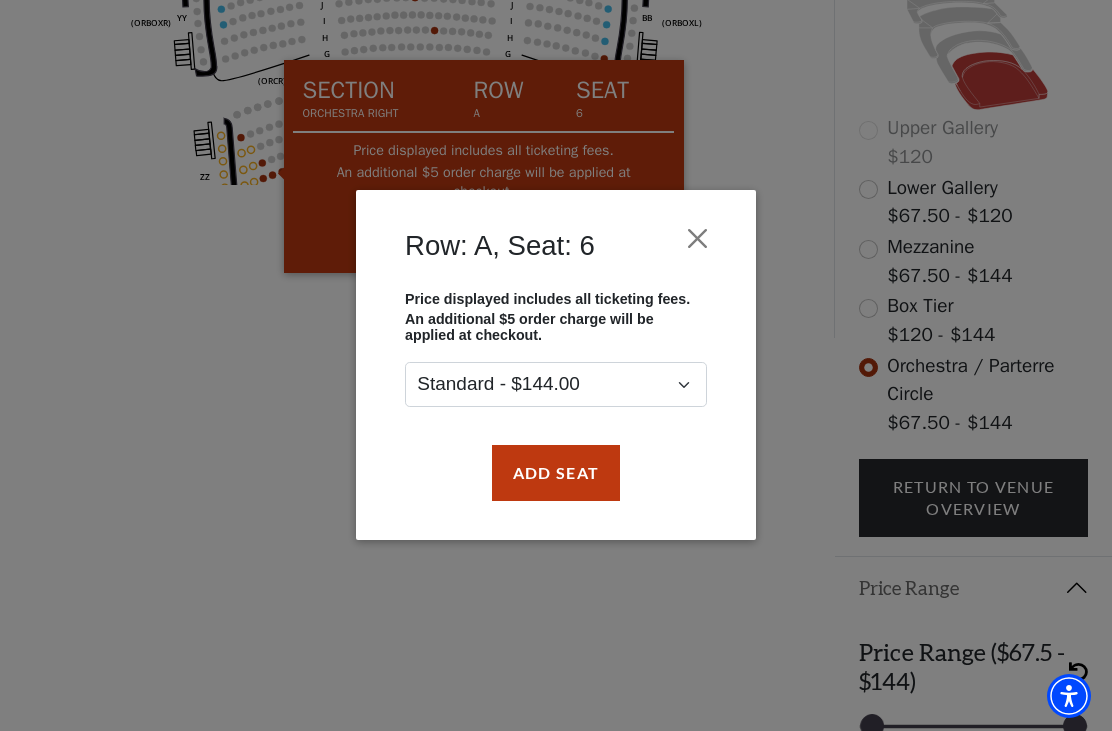 click on "Row: A, Seat: 6
Price displayed includes all ticketing fees.
An additional $5 order charge will be applied at checkout.
Standard - $144.00
Add Seat" at bounding box center [556, 365] 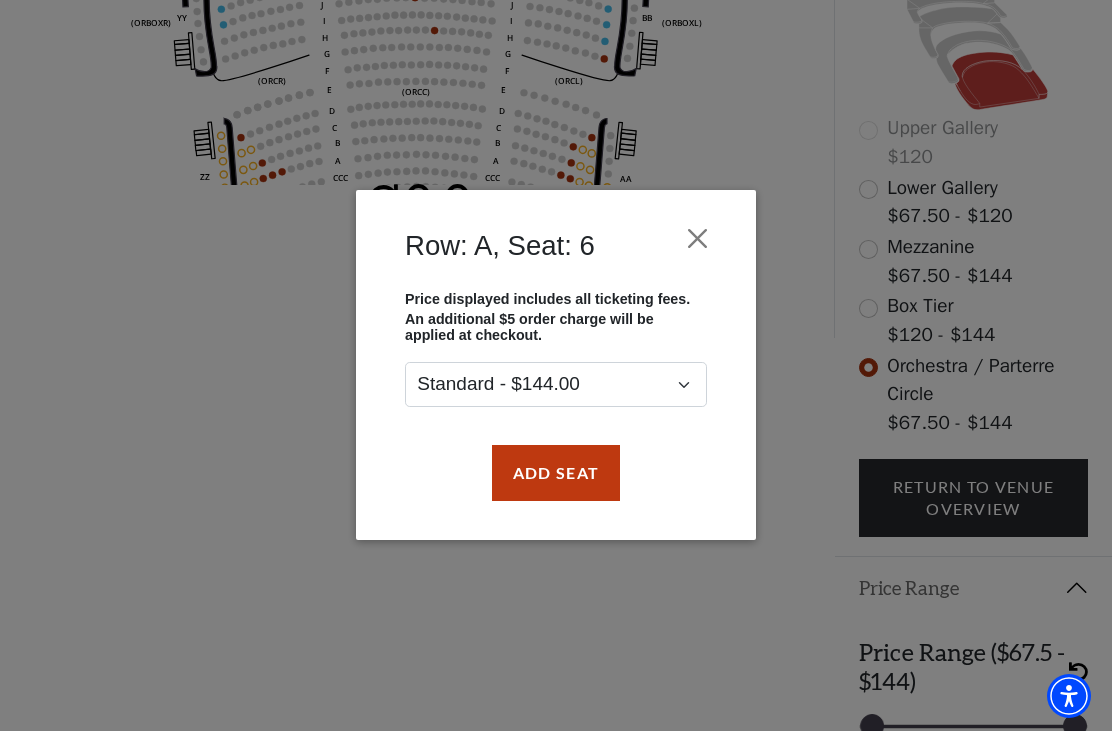 click at bounding box center (698, 239) 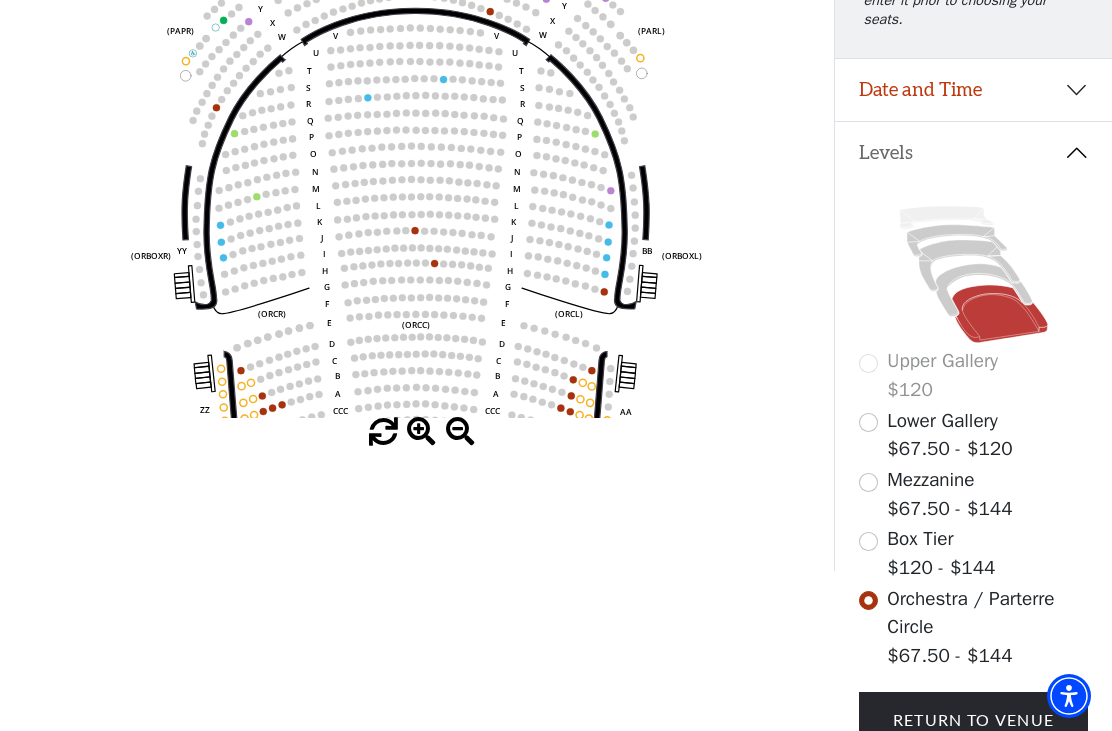 scroll, scrollTop: 331, scrollLeft: 0, axis: vertical 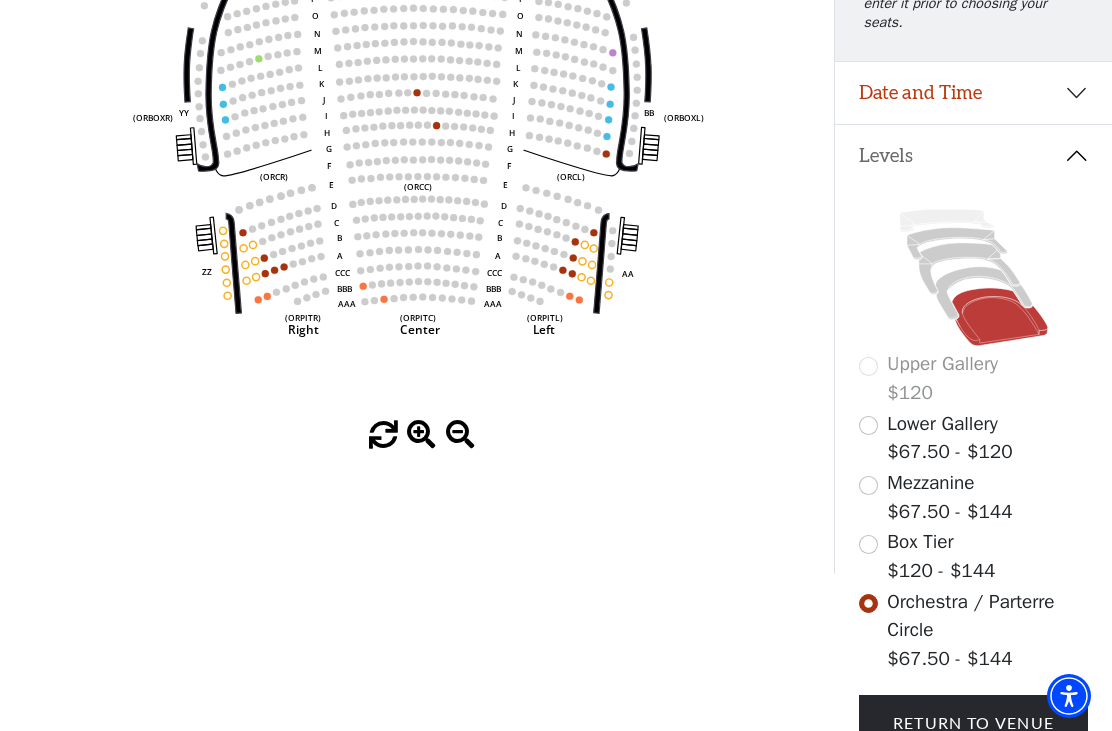 click on "Left   (ORPITL)   Right   (ORPITR)   Center   (ORPITC)   ZZ   AA   YY   BB   ZA   ZA   (ORCL)   (ORCR)   (ORCC)   (ORBOXL)   (ORBOXR)   (PARL)   (PAPR)   (PARC)   Z   Y   X   W   Z   Y   X   W   V   U   T   S   R   Q   P   O   N   M   L   K   J   I   H   G   F   E   D   C   B   A   CCC   BBB   AAA   V   U   T   S   R   Q   P   O   N   M   L   K   J   I   H   G   F   E   D   C   B   A   CCC   BBB   AAA" 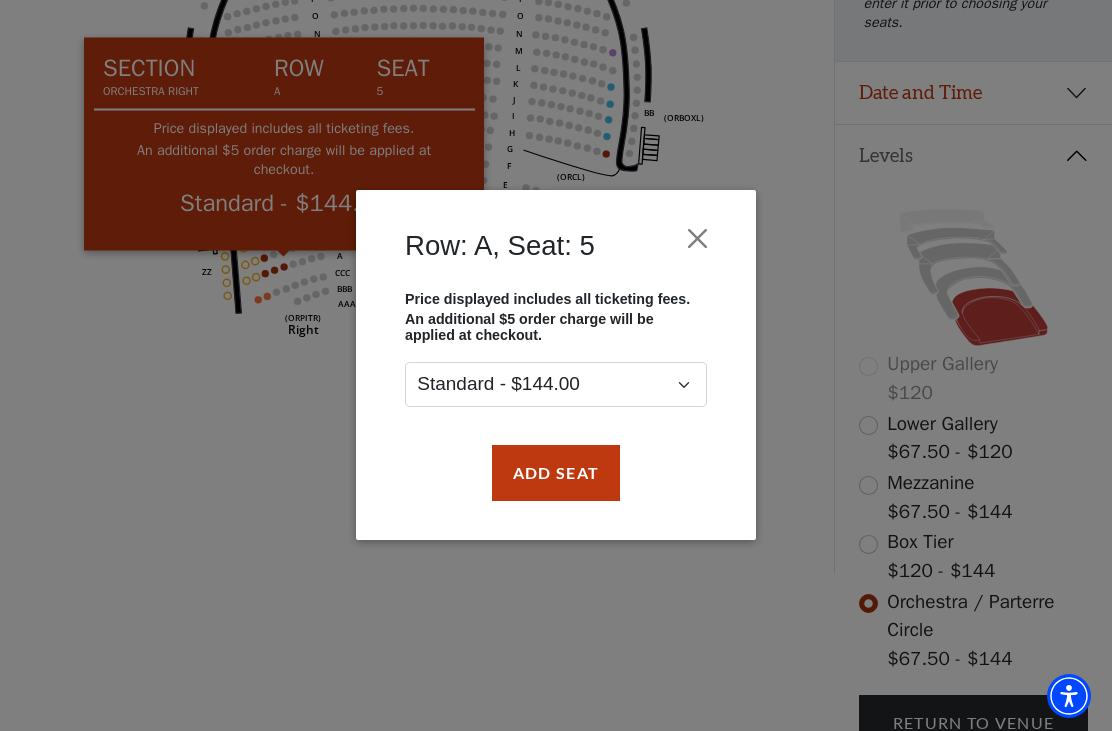 click on "Add Seat" at bounding box center [556, 473] 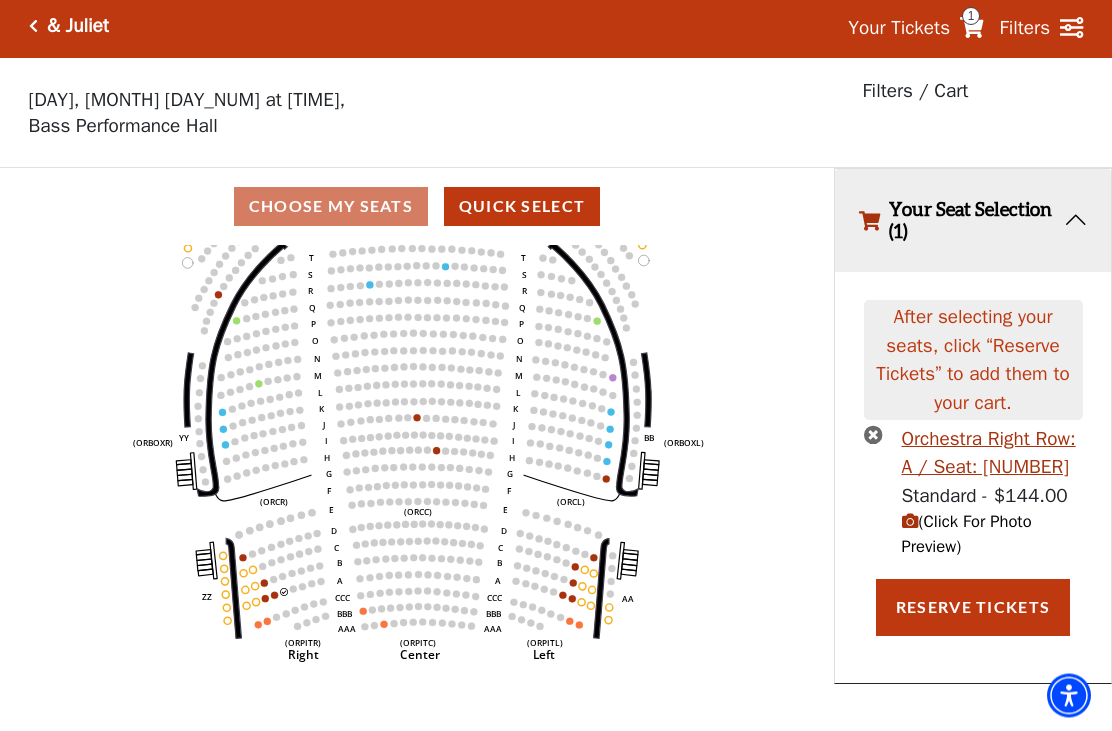 scroll, scrollTop: 0, scrollLeft: 0, axis: both 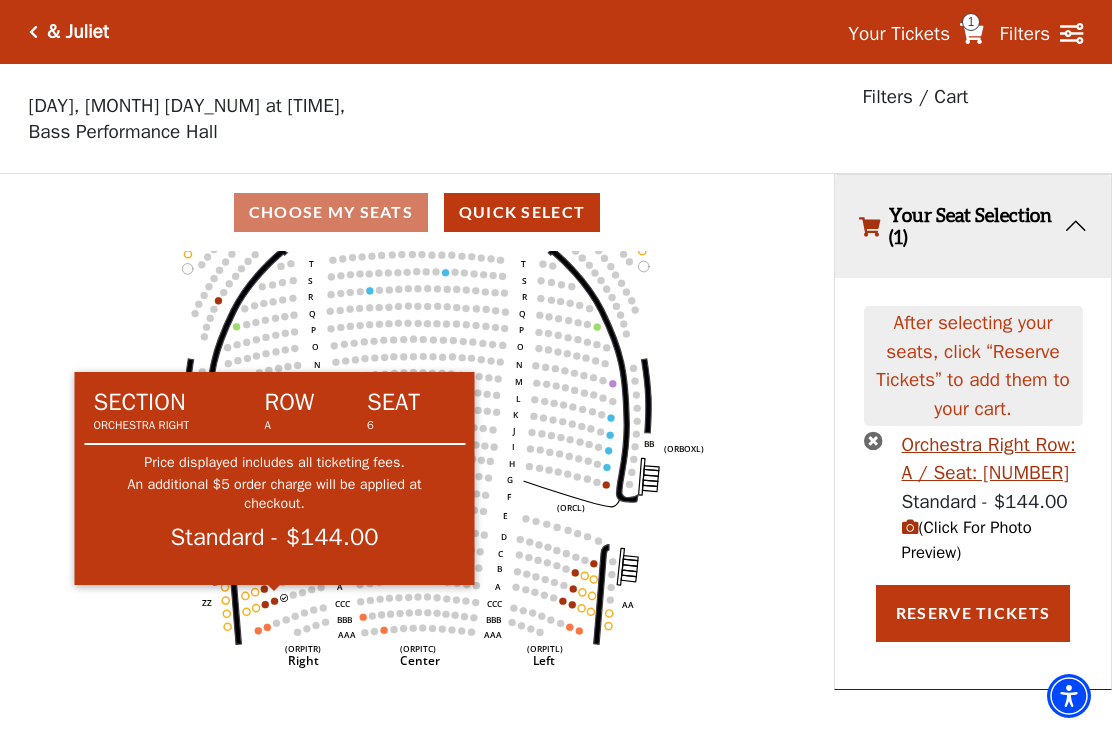 click 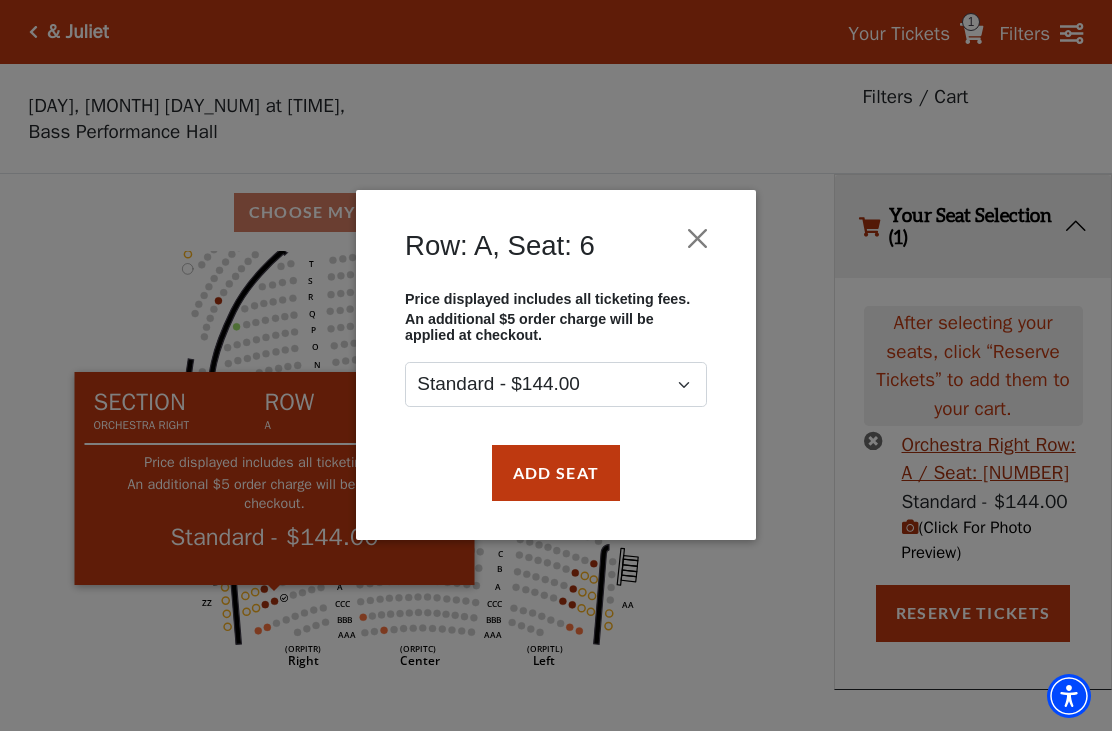 click on "Add Seat" at bounding box center (556, 473) 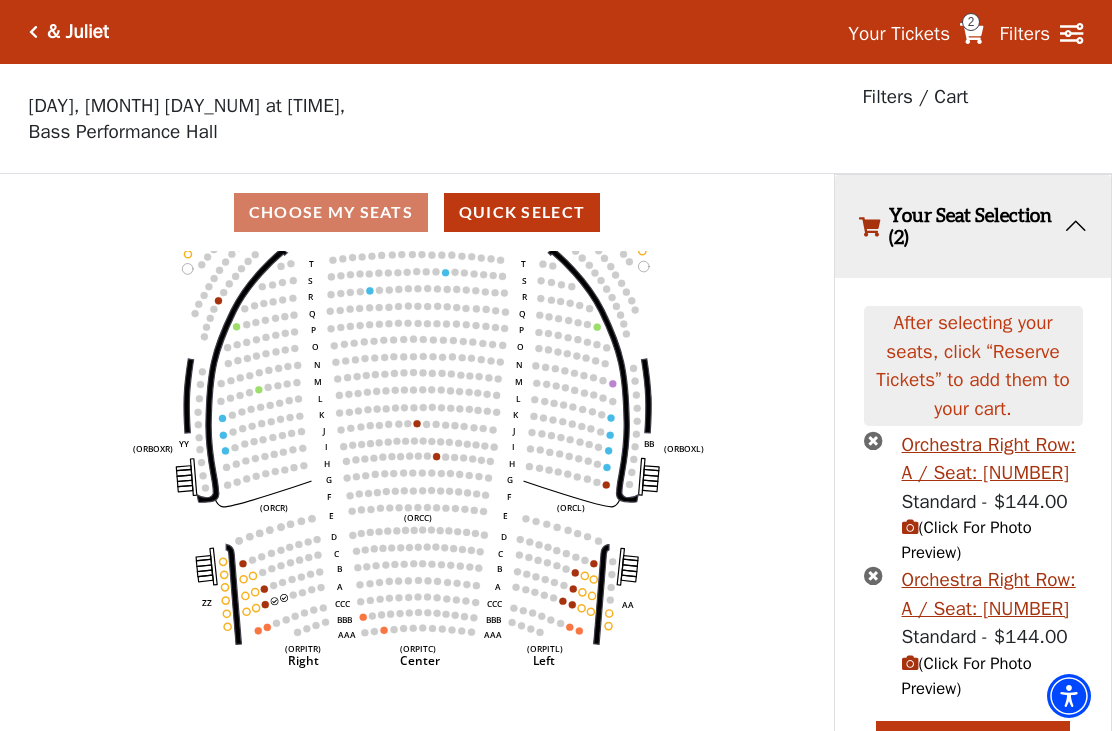 click 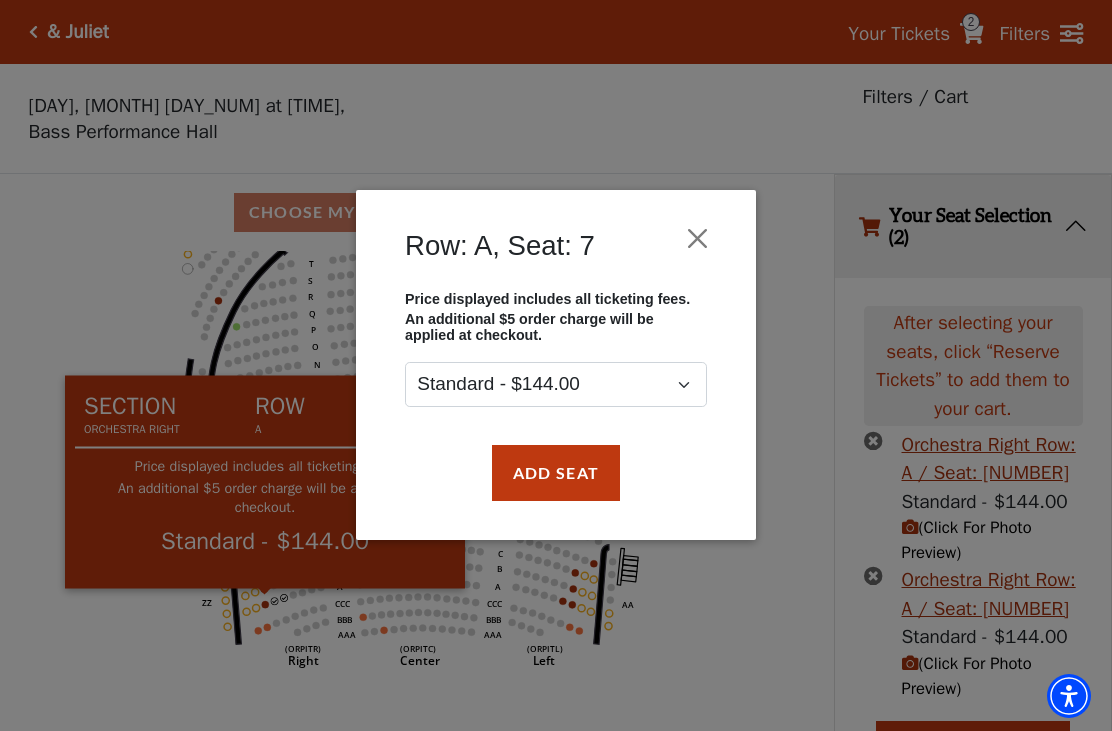 click on "Add Seat" at bounding box center (556, 473) 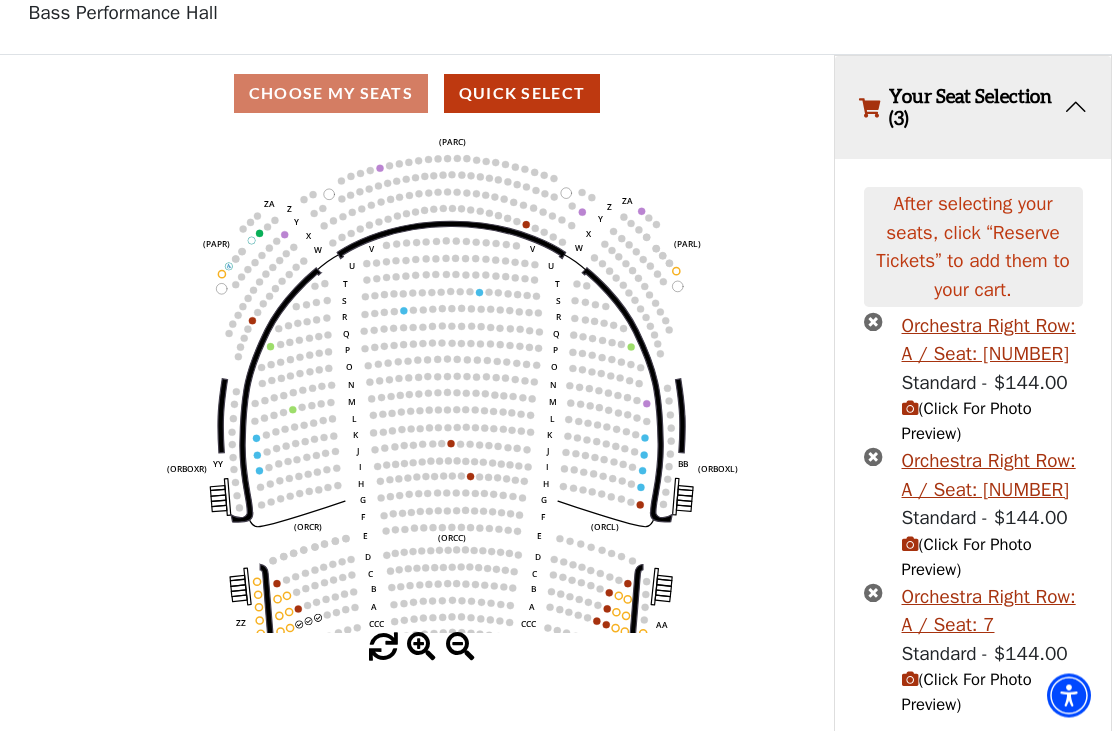 scroll, scrollTop: 148, scrollLeft: 0, axis: vertical 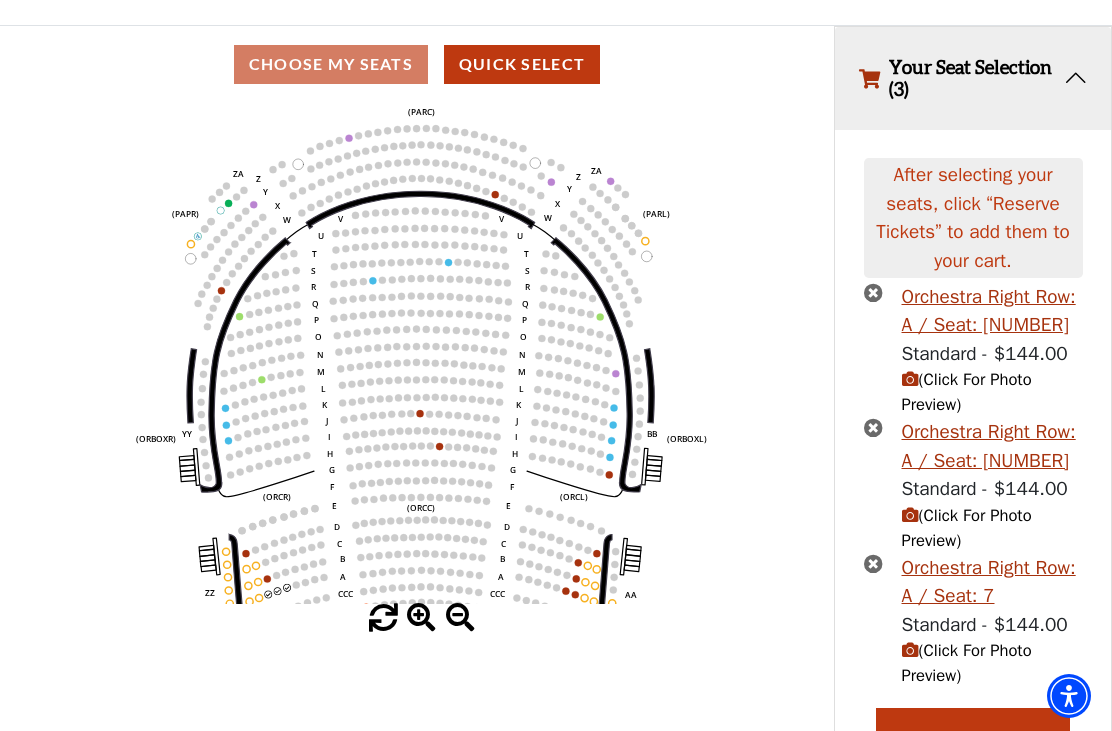 click on "(Click For Photo Preview)" at bounding box center [967, 663] 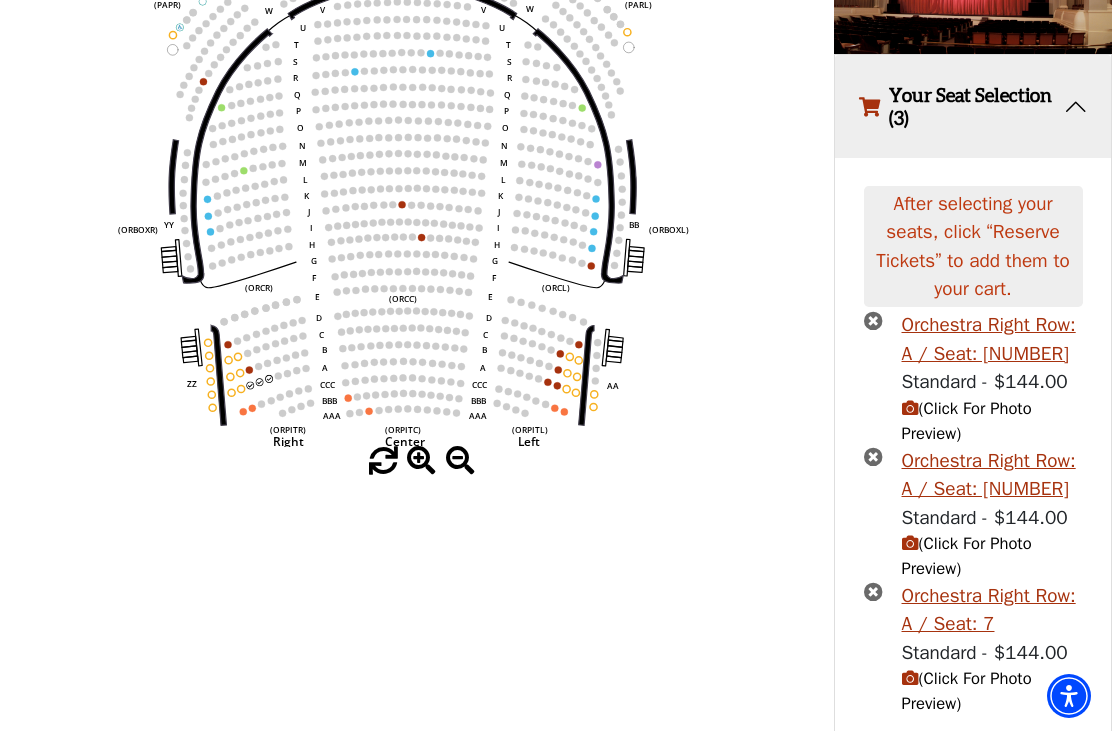 scroll, scrollTop: 333, scrollLeft: 0, axis: vertical 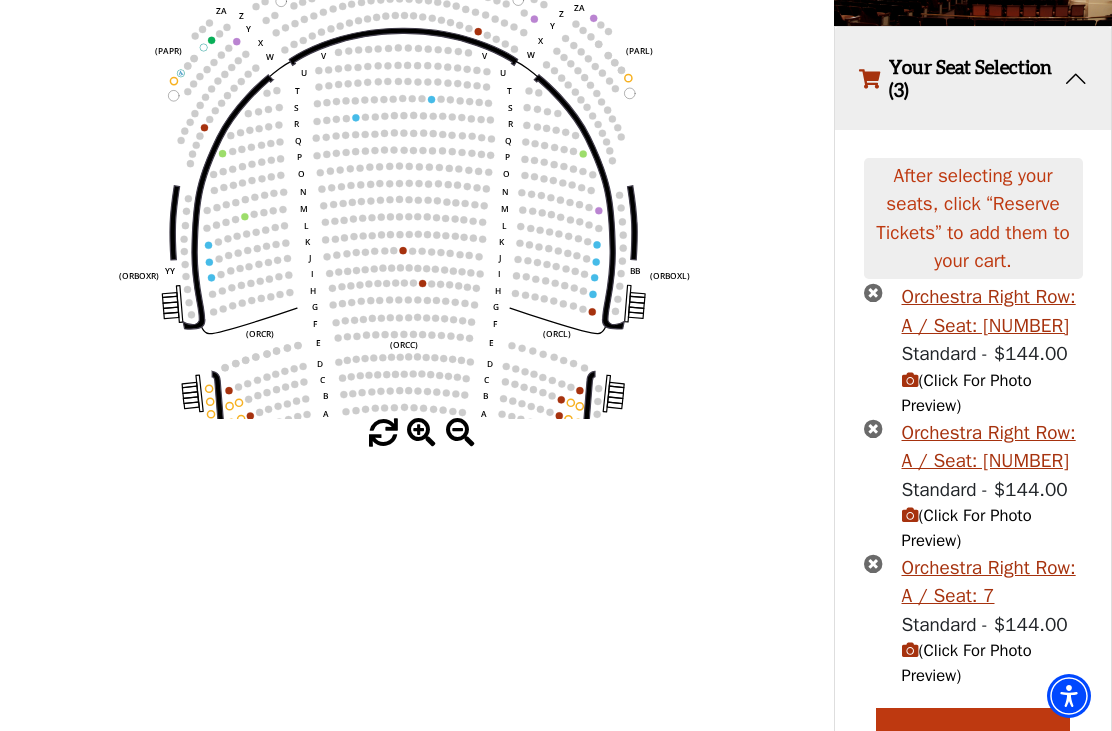 click on "Reserve Tickets" at bounding box center [973, 736] 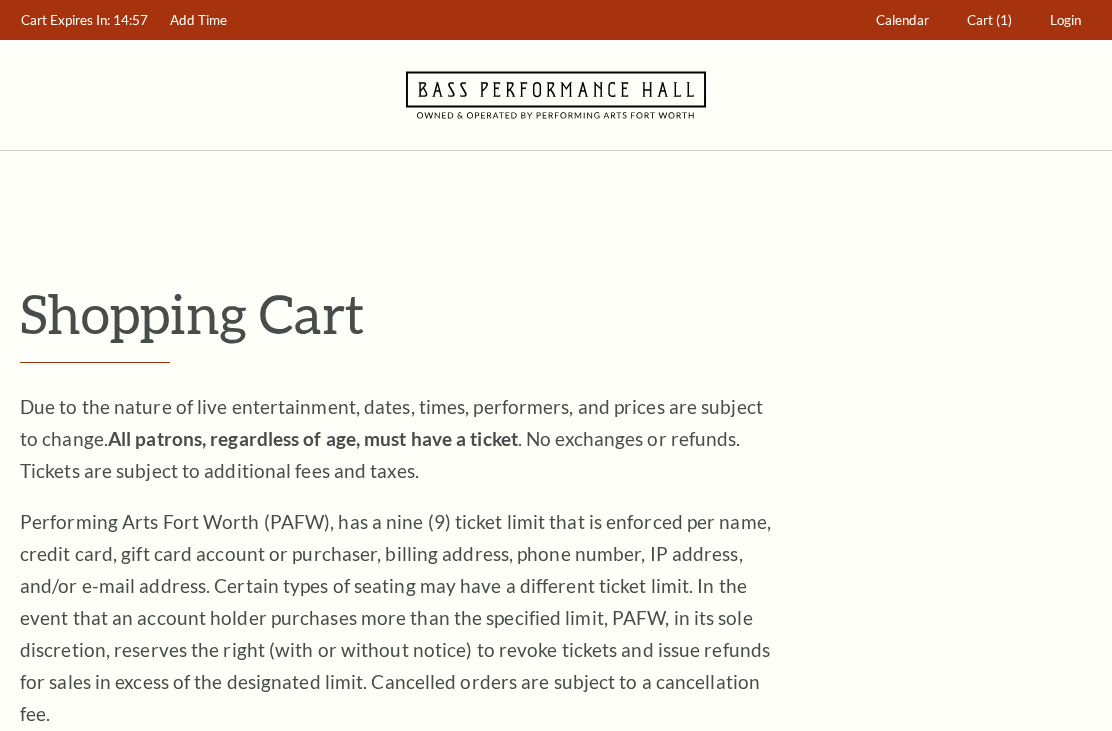 scroll, scrollTop: 0, scrollLeft: 0, axis: both 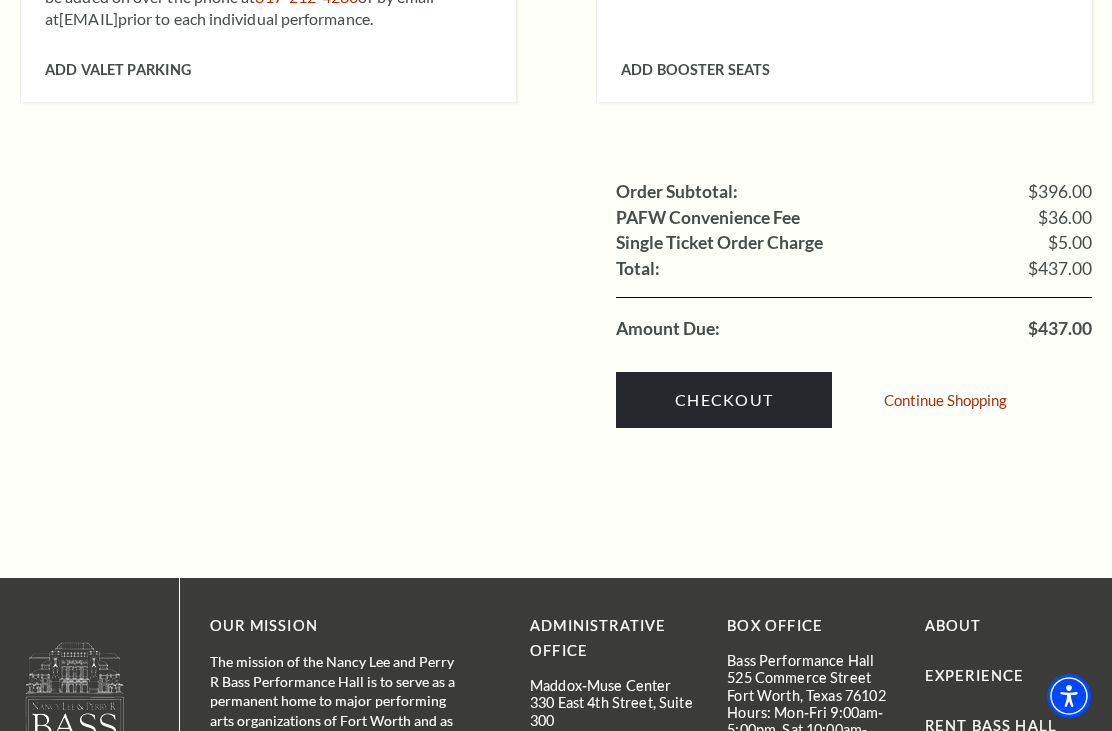 click on "Checkout" at bounding box center [724, 400] 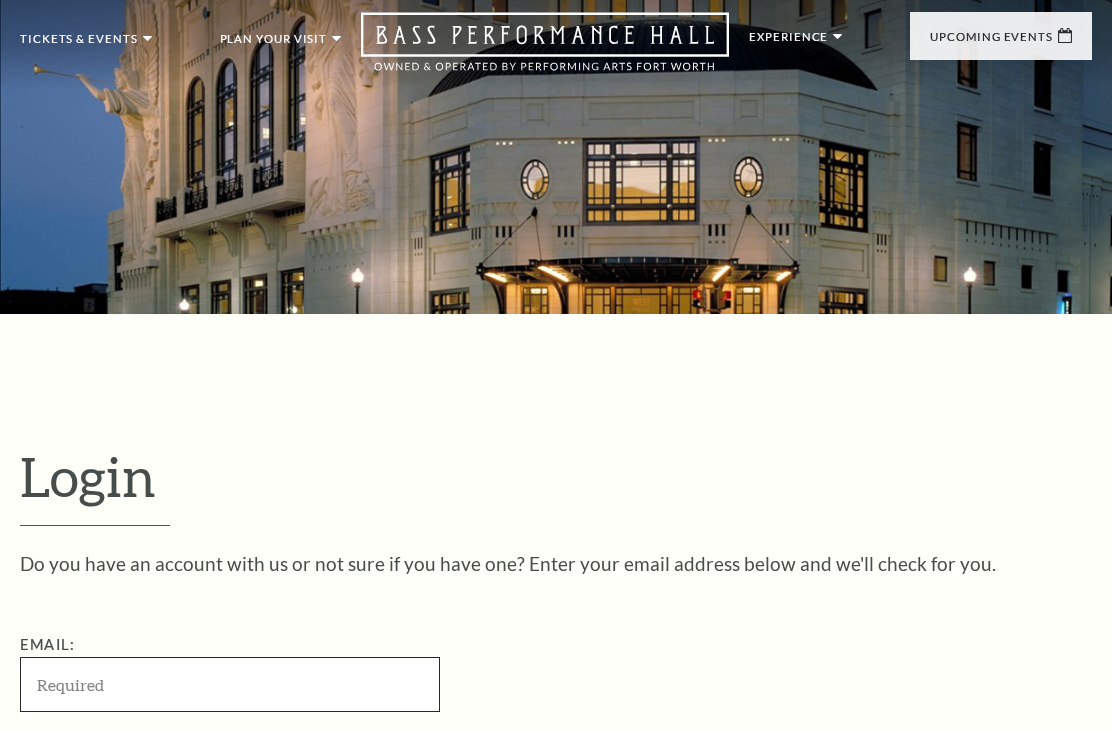 scroll, scrollTop: 0, scrollLeft: 0, axis: both 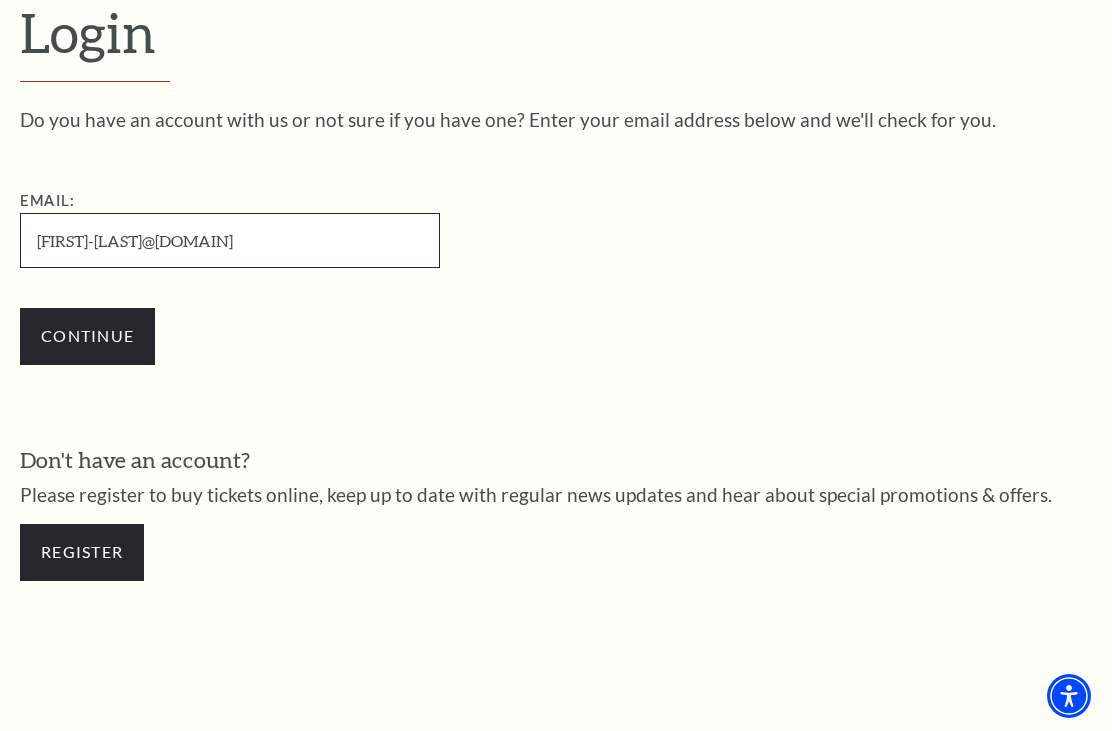 type on "cynthia-norman@att.net" 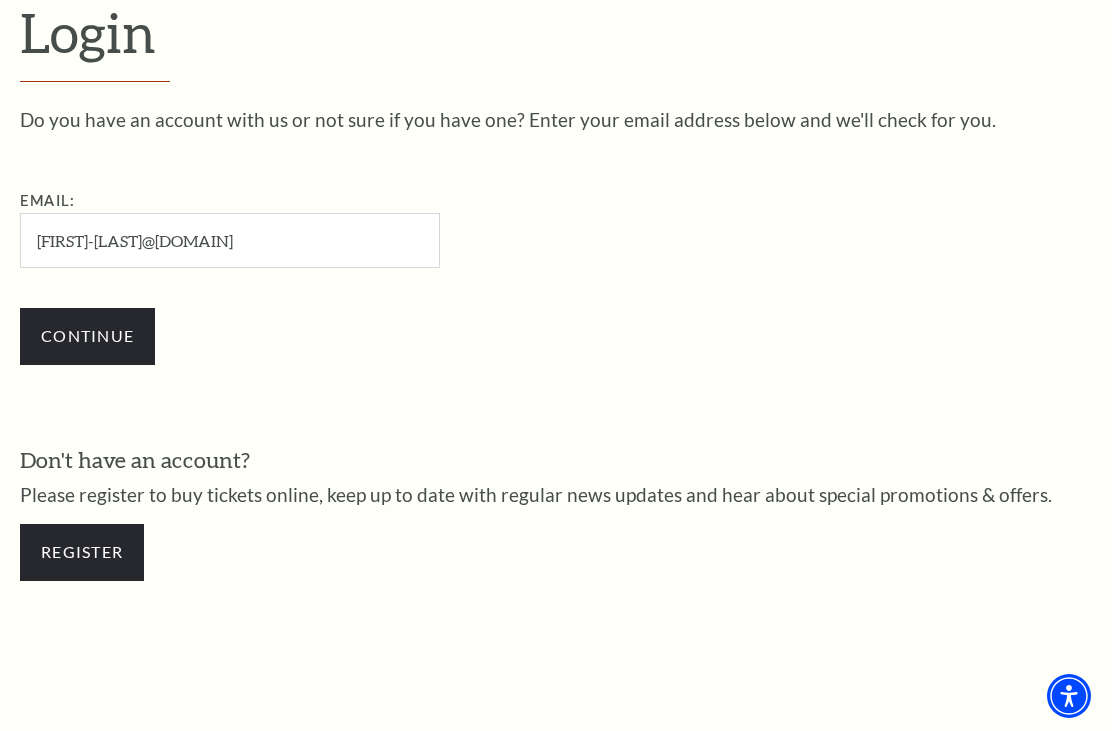 click on "Continue" at bounding box center [87, 336] 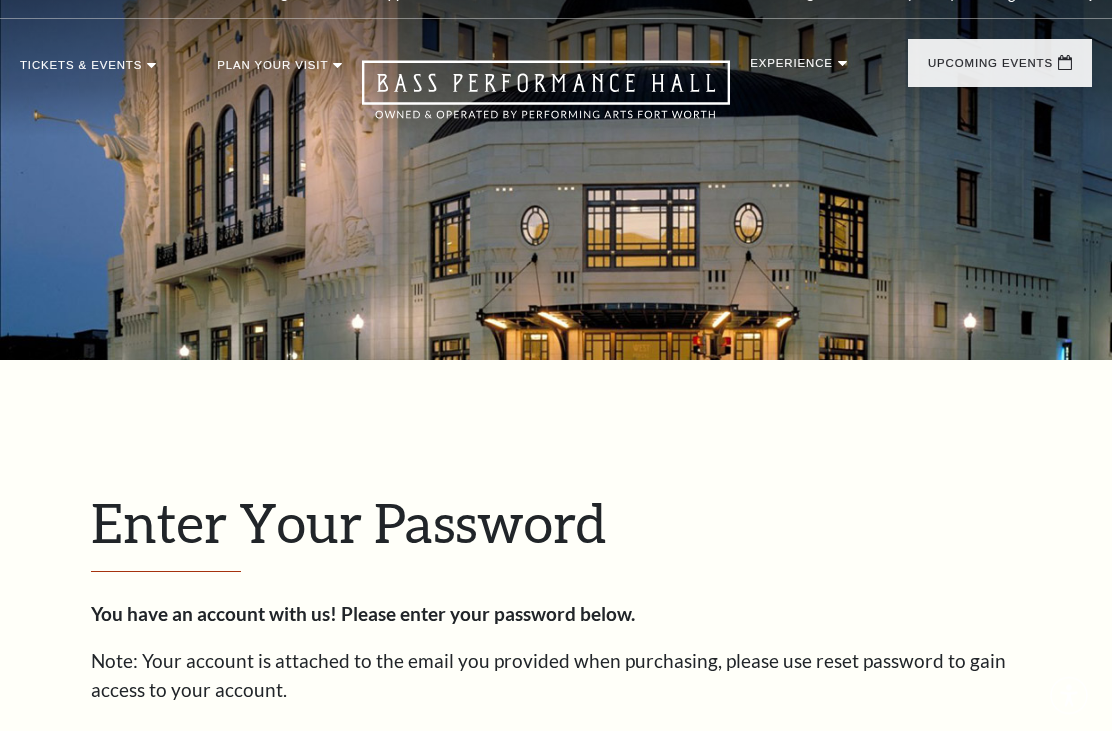 scroll, scrollTop: 0, scrollLeft: 0, axis: both 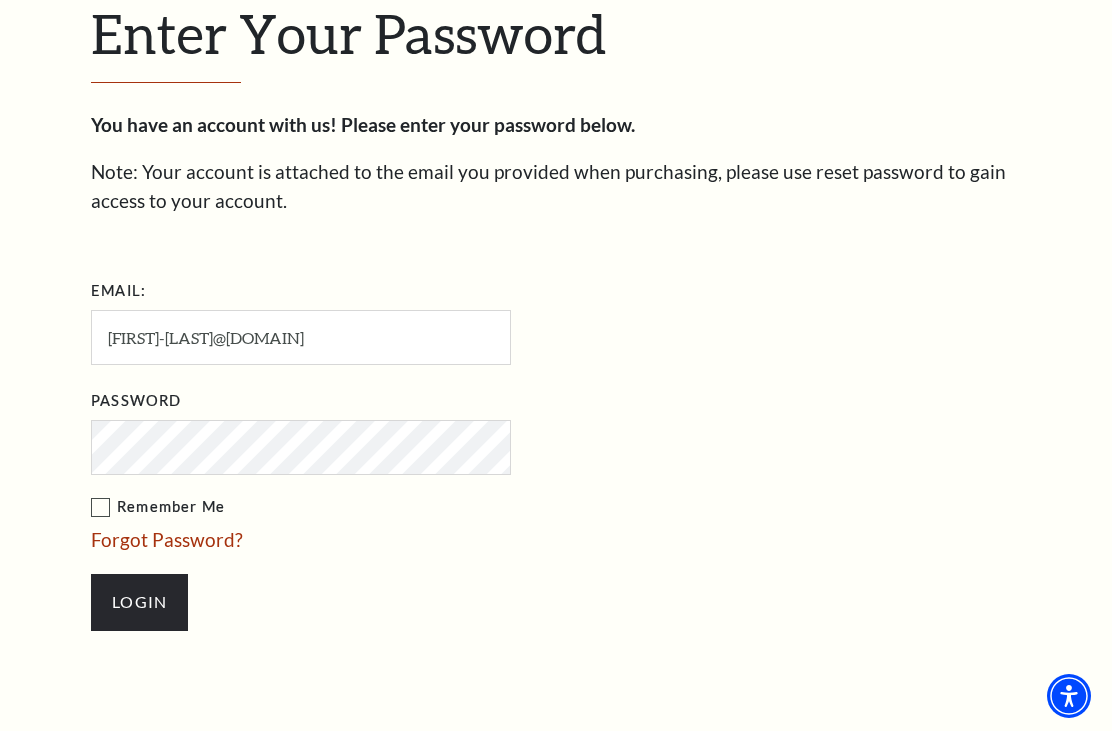 click on "Login" at bounding box center (139, 602) 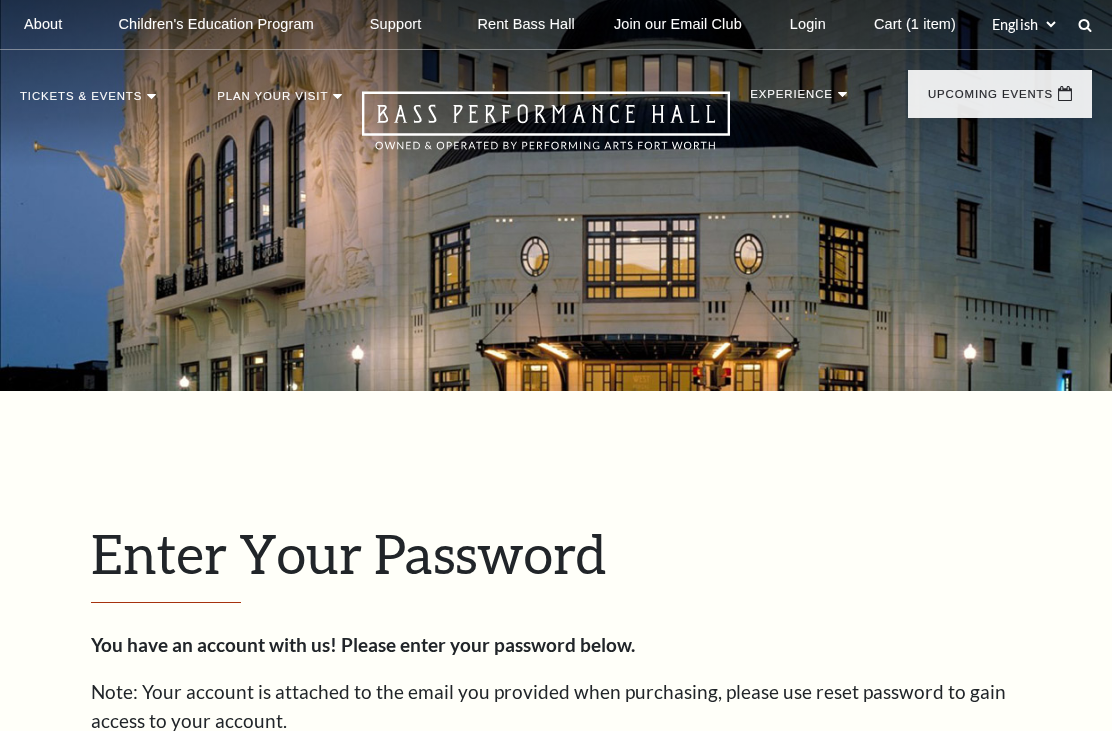 scroll, scrollTop: 0, scrollLeft: 0, axis: both 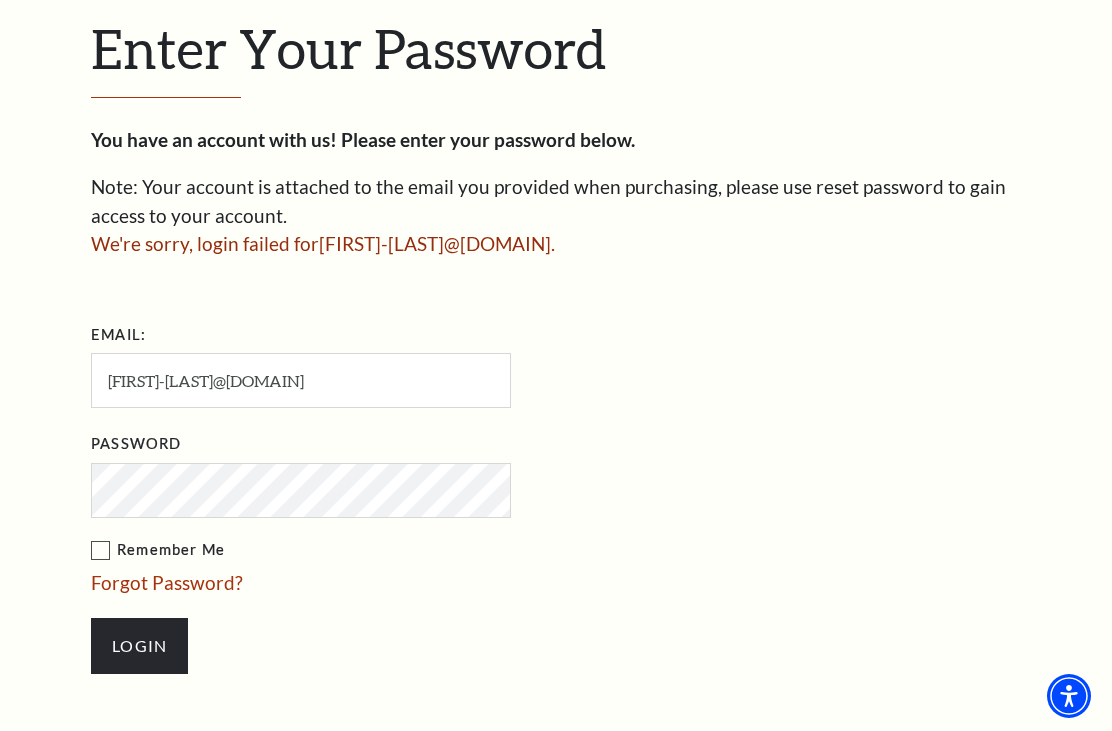 click on "Login" at bounding box center [139, 646] 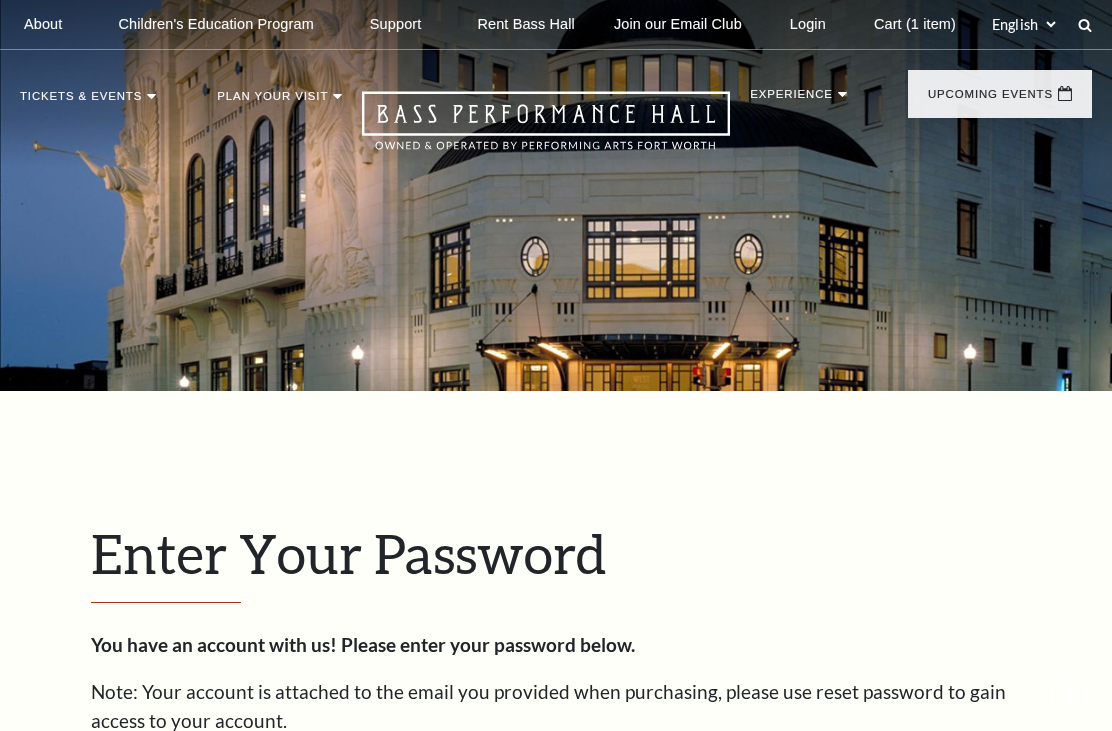 scroll, scrollTop: 0, scrollLeft: 0, axis: both 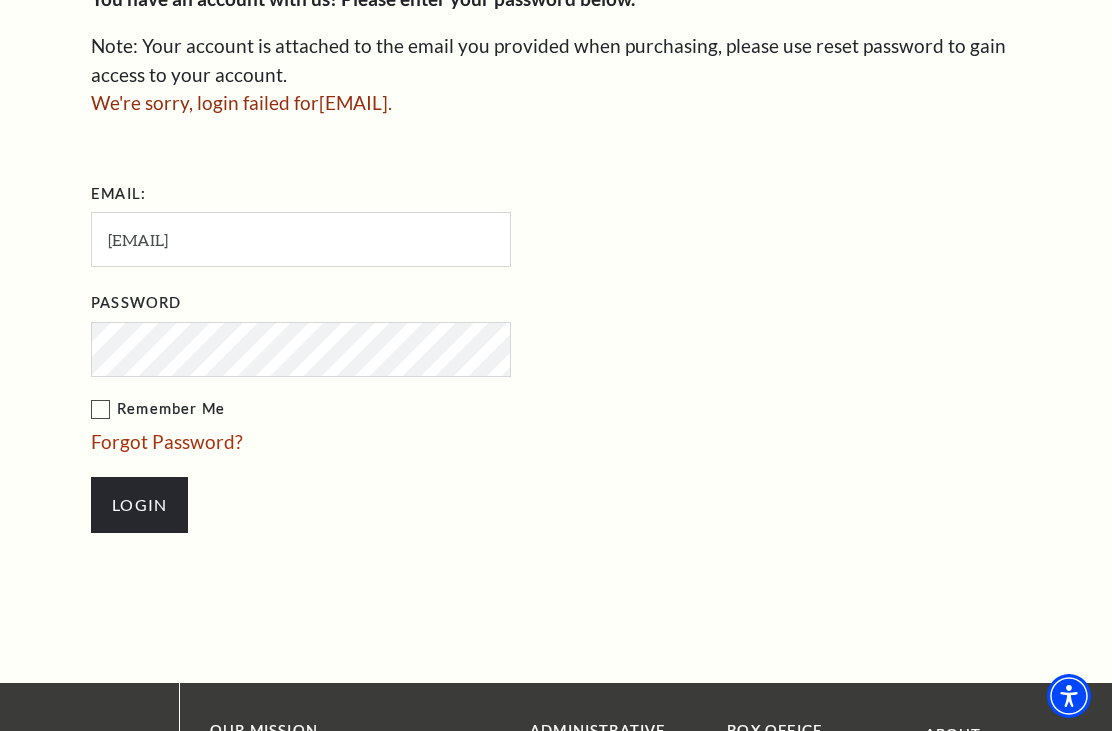 click on "Forgot Password?" at bounding box center (167, 441) 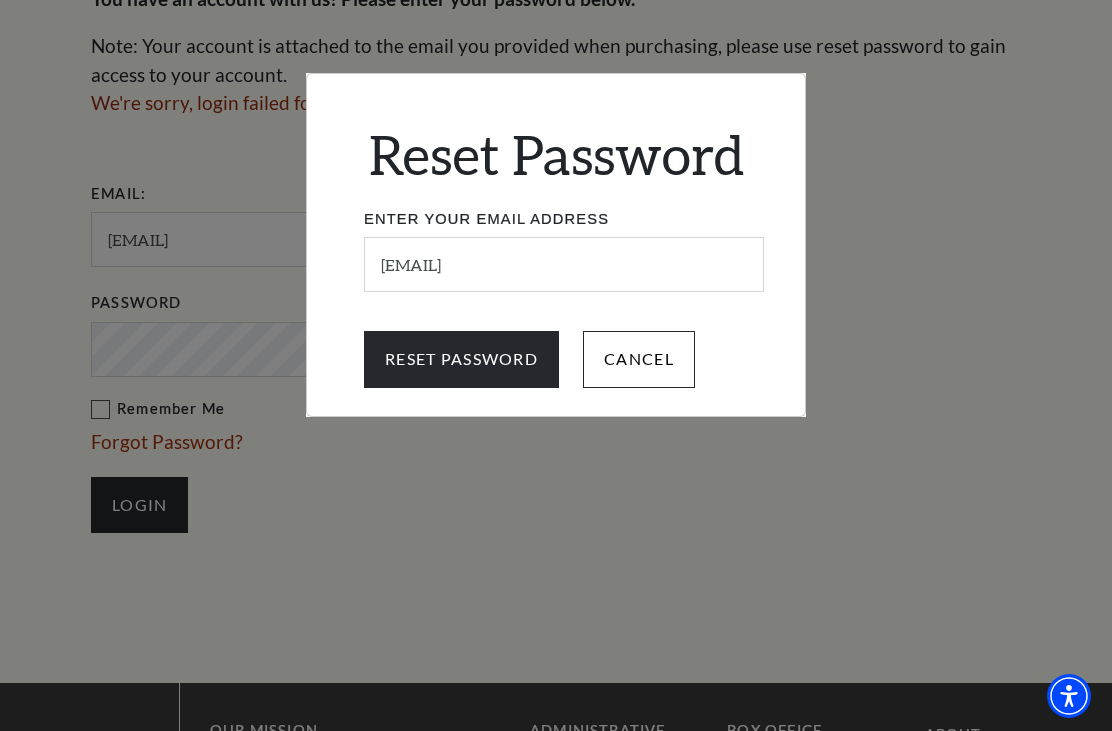 click on "Reset Password" at bounding box center [461, 359] 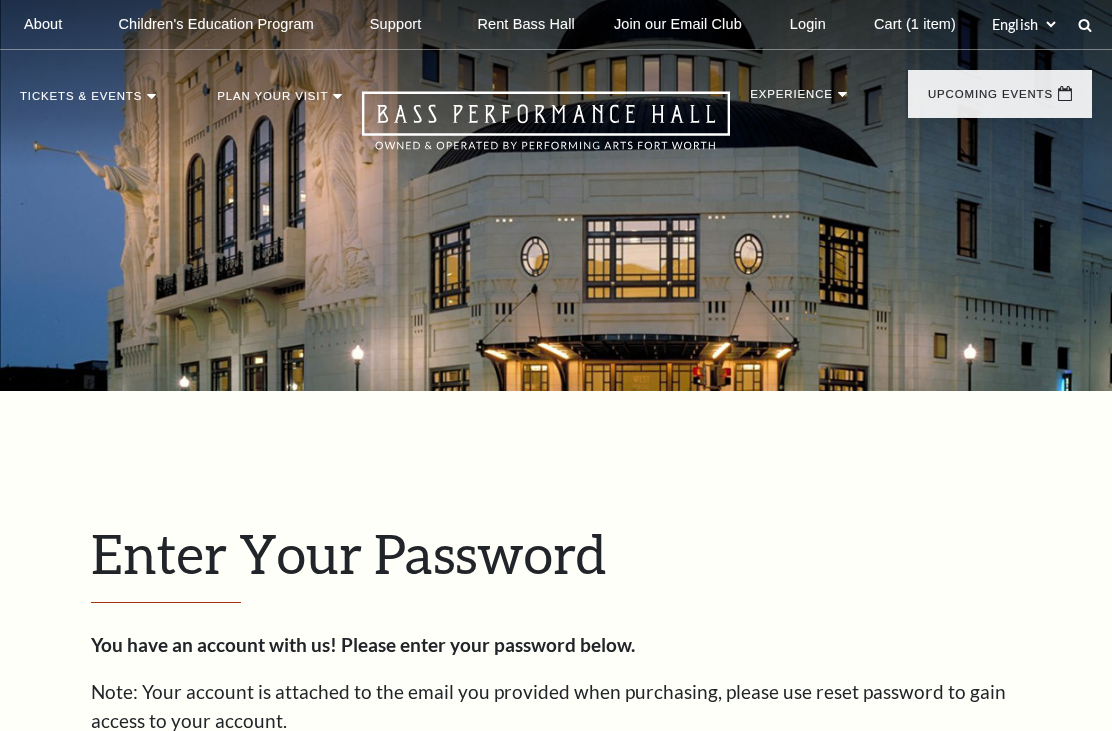 scroll, scrollTop: 0, scrollLeft: 0, axis: both 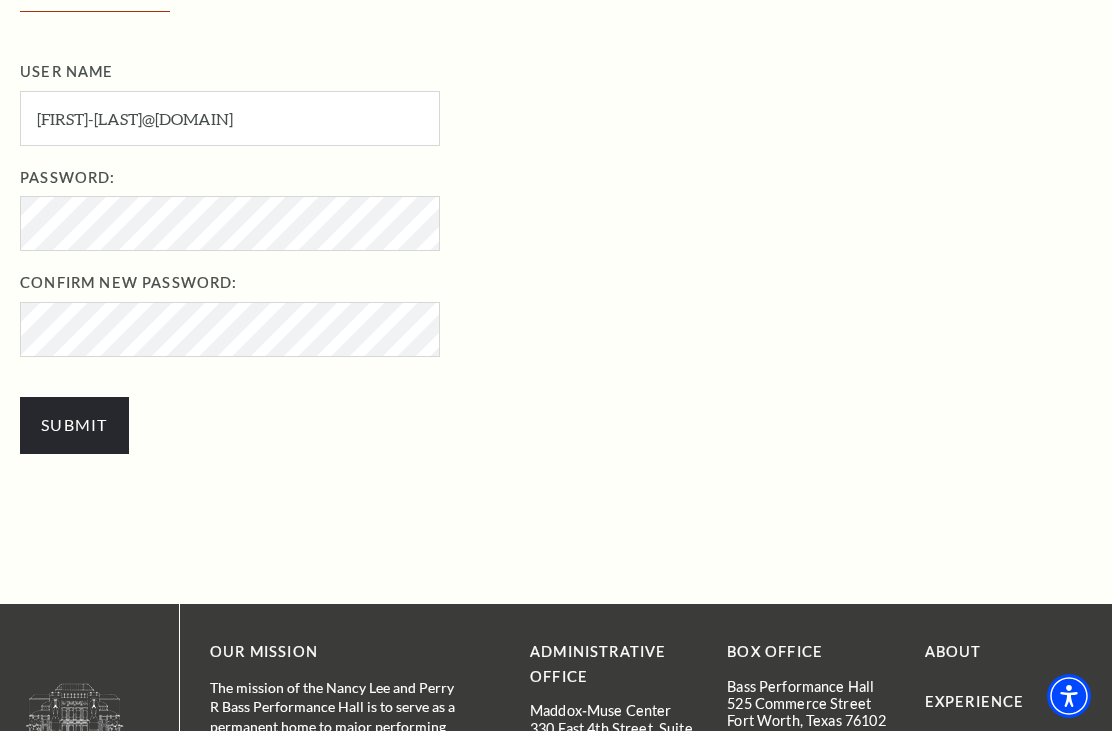 click on "Submit" at bounding box center [74, 425] 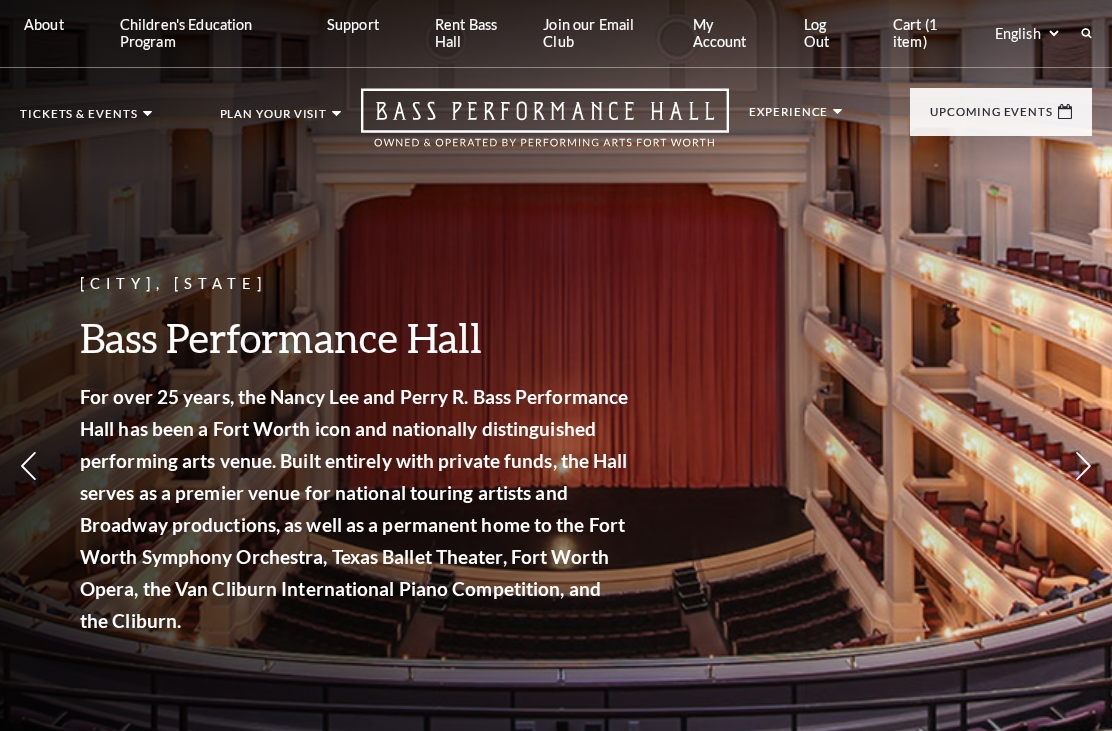 scroll, scrollTop: 0, scrollLeft: 0, axis: both 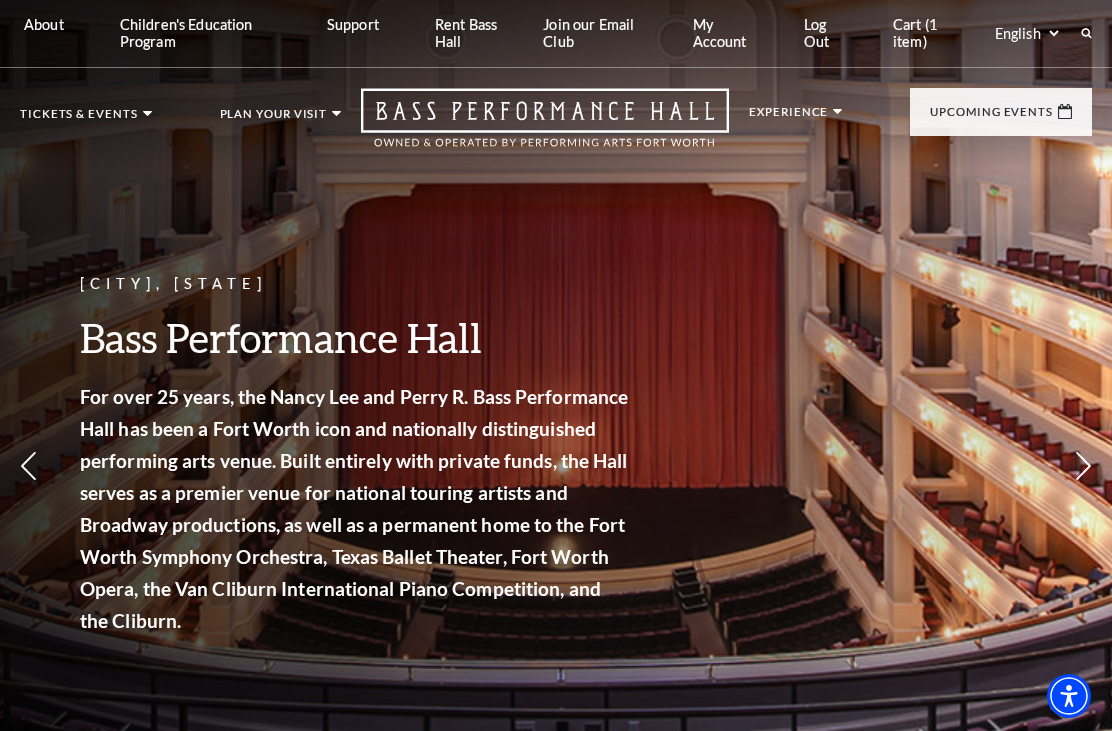 click on "Cart (1 item)" at bounding box center [926, 33] 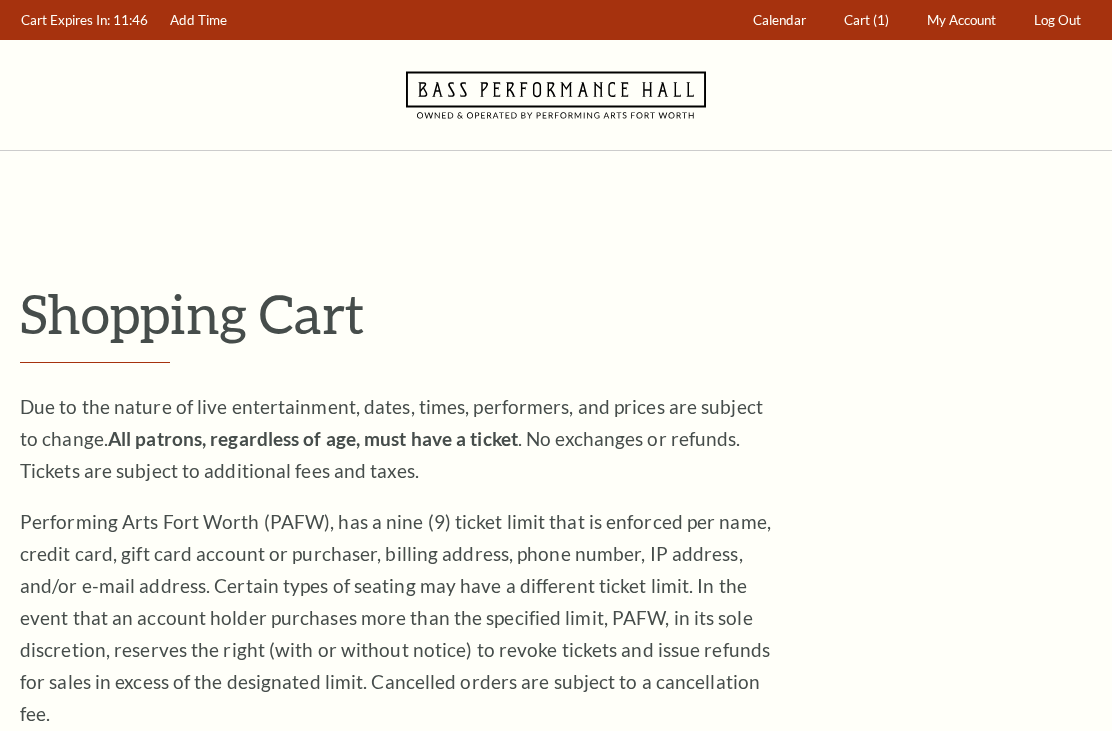 scroll, scrollTop: 0, scrollLeft: 0, axis: both 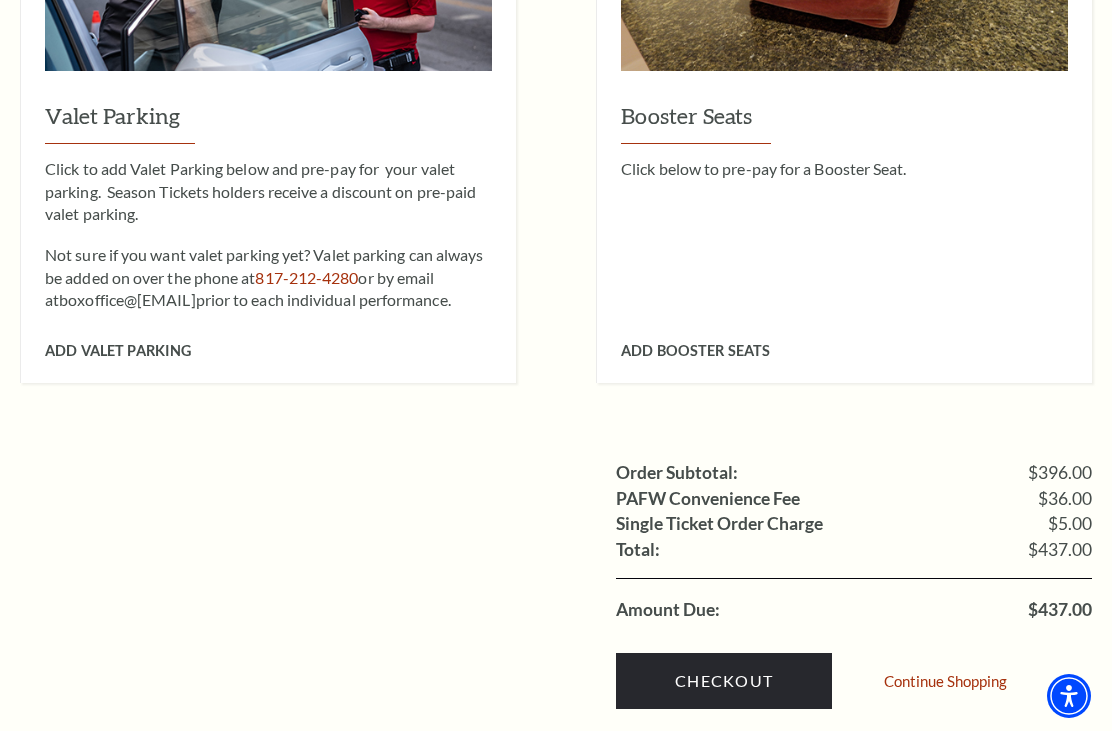 click on "Checkout" at bounding box center (724, 681) 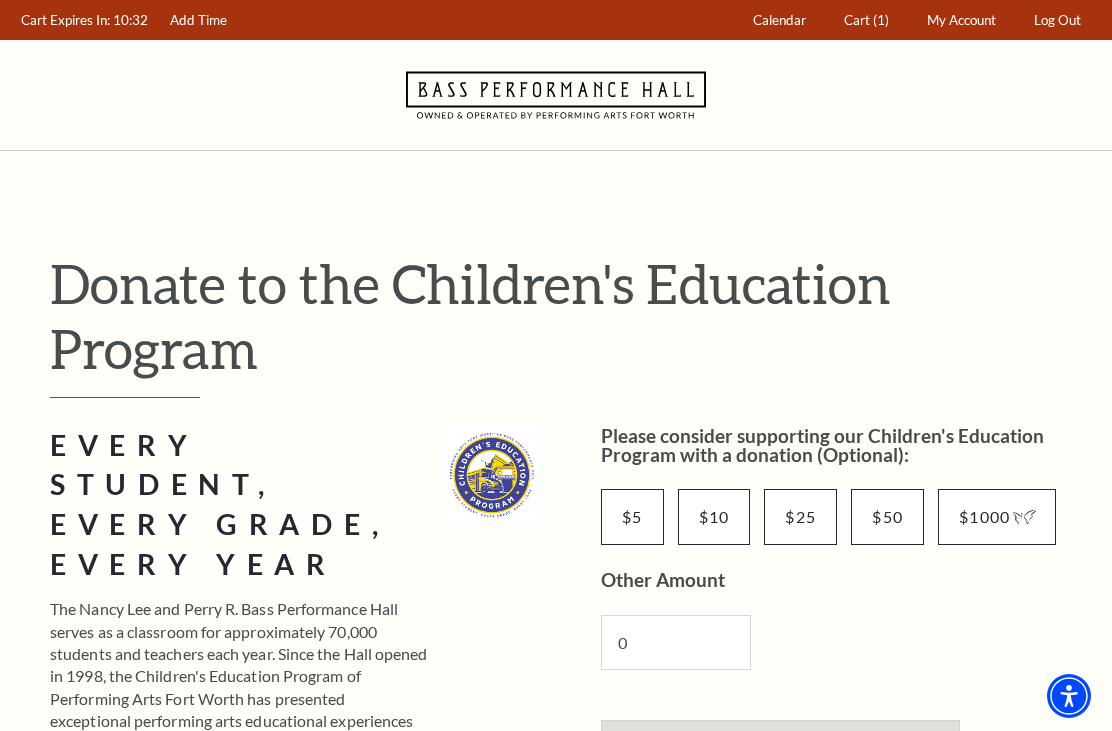 scroll, scrollTop: 0, scrollLeft: 0, axis: both 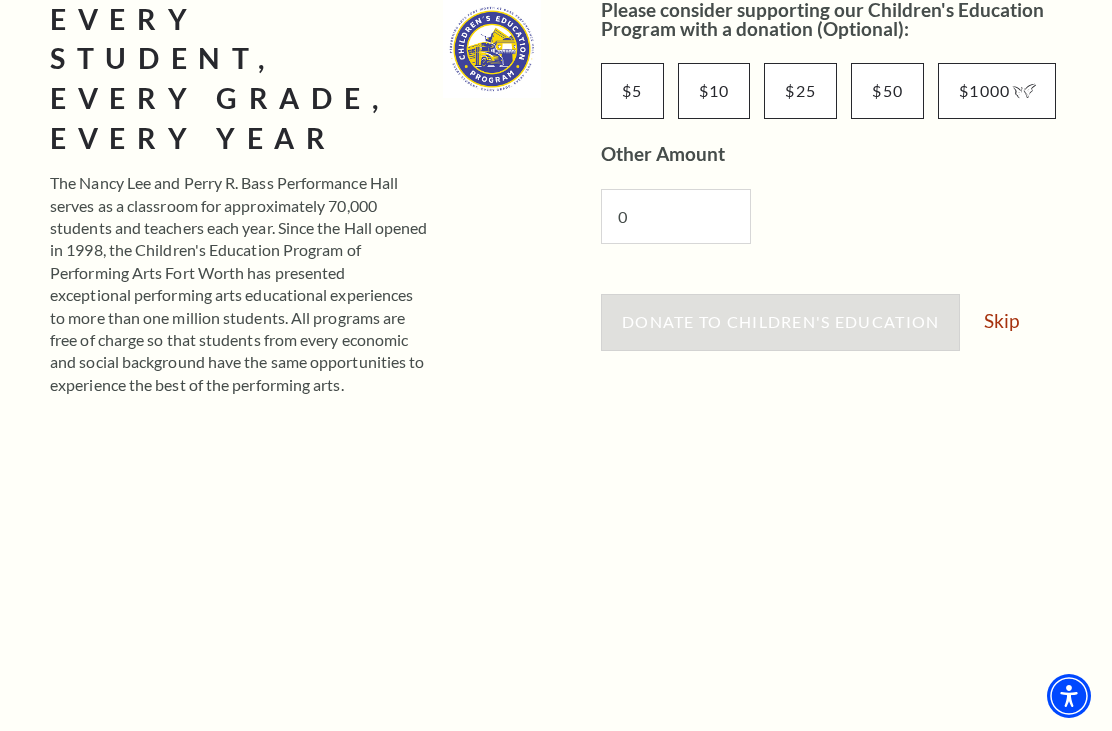 click on "Skip" at bounding box center (1001, 320) 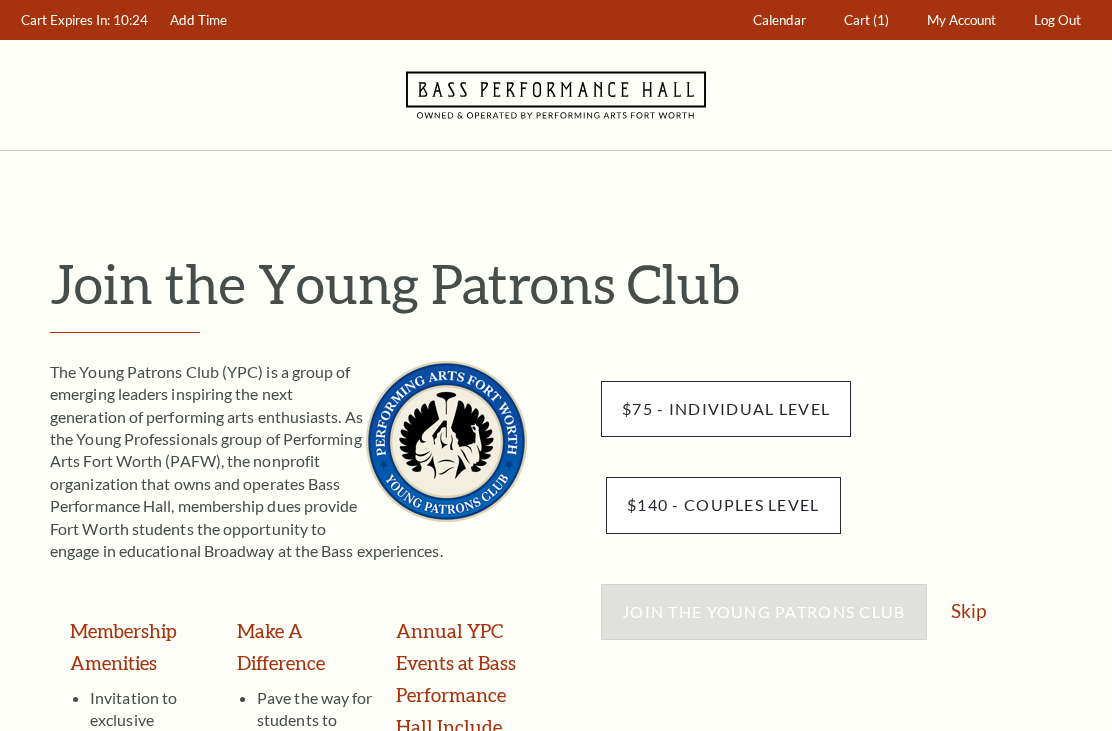 scroll, scrollTop: 0, scrollLeft: 0, axis: both 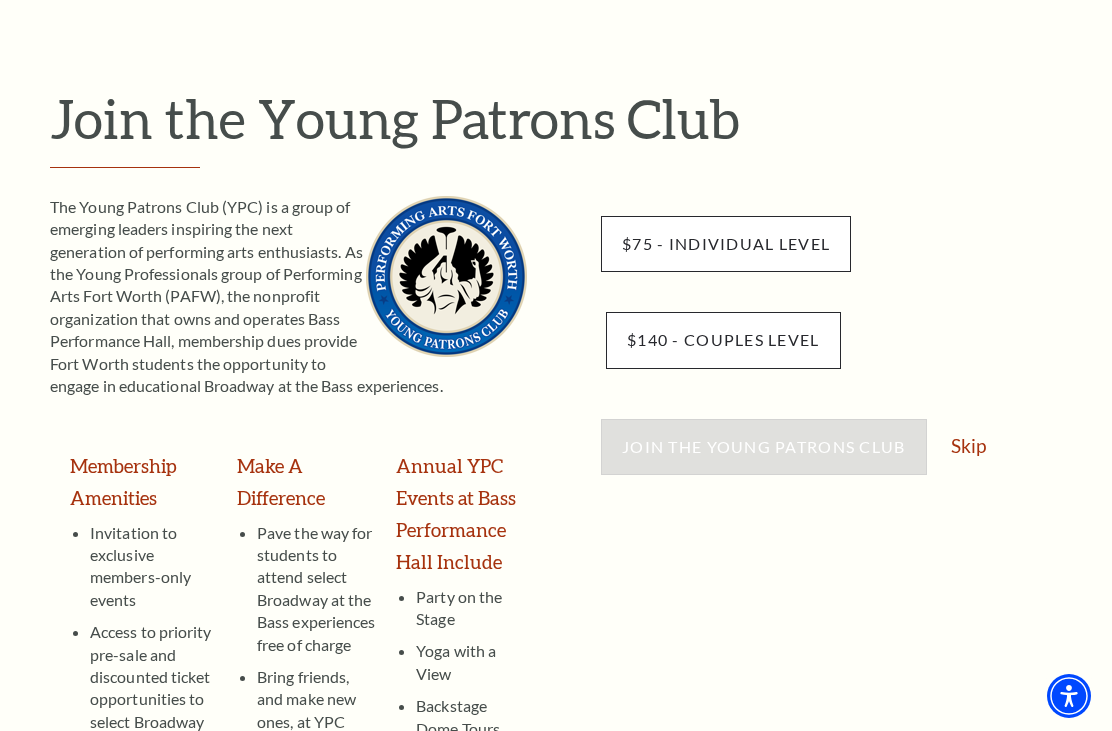 click on "Skip" at bounding box center [968, 445] 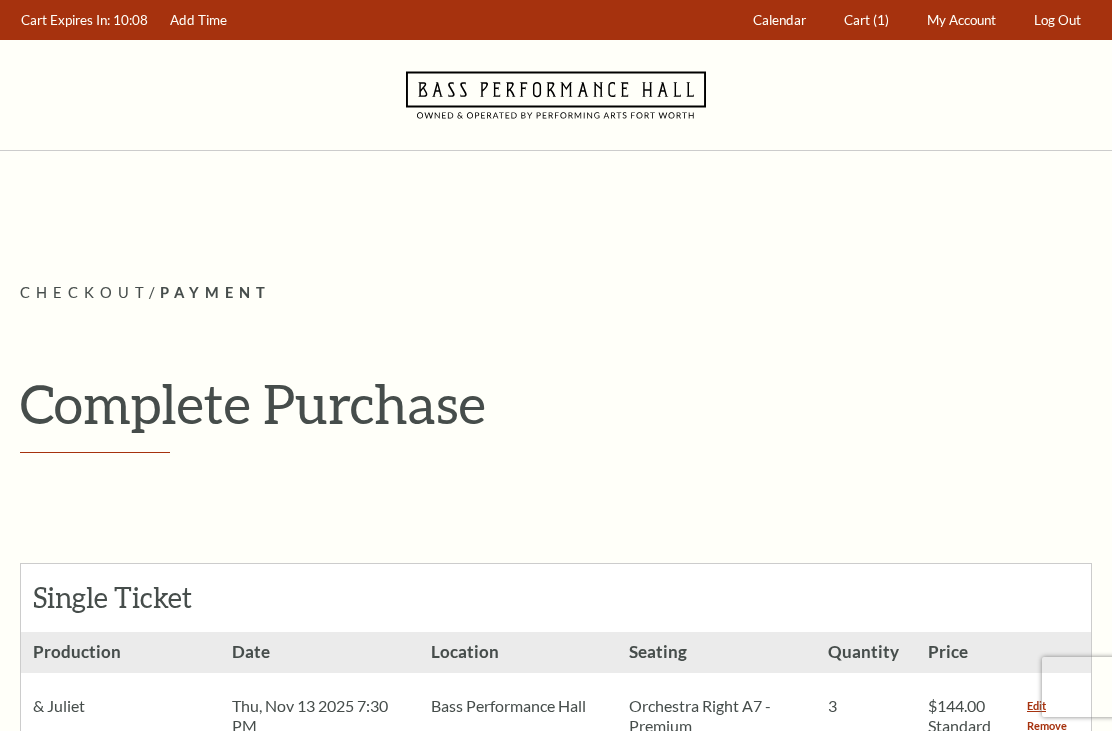 scroll, scrollTop: 0, scrollLeft: 0, axis: both 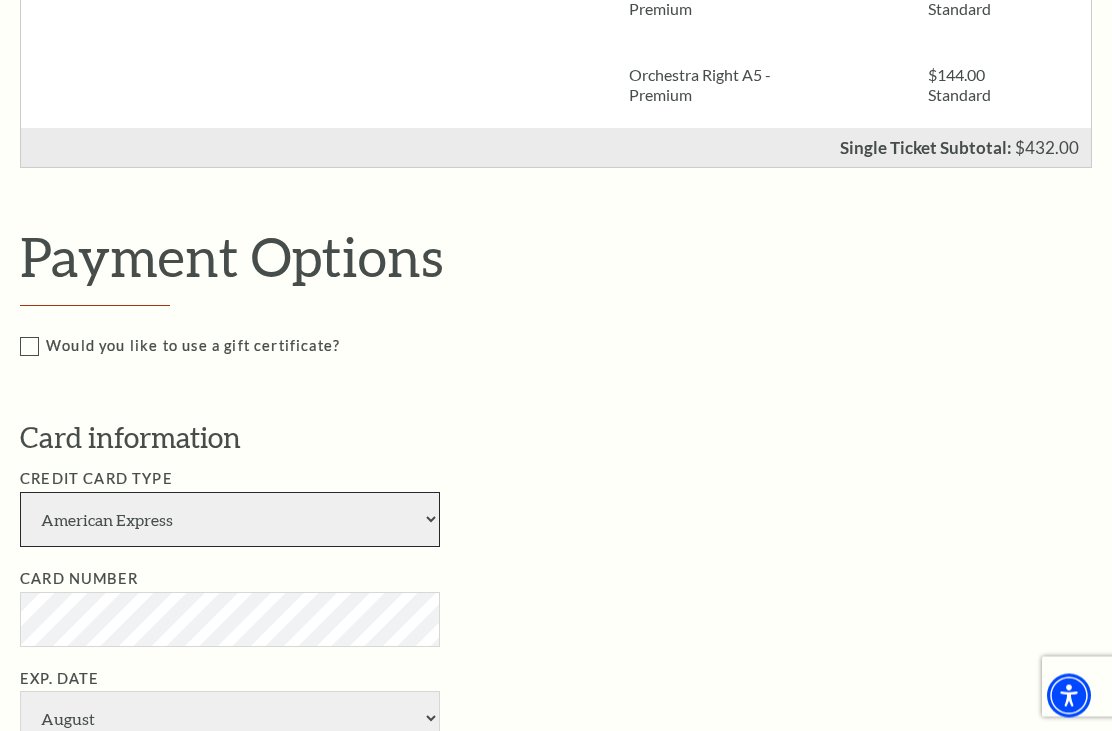 click on "American Express
Visa
Master Card
Discover" at bounding box center [230, 520] 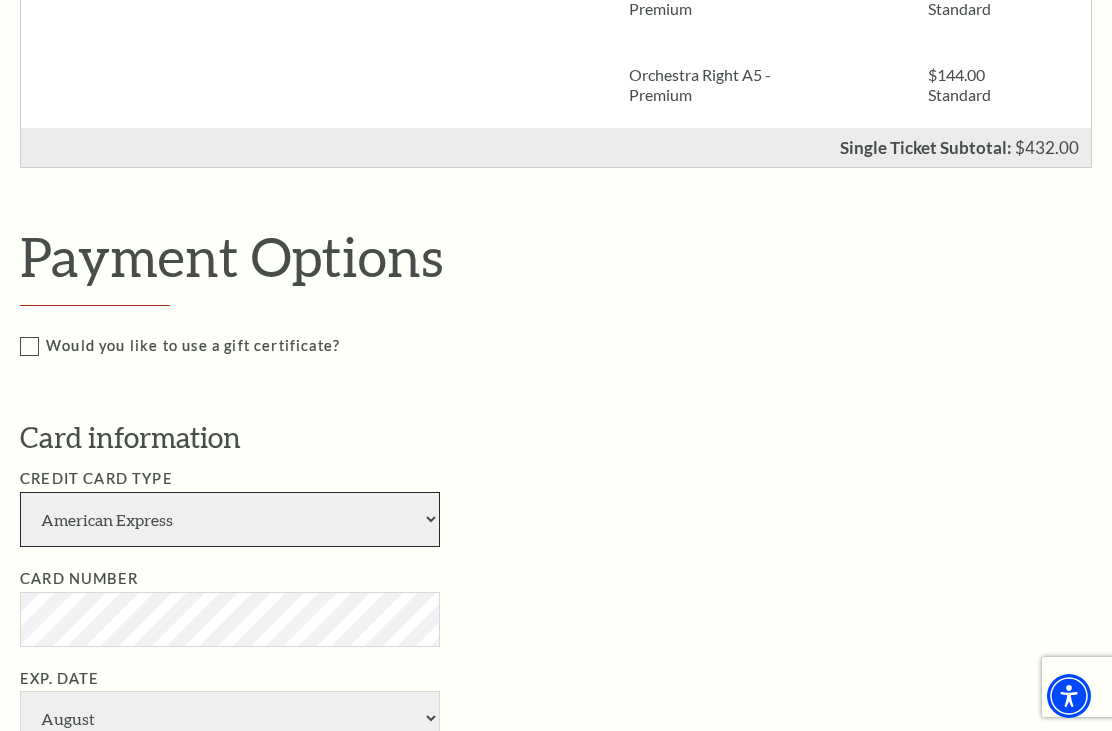 select on "25" 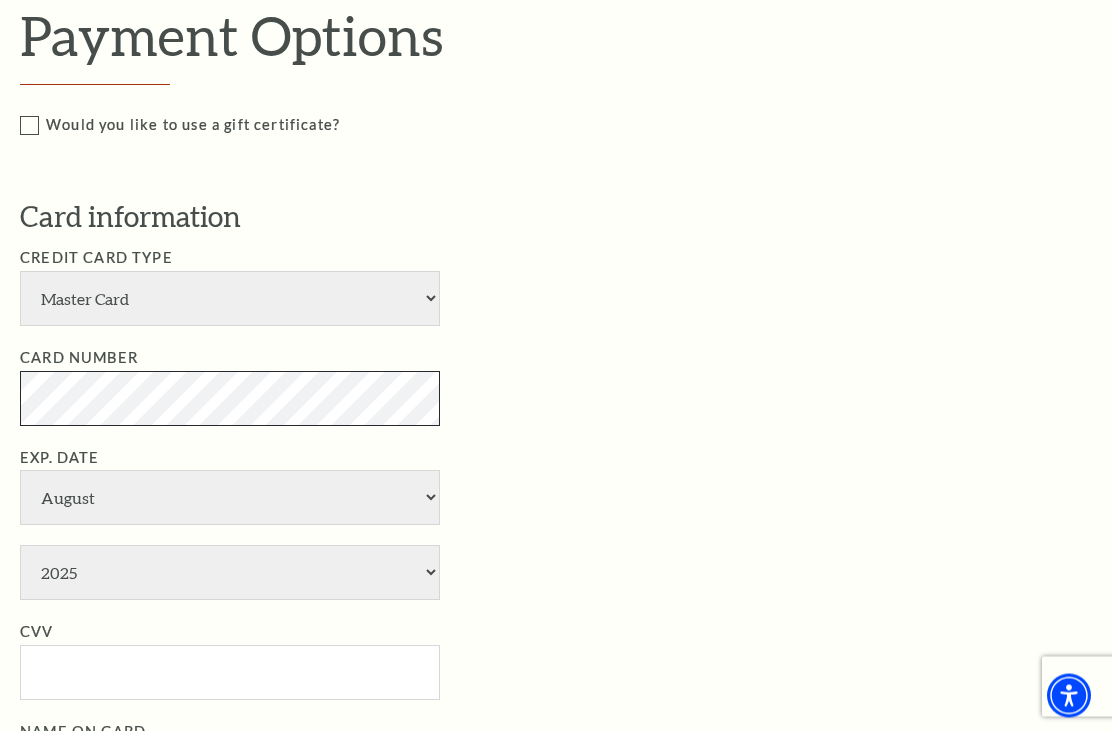 scroll, scrollTop: 1024, scrollLeft: 0, axis: vertical 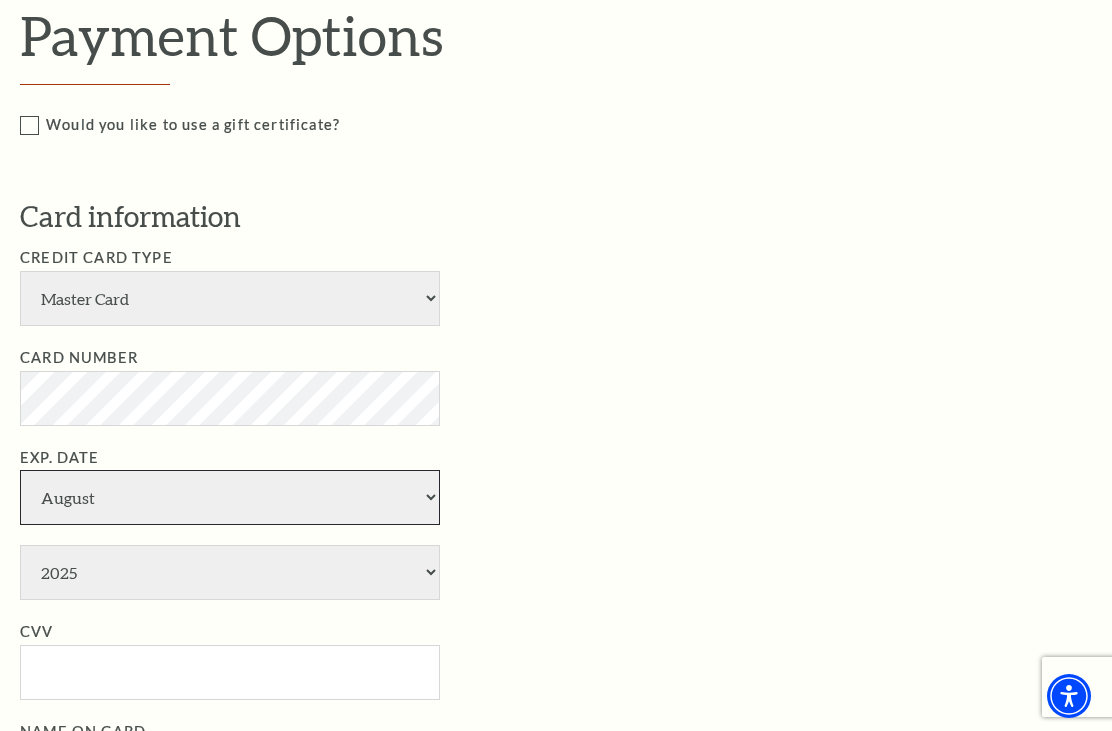 click on "January
February
March
April
May
June
July
August
September
October
November
December" at bounding box center (230, 497) 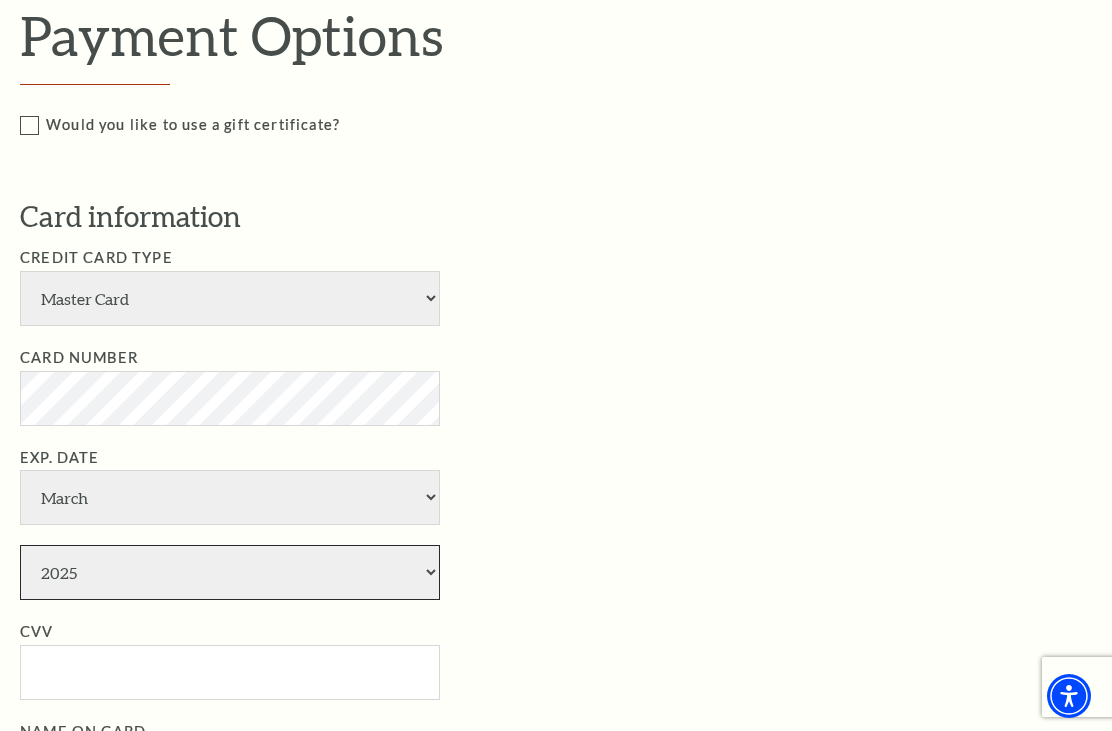 click on "2025
2026
2027
2028
2029
2030
2031
2032
2033
2034" at bounding box center [230, 572] 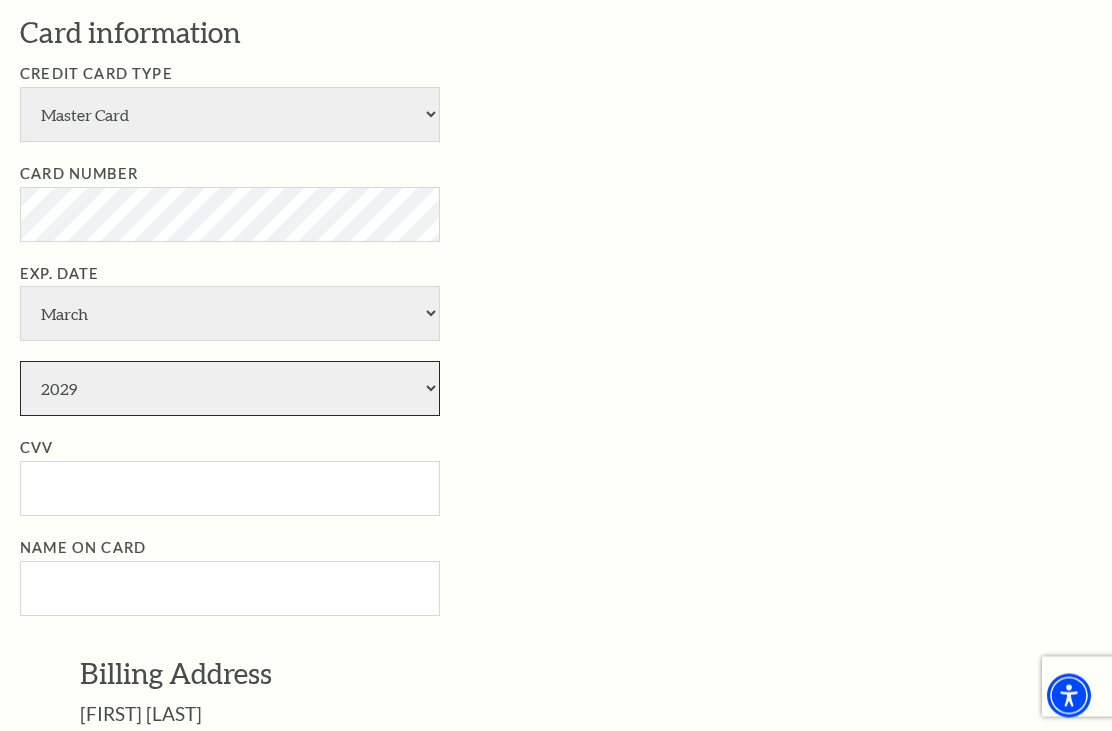 scroll, scrollTop: 1207, scrollLeft: 0, axis: vertical 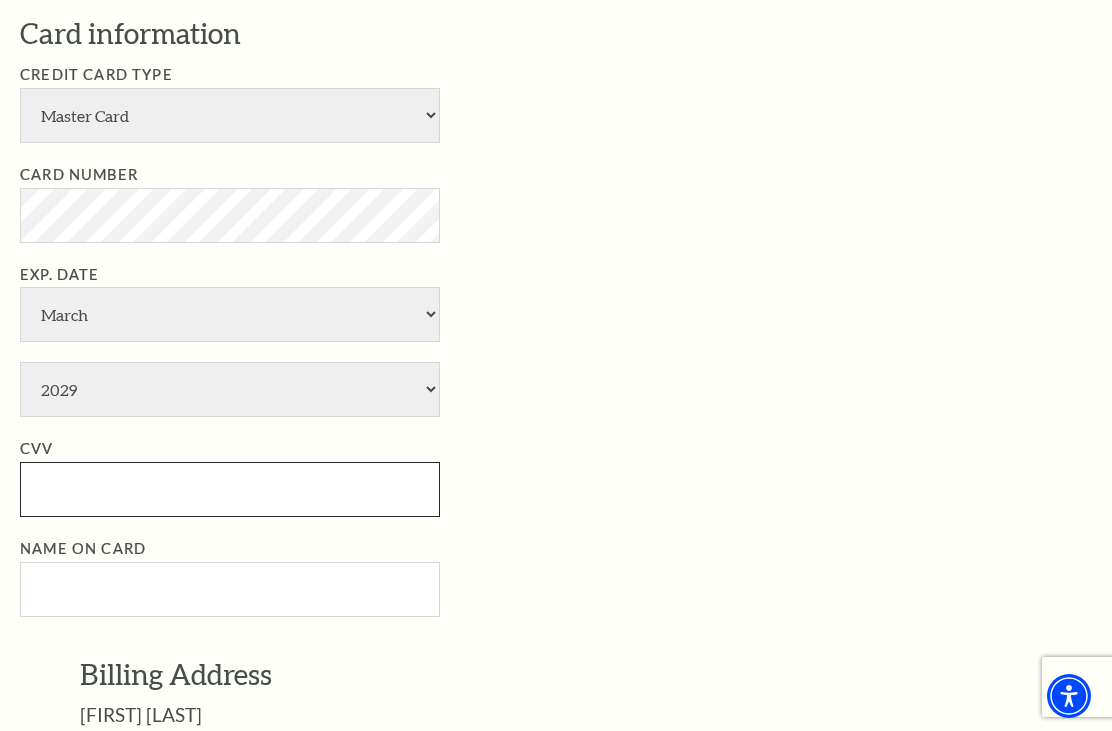 click on "CVV" at bounding box center (230, 489) 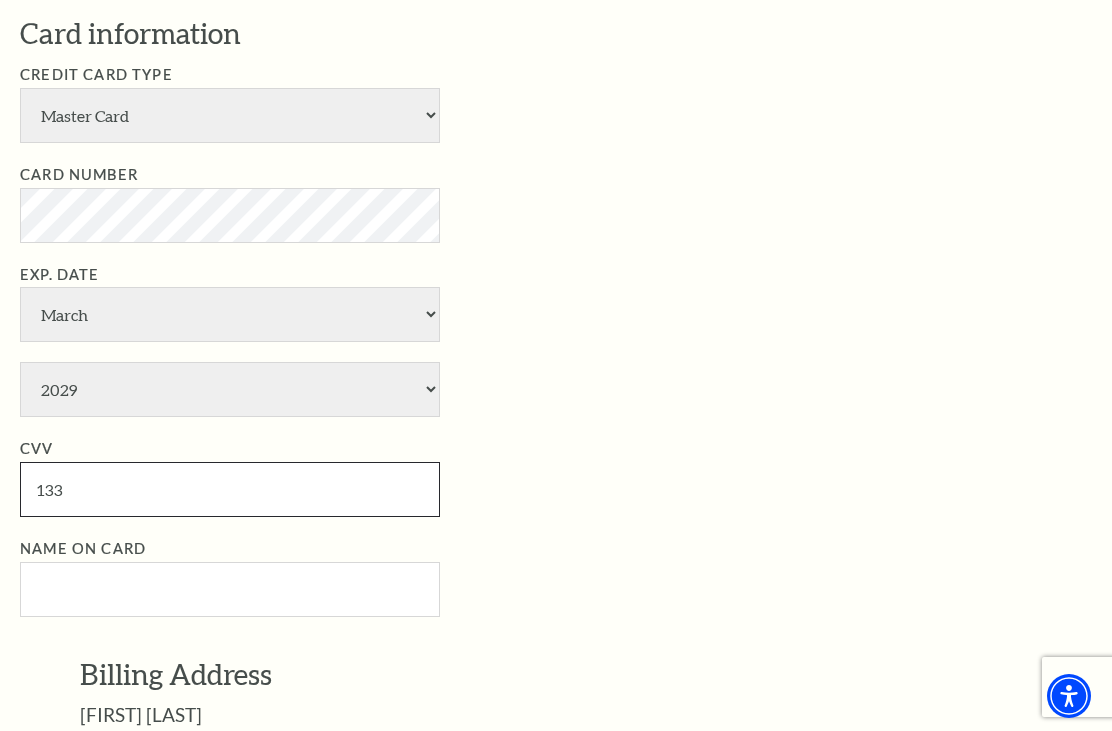 type on "133" 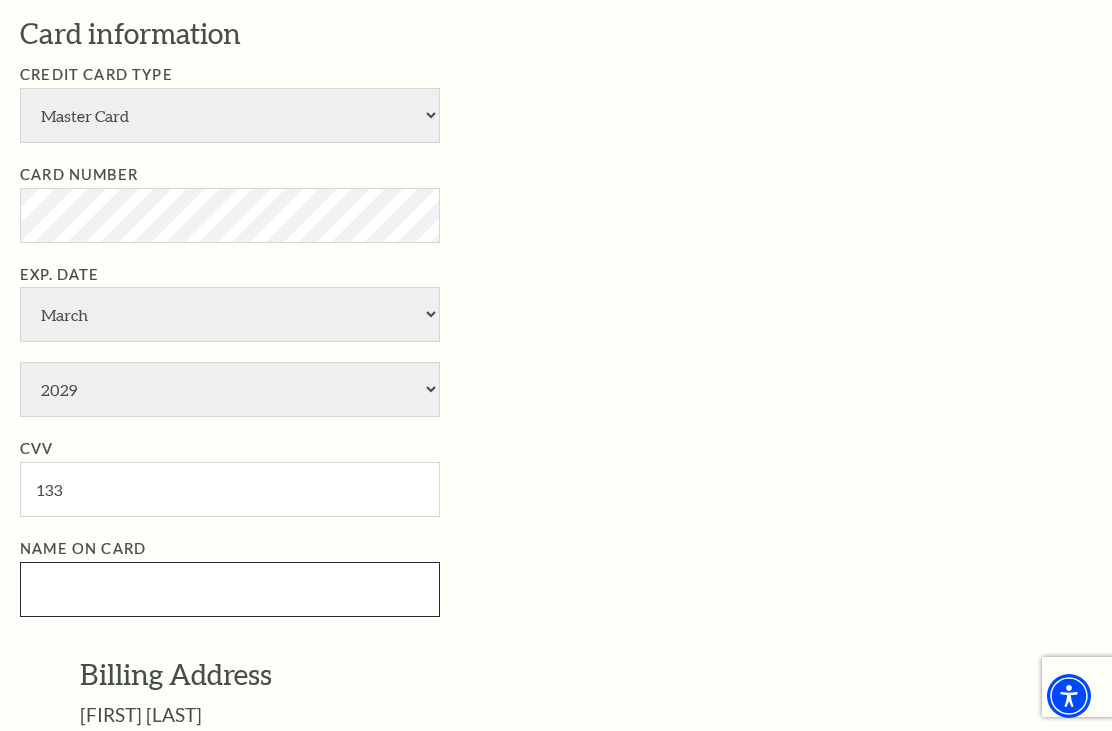 click on "Name on Card" at bounding box center [230, 589] 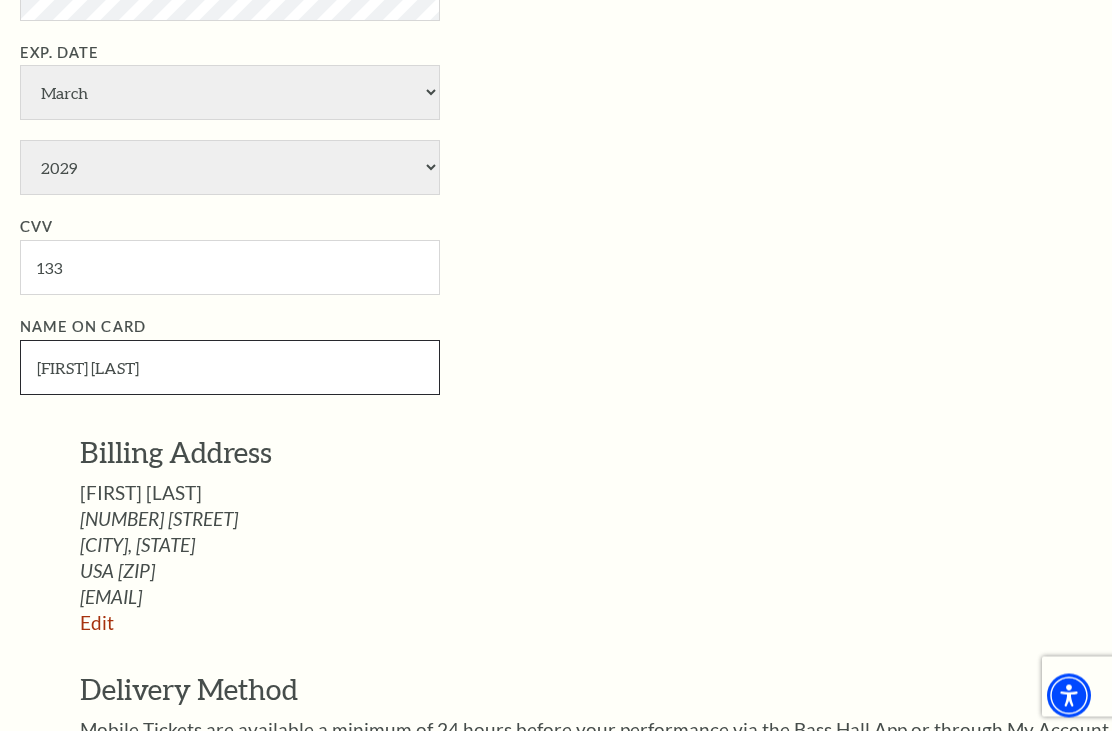 scroll, scrollTop: 1429, scrollLeft: 0, axis: vertical 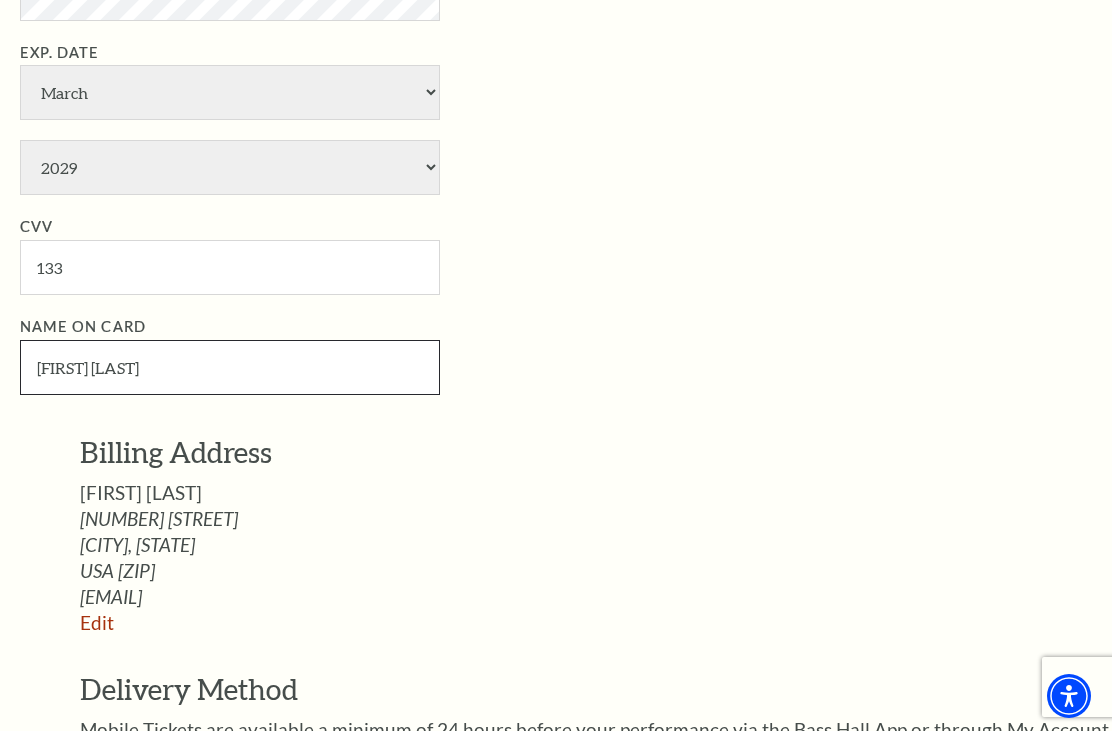 type on "[FIRST] [LAST]" 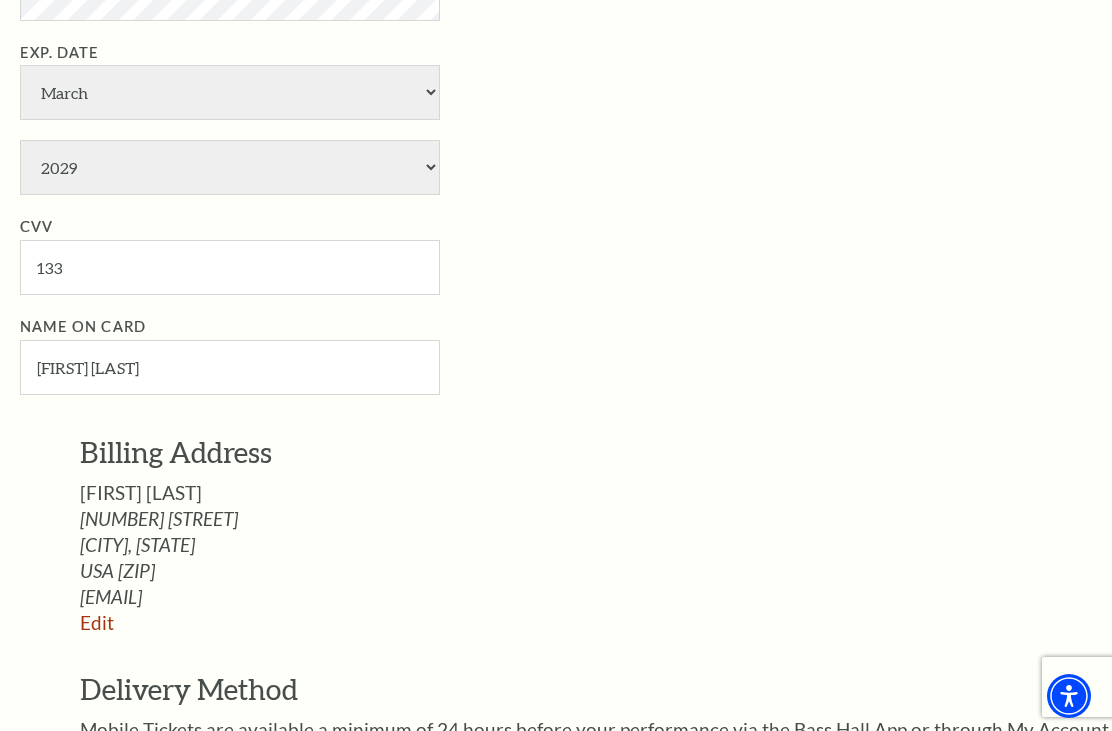 click on "Edit" at bounding box center [97, 622] 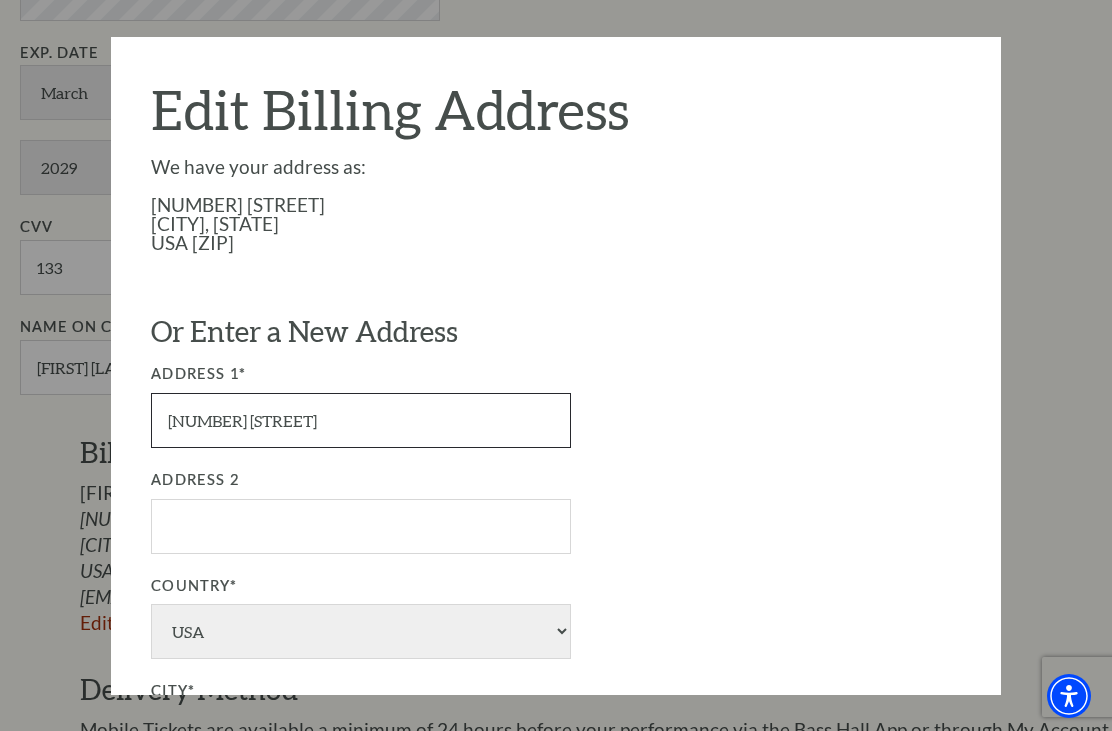 click on "1200 Steeple Chase Ct" at bounding box center (361, 420) 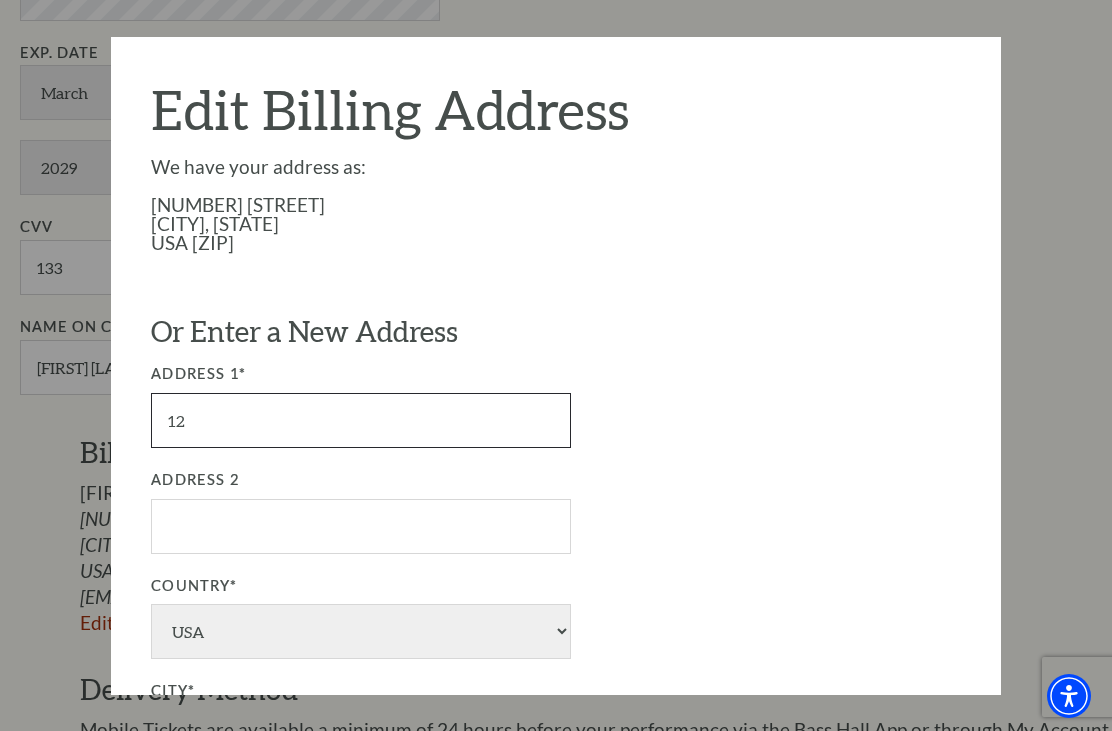 type on "1" 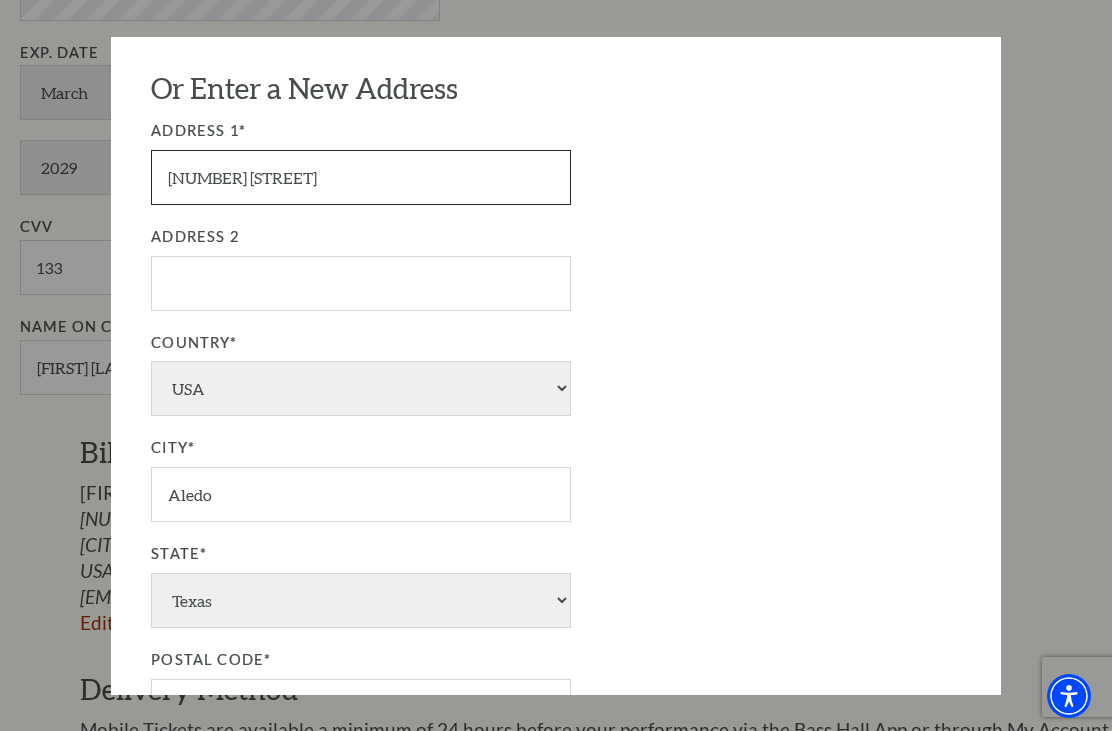 scroll, scrollTop: 254, scrollLeft: 0, axis: vertical 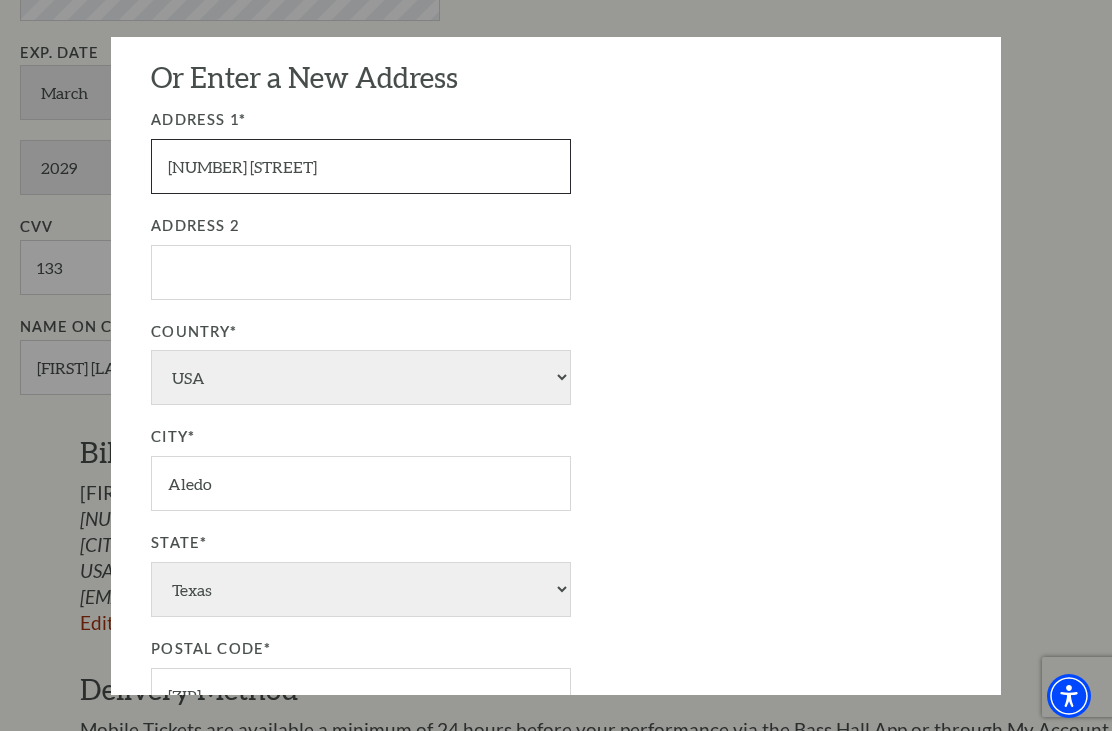 type on "[NUMBER] [STREET]" 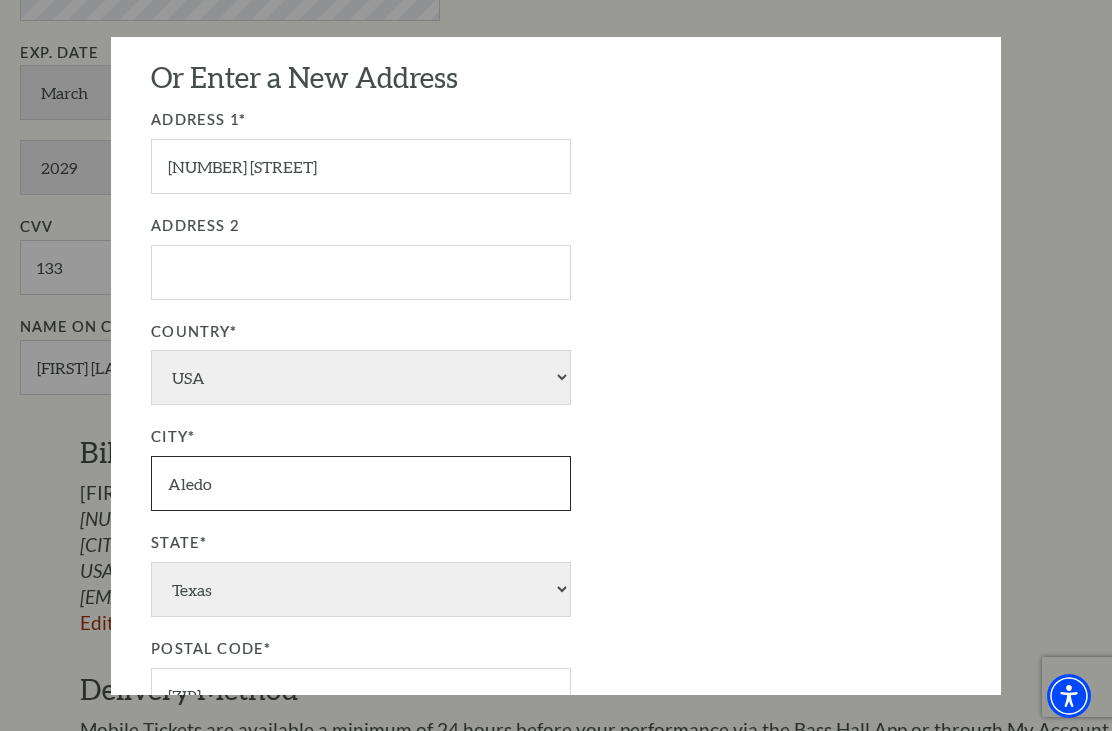 click on "Aledo" at bounding box center [361, 483] 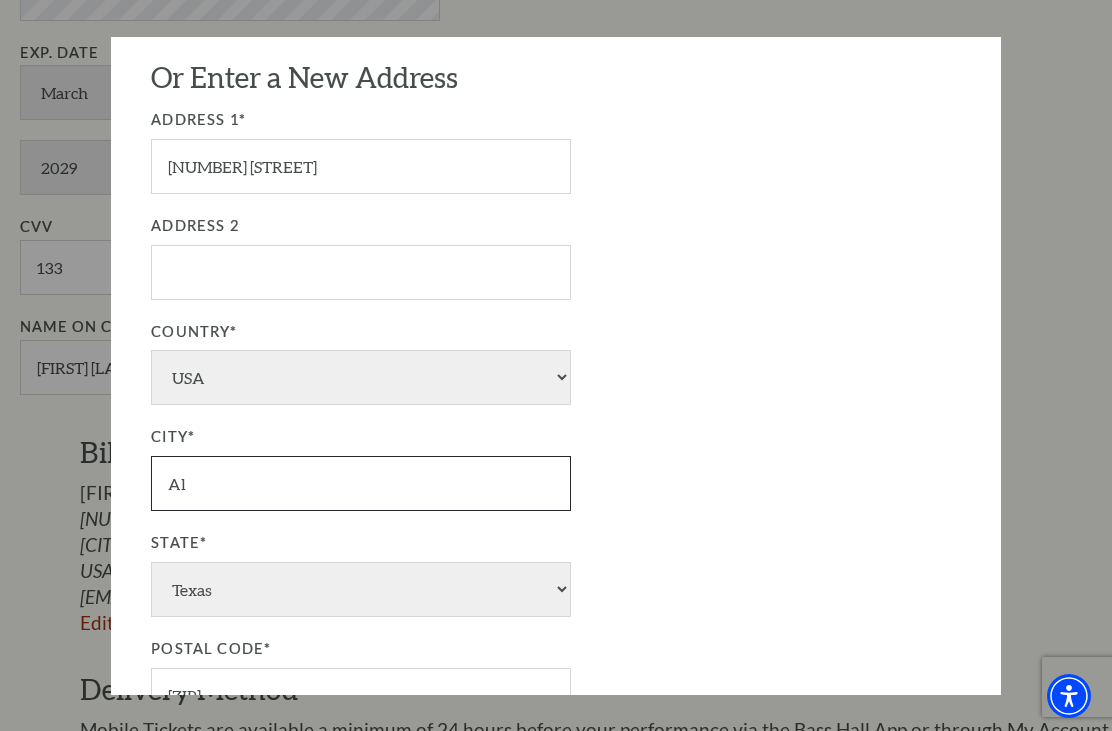 type on "A" 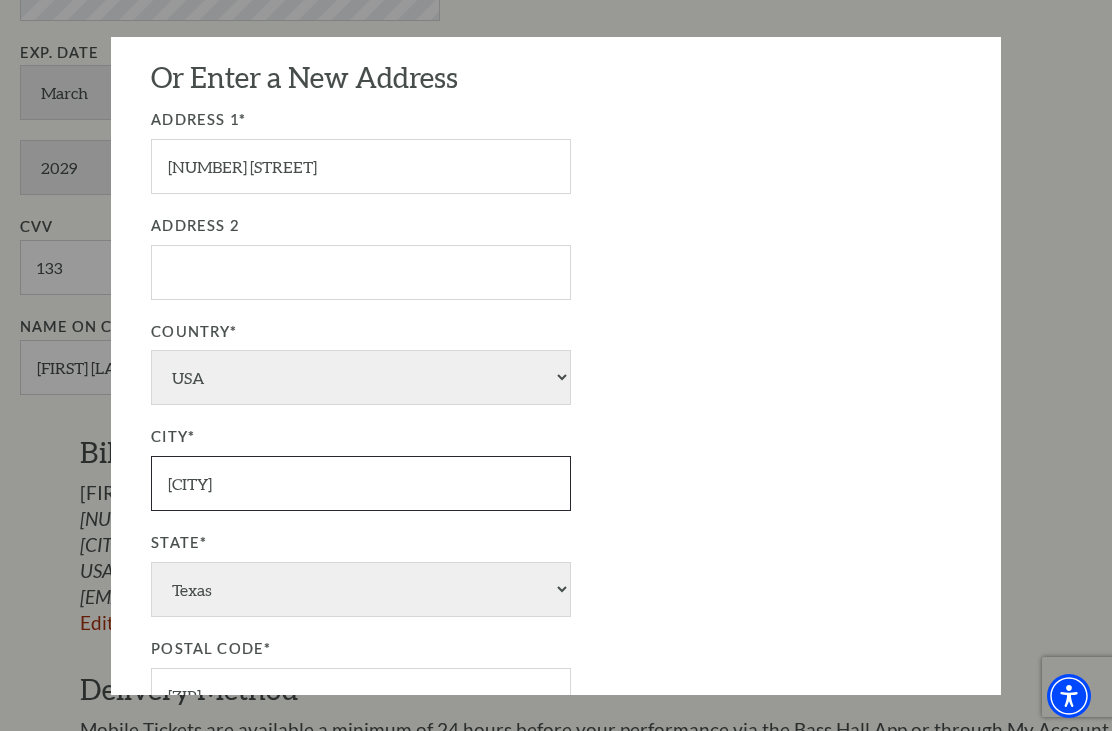 type on "[CITY]" 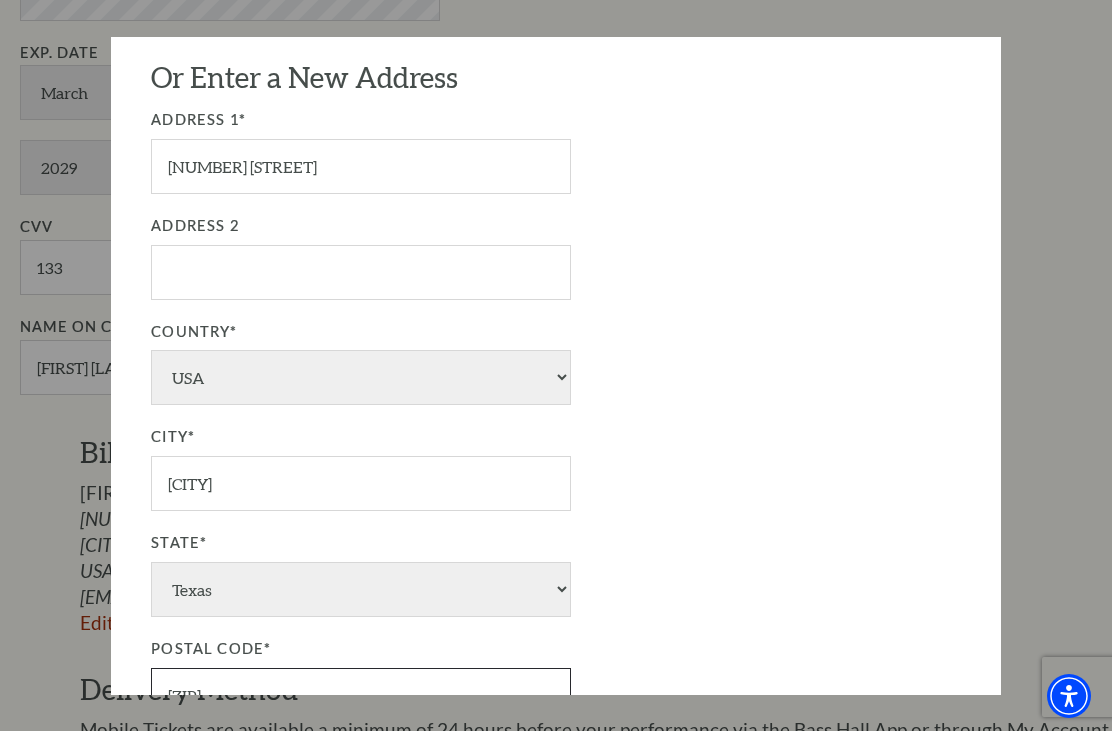 click on "760085817" at bounding box center [361, 695] 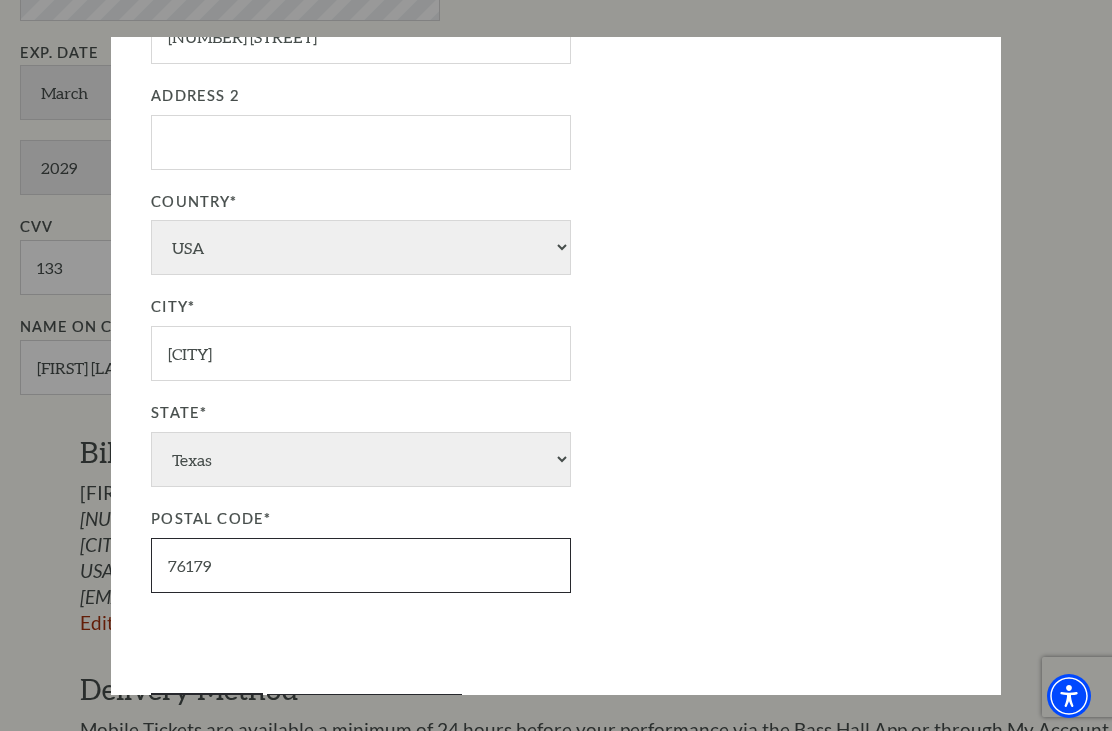 scroll, scrollTop: 383, scrollLeft: 0, axis: vertical 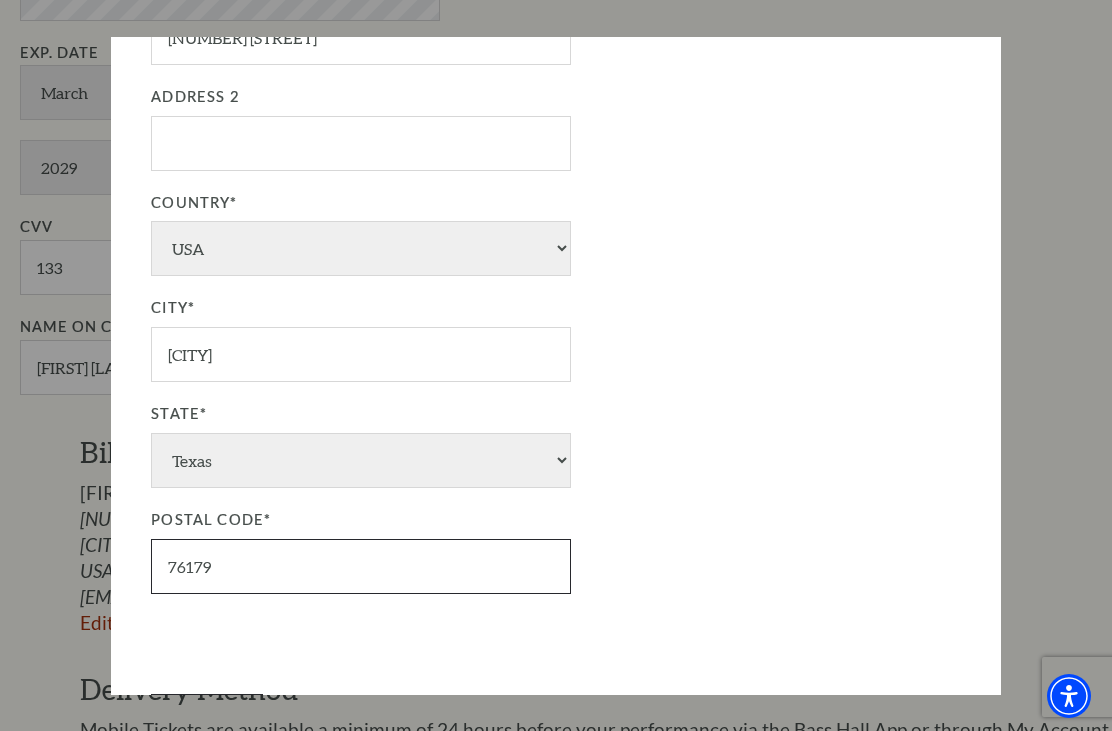 type on "76179" 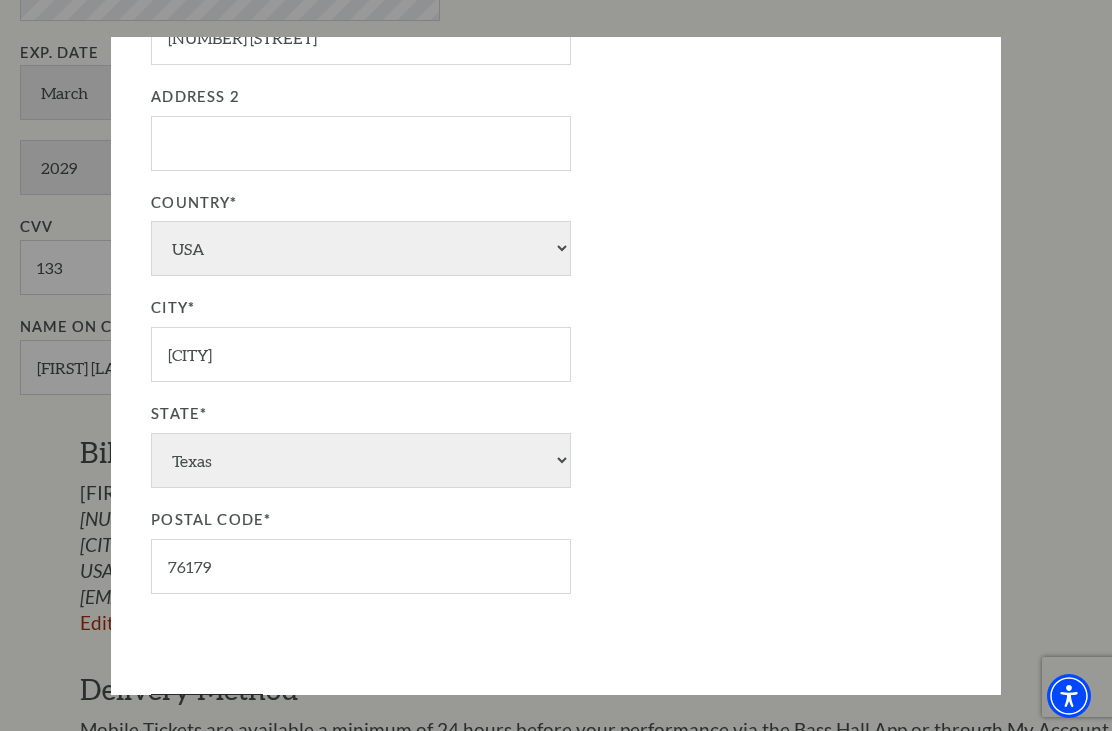 click on "Update Address" at bounding box center [364, 723] 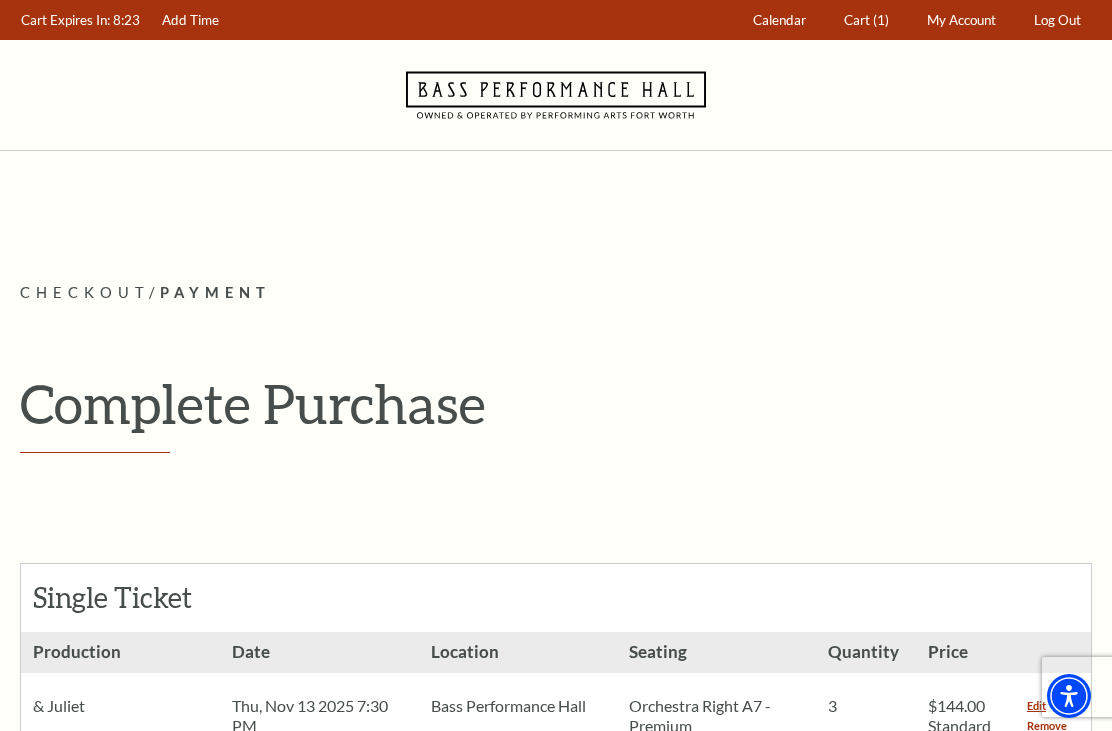 scroll, scrollTop: 1493, scrollLeft: 0, axis: vertical 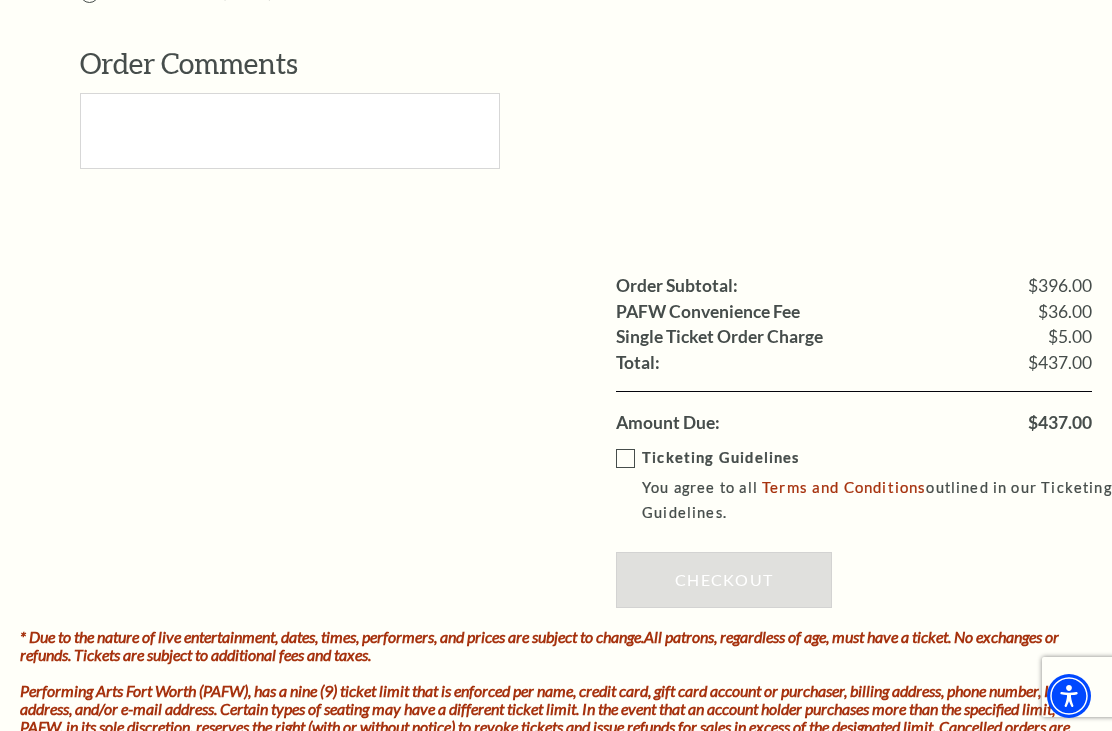 click on "Ticketing Guidelines
You agree to all   Terms and Conditions  outlined in our Ticketing Guidelines." at bounding box center (868, 486) 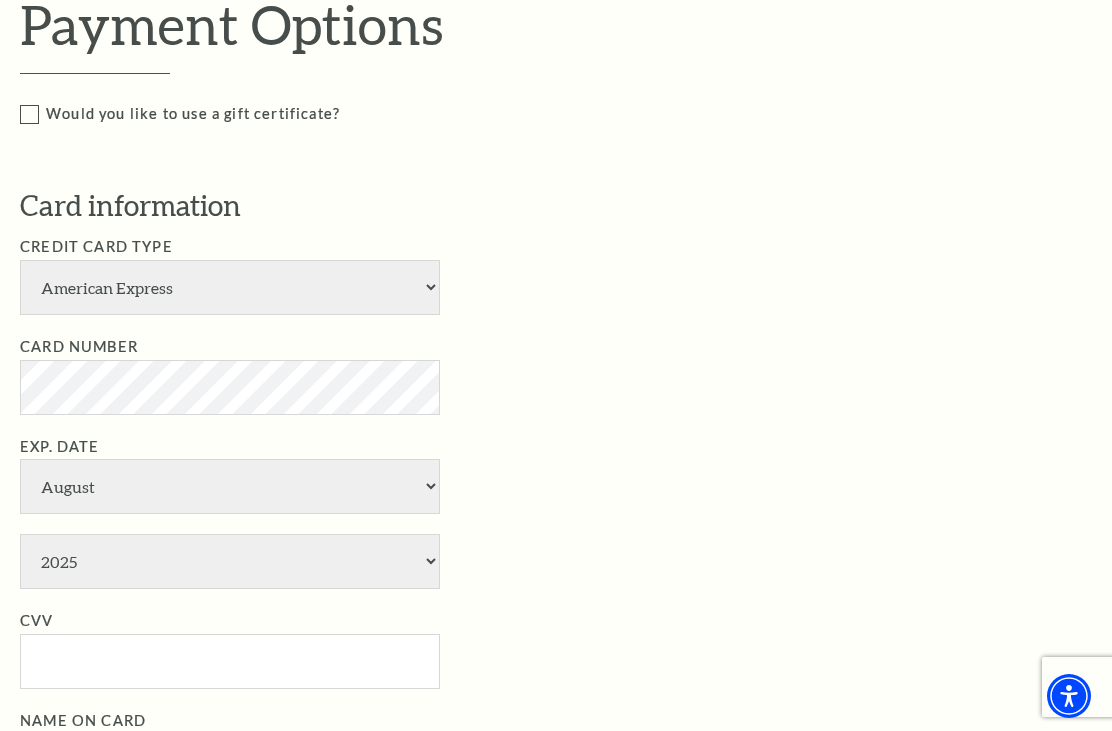 scroll, scrollTop: 1005, scrollLeft: 0, axis: vertical 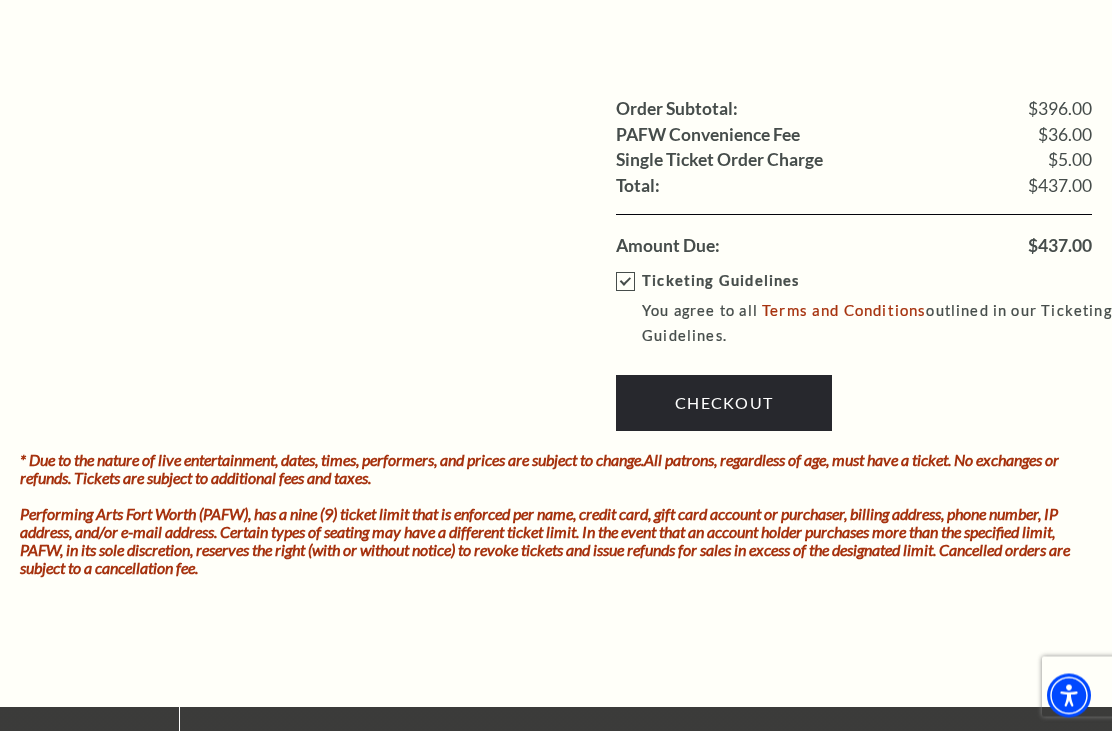 click on "Checkout" at bounding box center [724, 404] 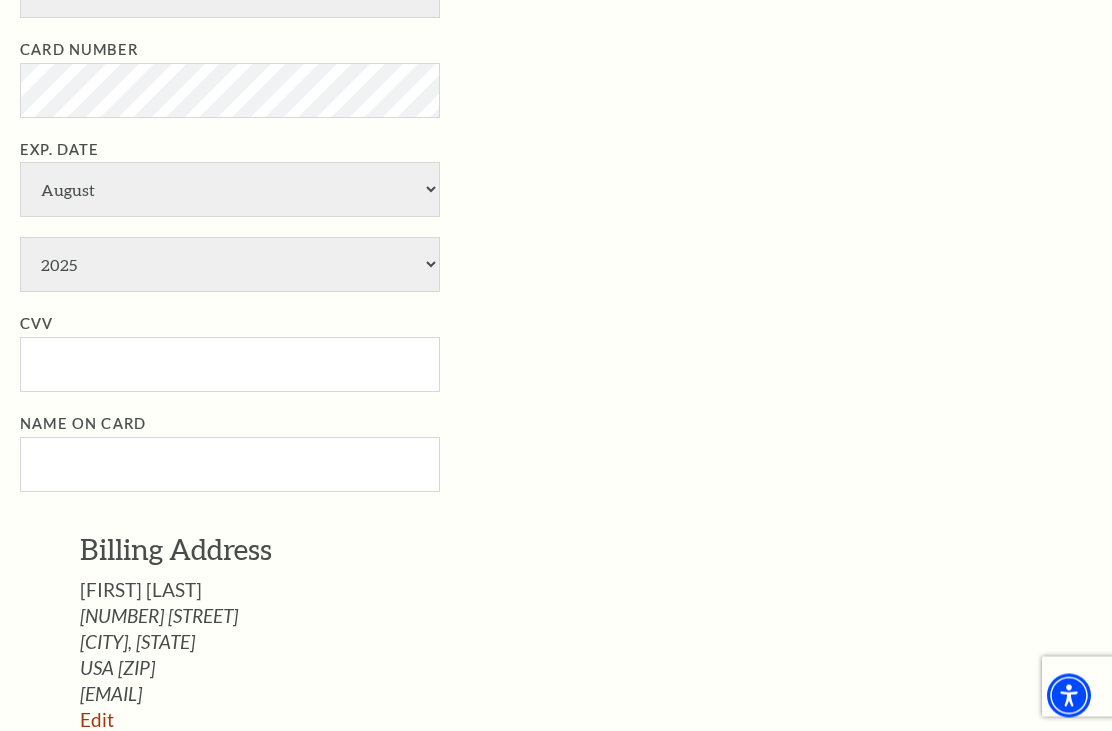 scroll, scrollTop: 1097, scrollLeft: 0, axis: vertical 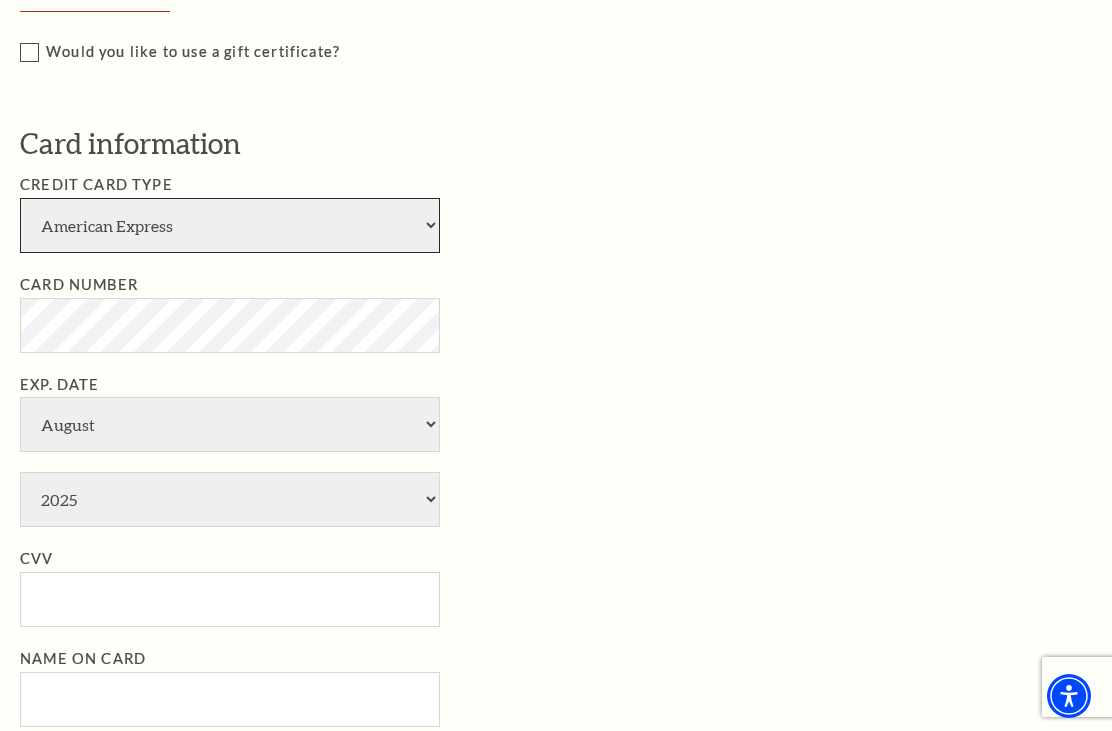 click on "American Express
Visa
Master Card
Discover" at bounding box center [230, 225] 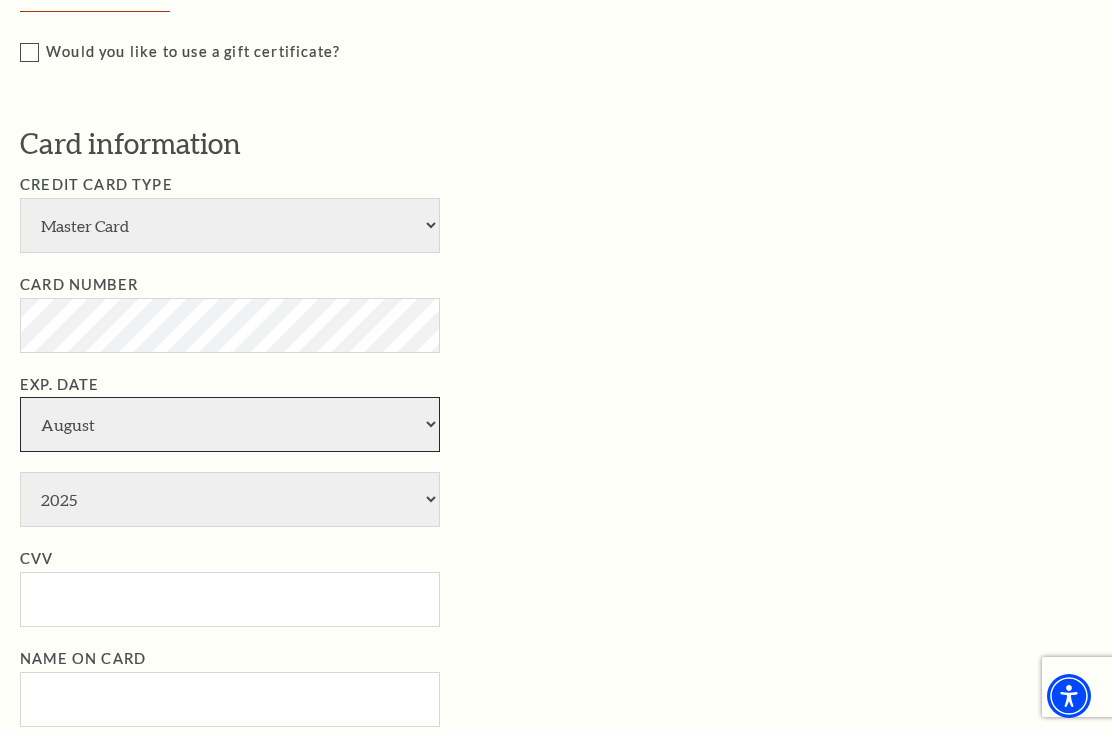 click on "January
February
March
April
May
June
July
August
September
October
November
December" at bounding box center [230, 424] 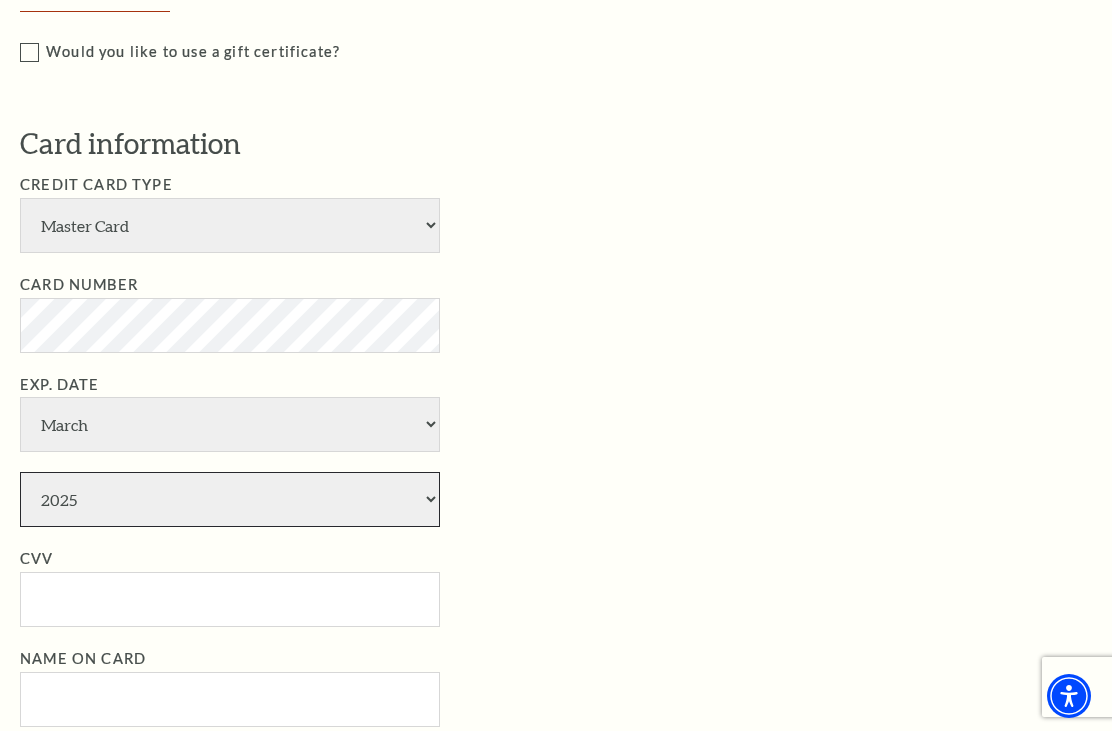 click on "2025
2026
2027
2028
2029
2030
2031
2032
2033
2034" at bounding box center [230, 499] 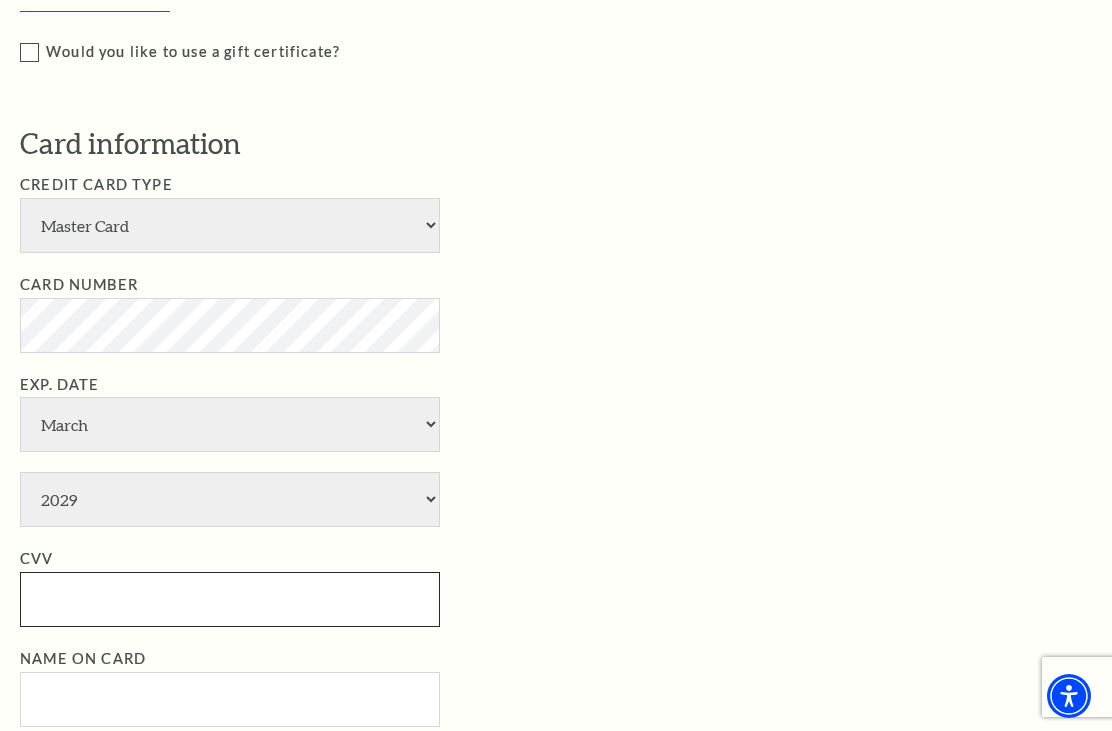 click on "CVV" at bounding box center [230, 599] 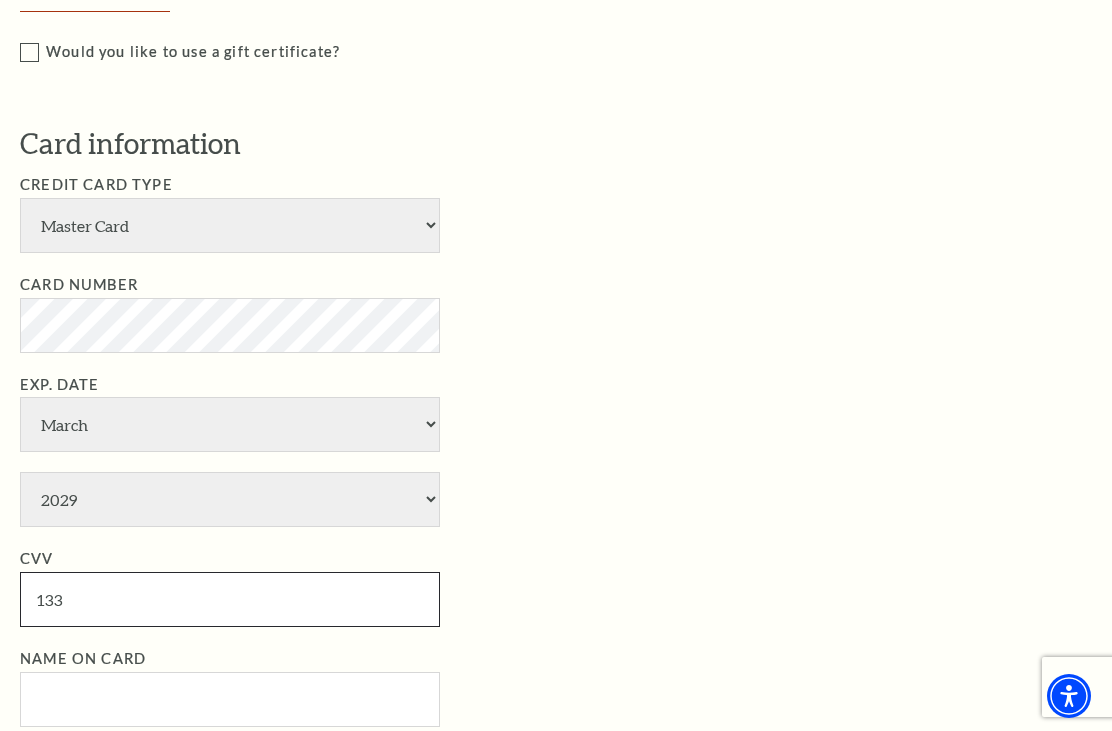 type on "133" 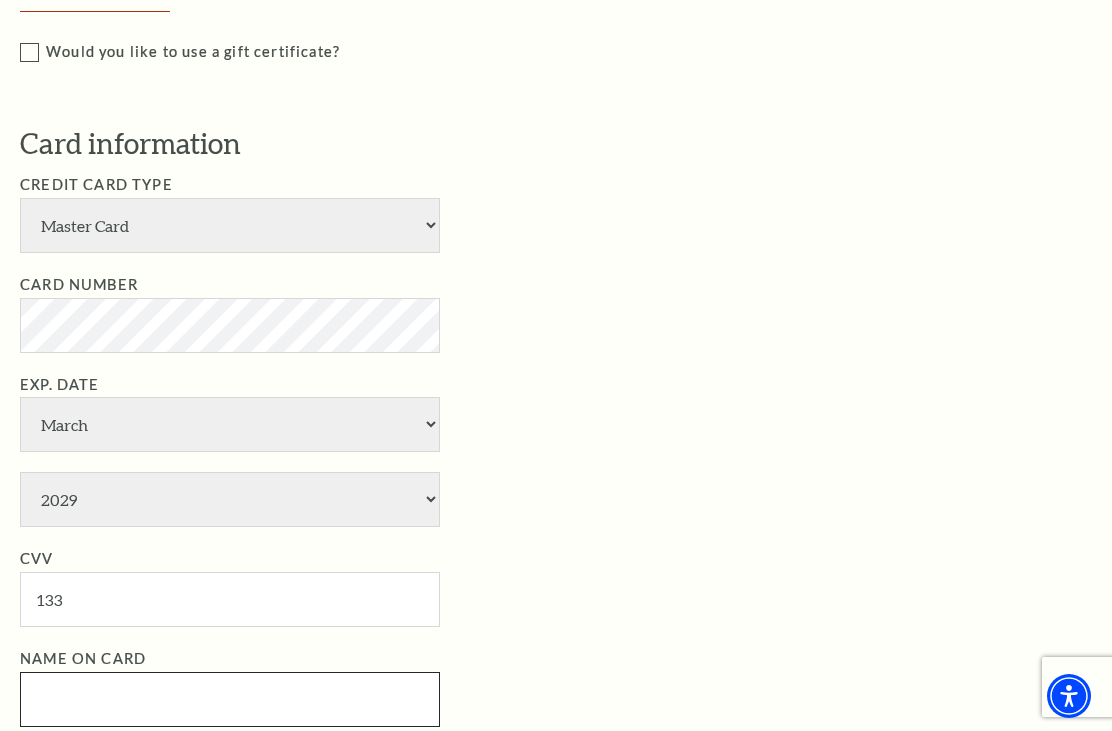 click on "Name on Card" at bounding box center [230, 699] 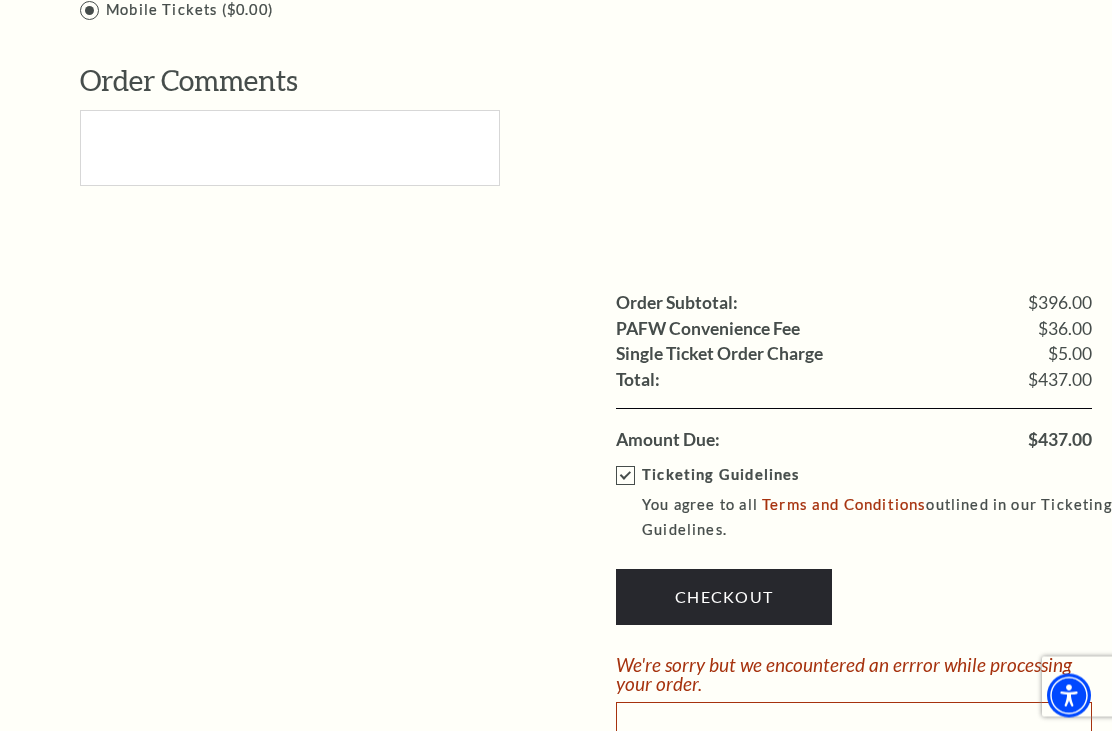 scroll, scrollTop: 2188, scrollLeft: 0, axis: vertical 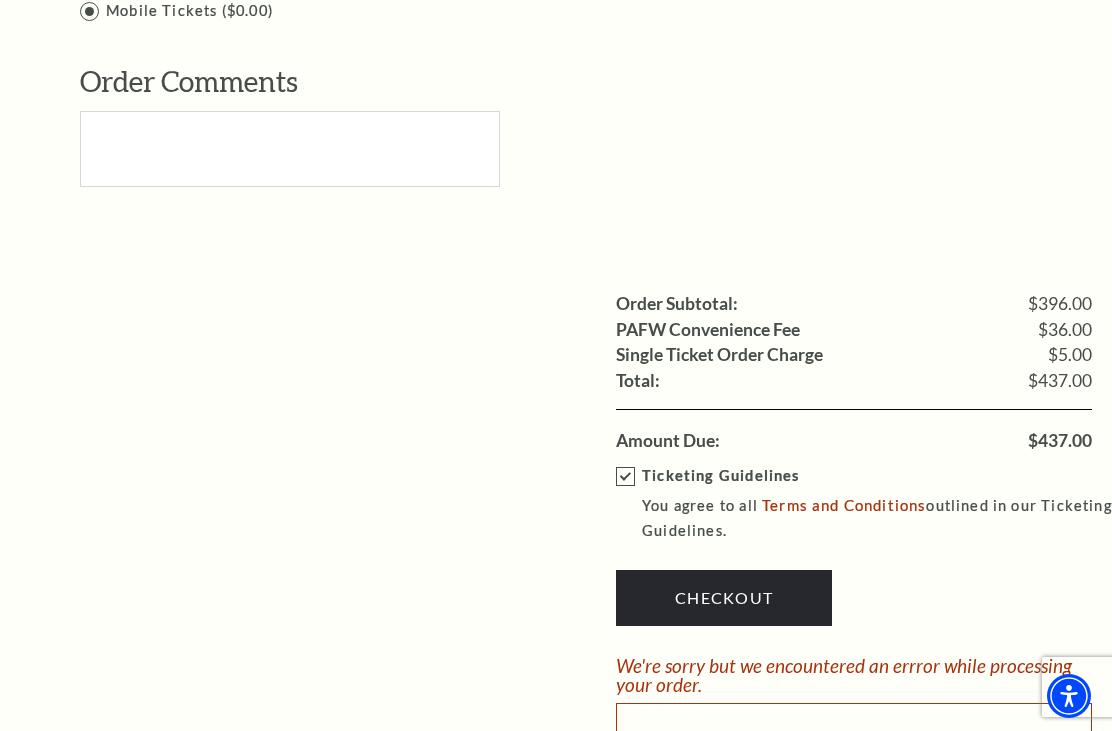 type on "[FIRST] [LAST]" 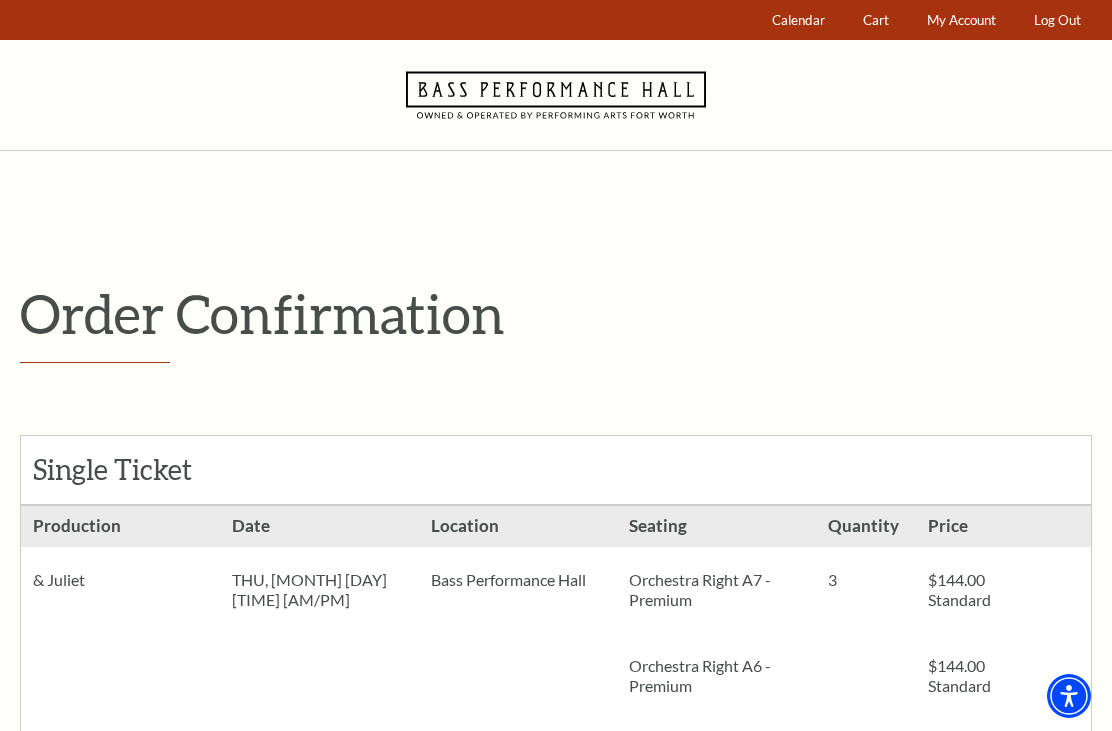 scroll, scrollTop: 0, scrollLeft: 0, axis: both 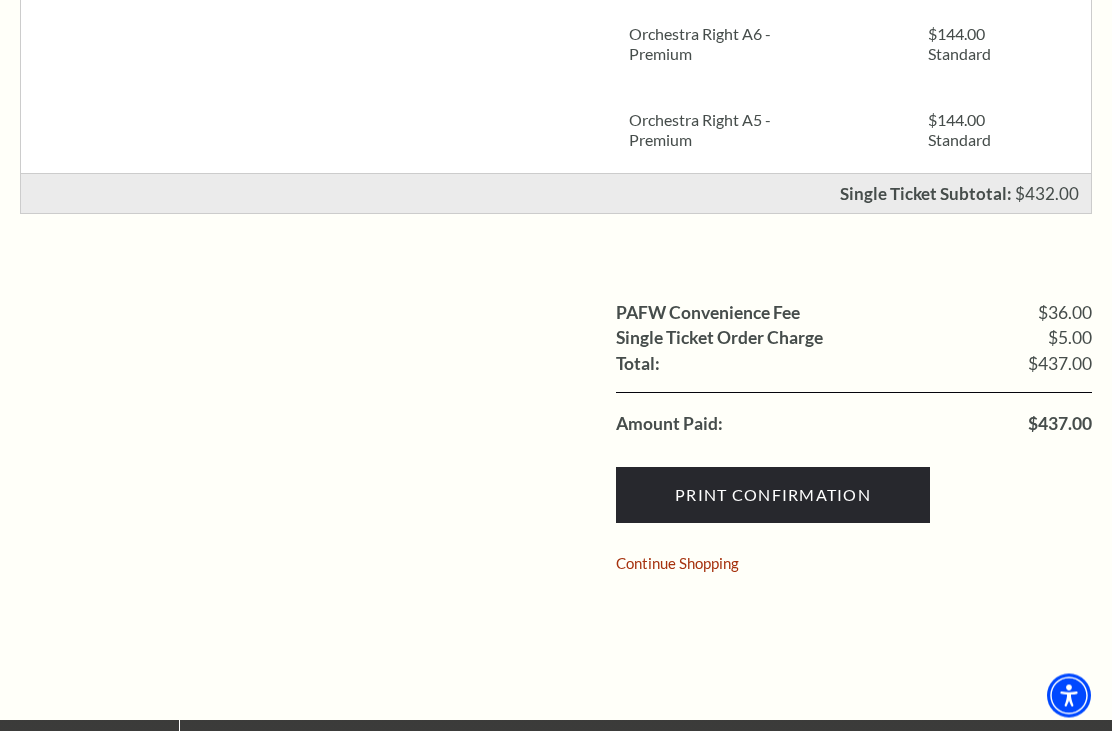 click on "Print Confirmation" at bounding box center (773, 496) 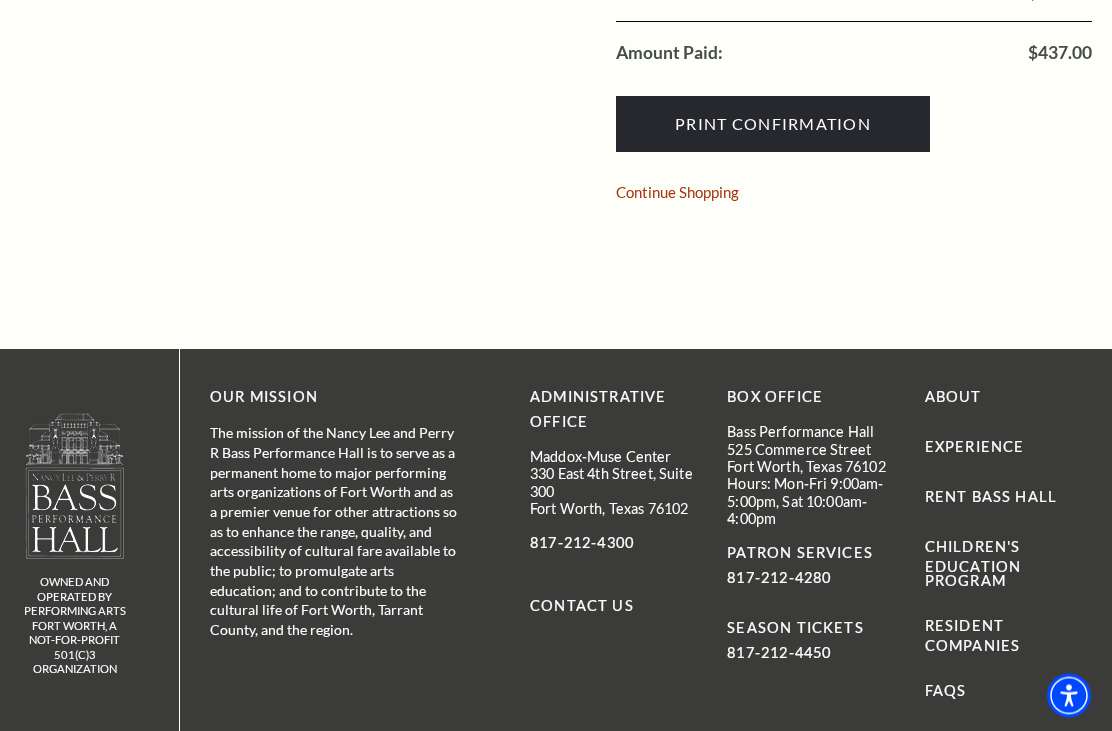 scroll, scrollTop: 1004, scrollLeft: 0, axis: vertical 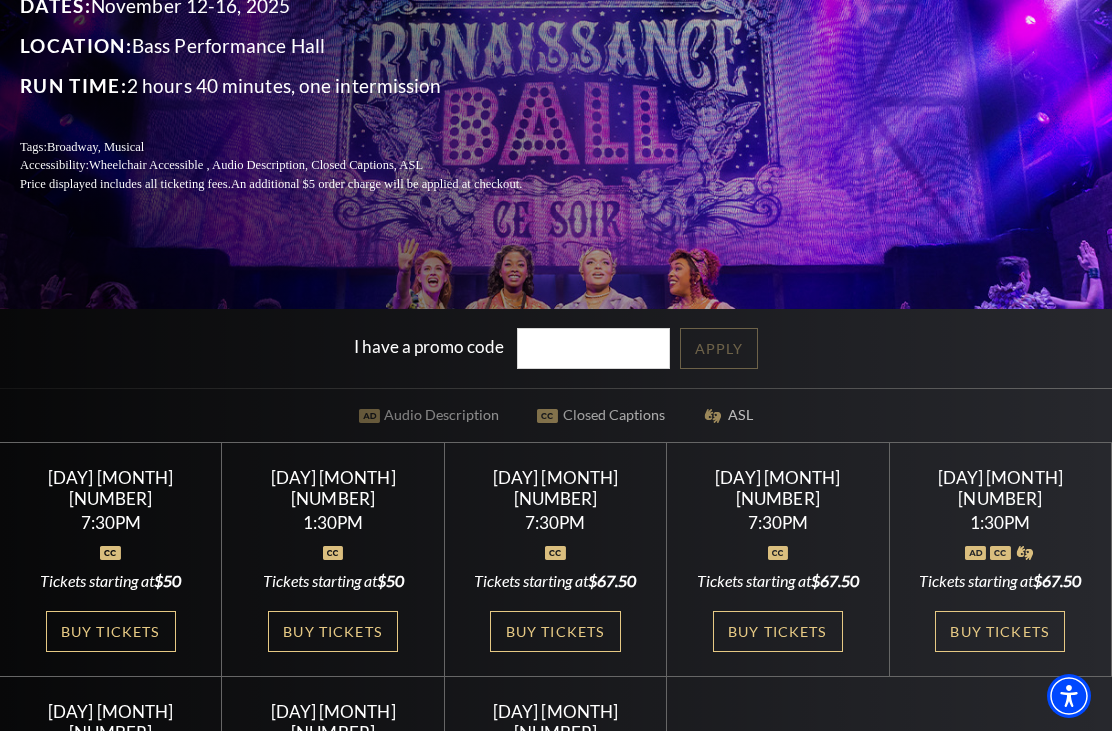 click on "Buy Tickets" at bounding box center (111, 631) 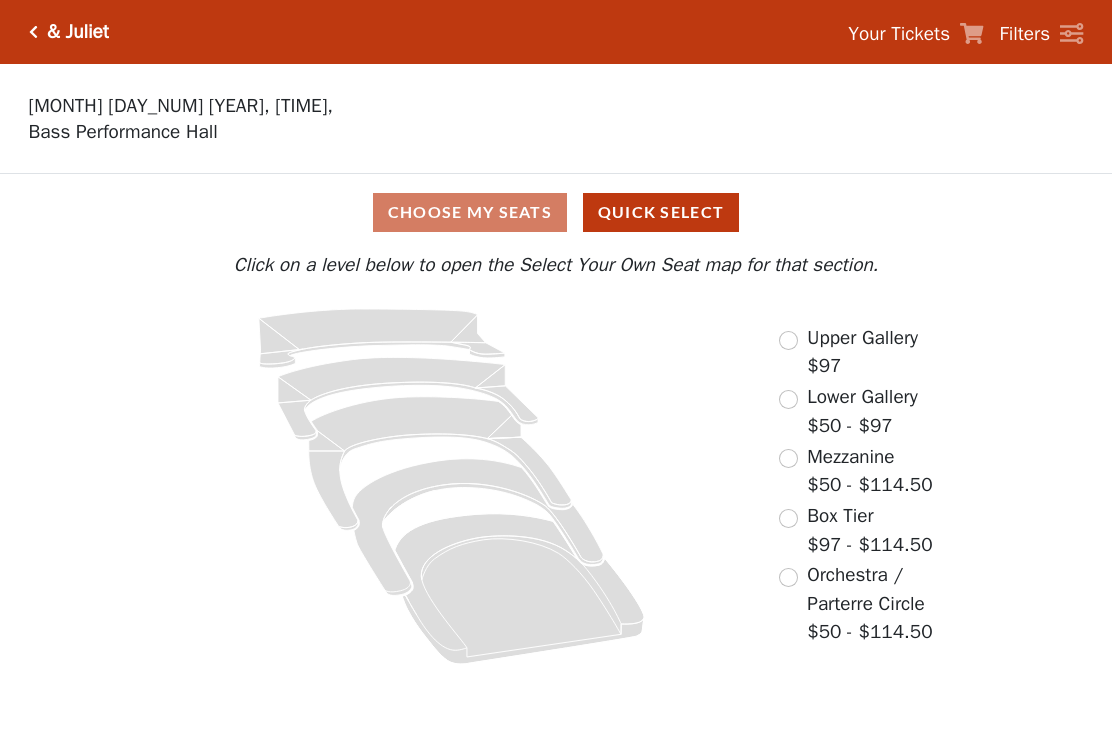 scroll, scrollTop: 0, scrollLeft: 0, axis: both 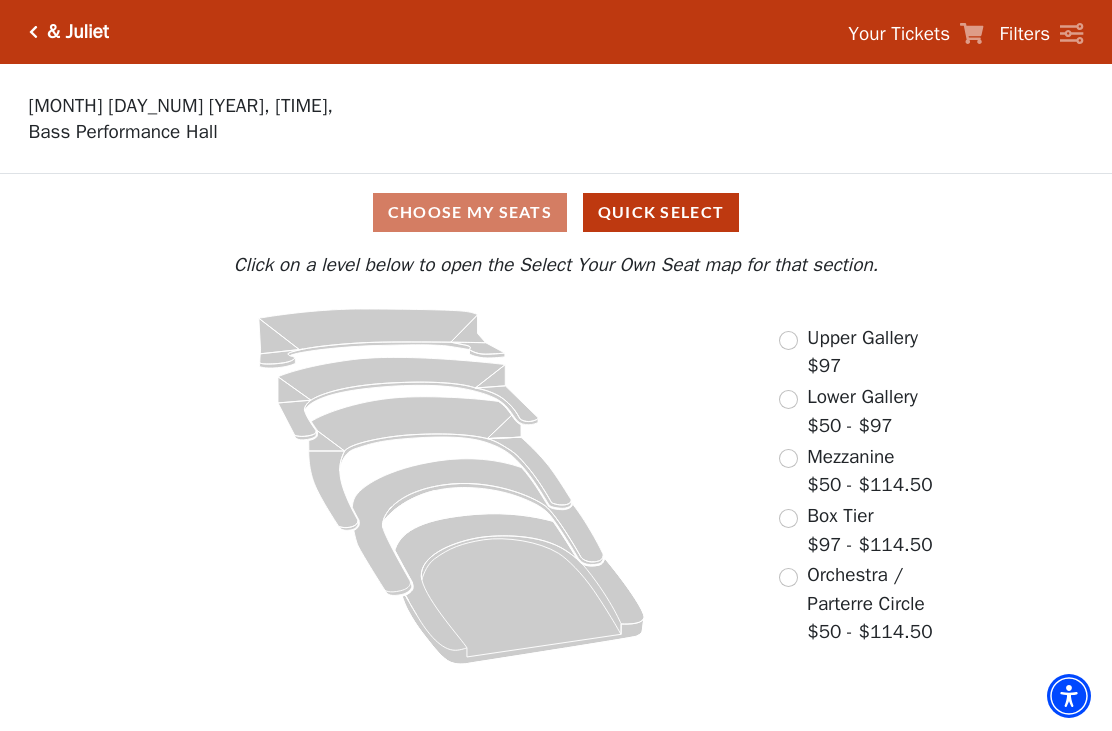click on "Choose My Seats
Quick Select" at bounding box center [556, 212] 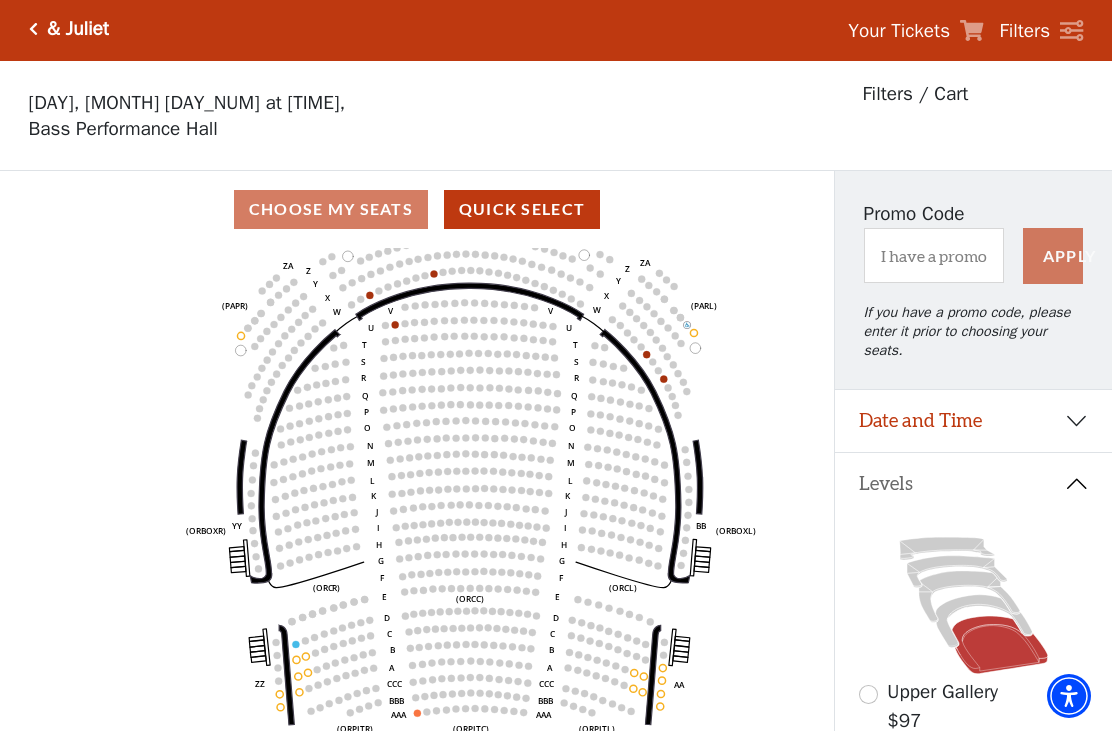 scroll, scrollTop: 0, scrollLeft: 0, axis: both 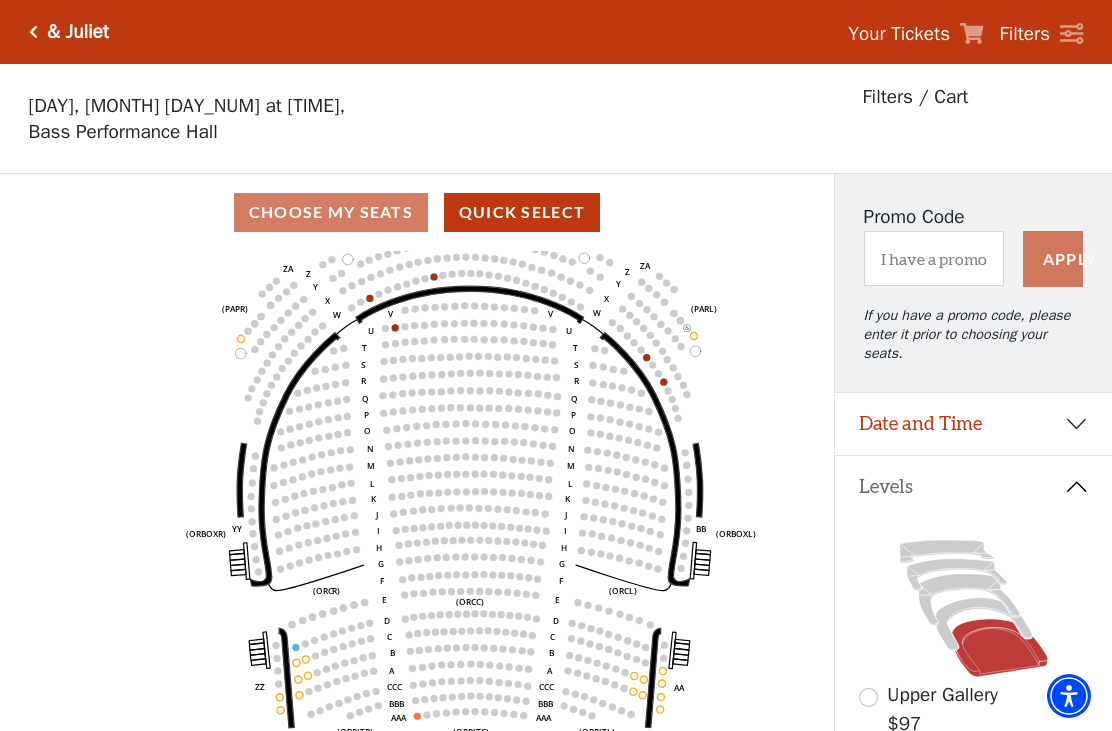 click on "& Juliet" at bounding box center (78, 32) 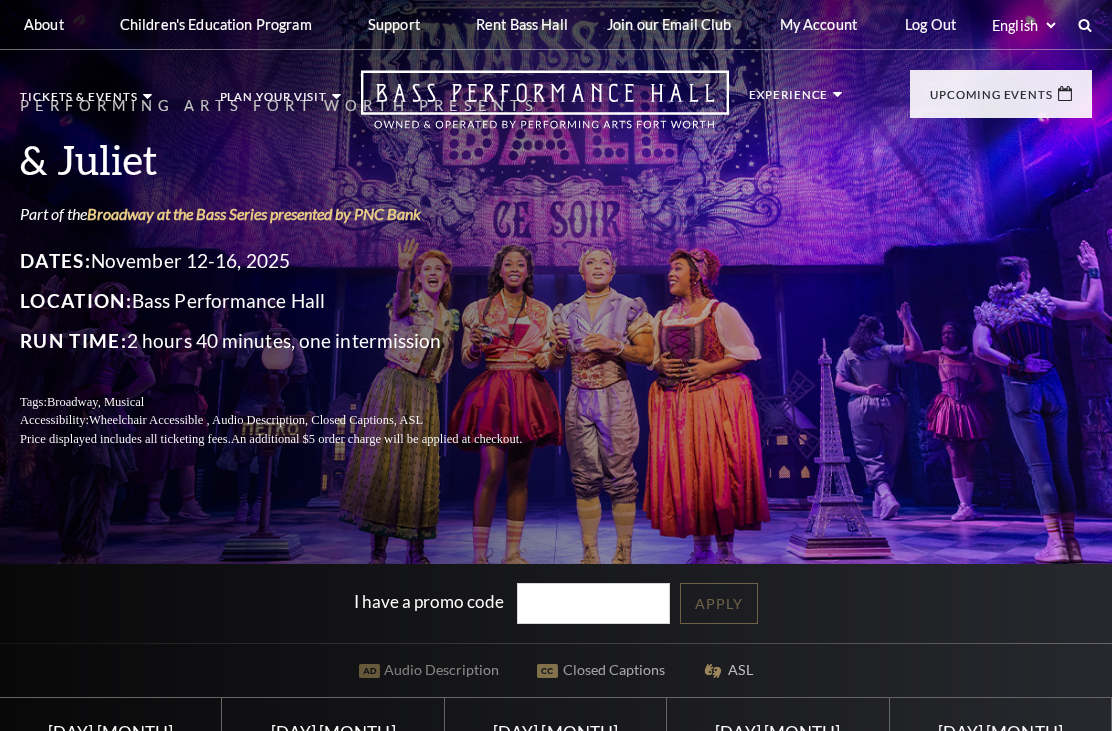 scroll, scrollTop: 0, scrollLeft: 0, axis: both 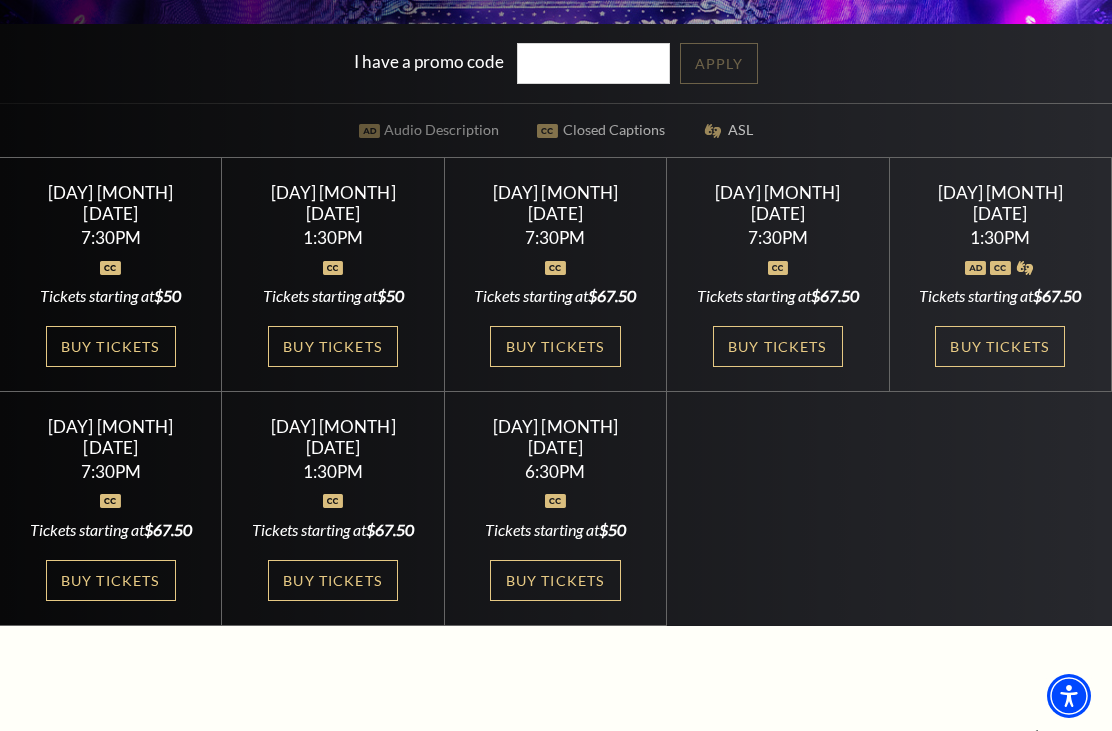 click on "Buy Tickets" at bounding box center (555, 346) 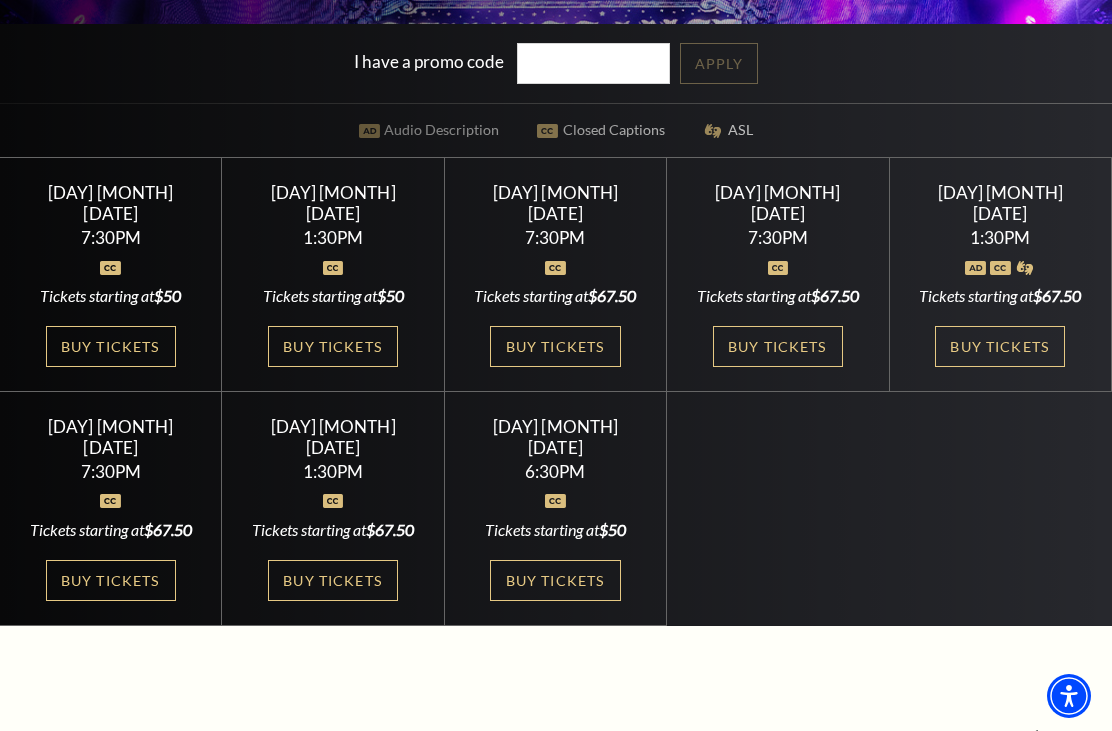 scroll, scrollTop: 604, scrollLeft: 0, axis: vertical 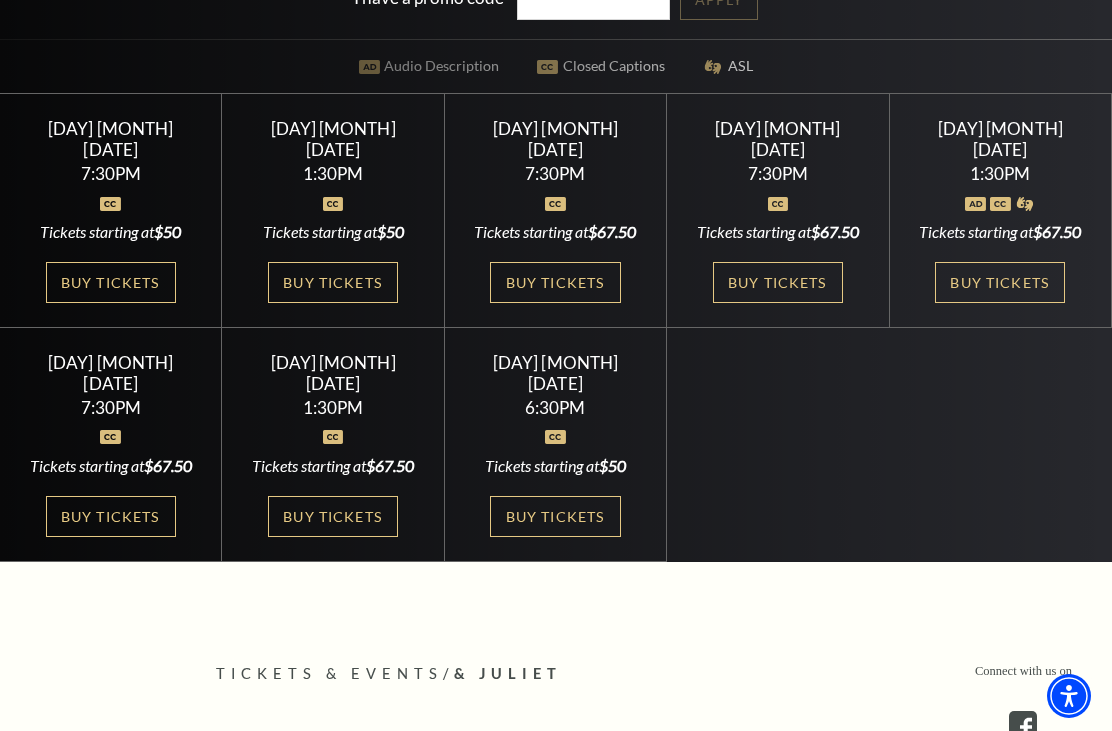 click on "Buy Tickets" at bounding box center (333, 282) 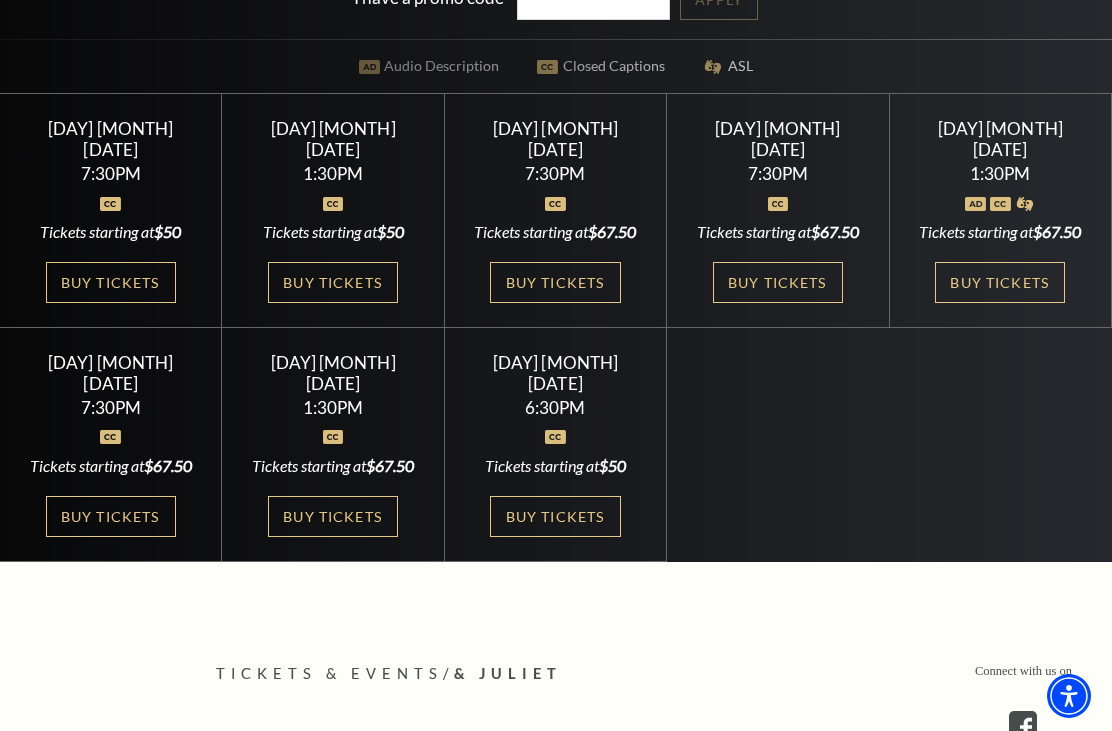 click on "Buy Tickets" at bounding box center [555, 282] 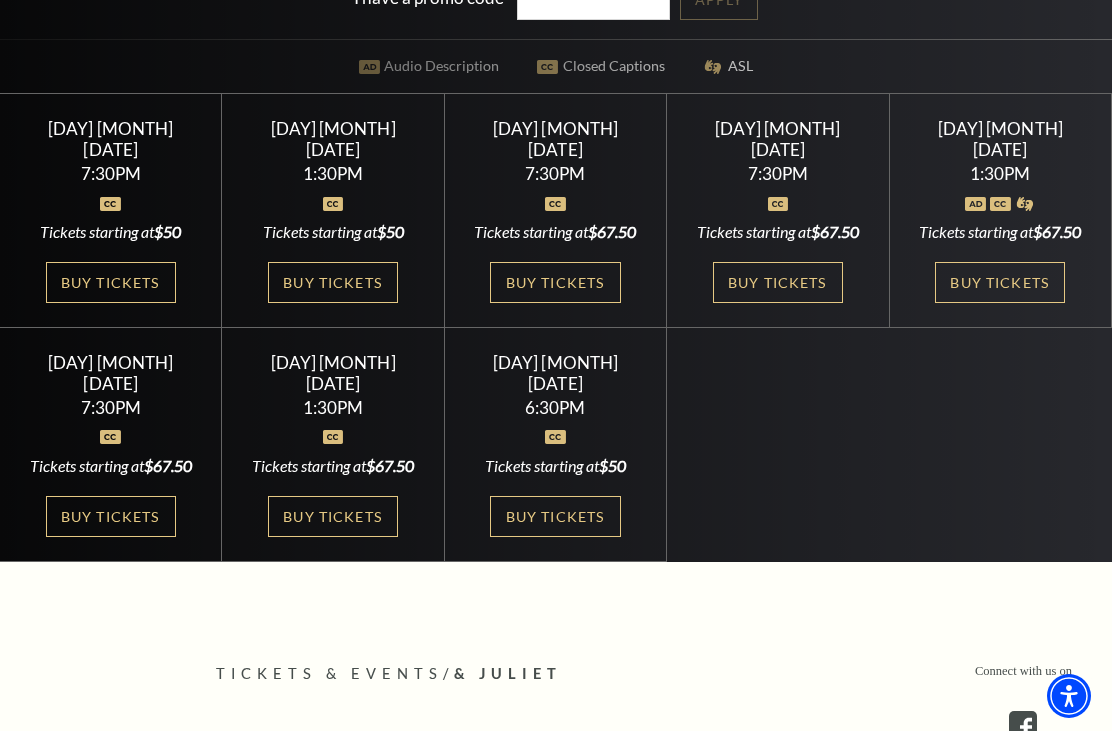 click on "Buy Tickets" at bounding box center [778, 282] 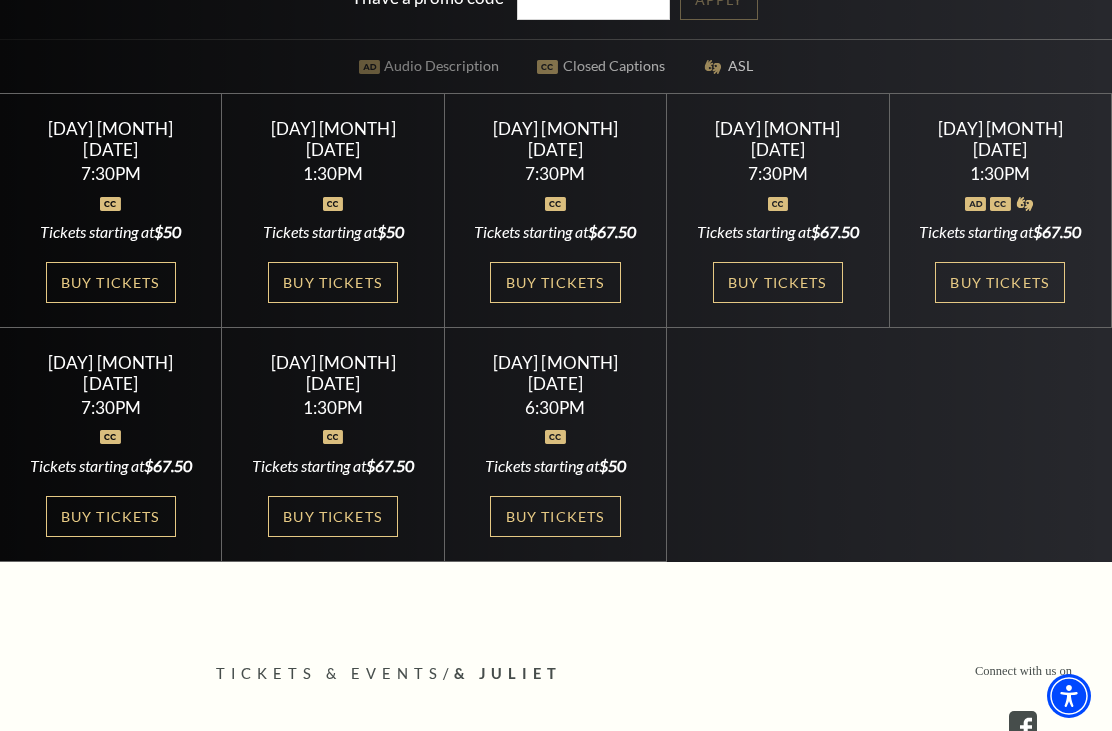 scroll, scrollTop: 604, scrollLeft: 0, axis: vertical 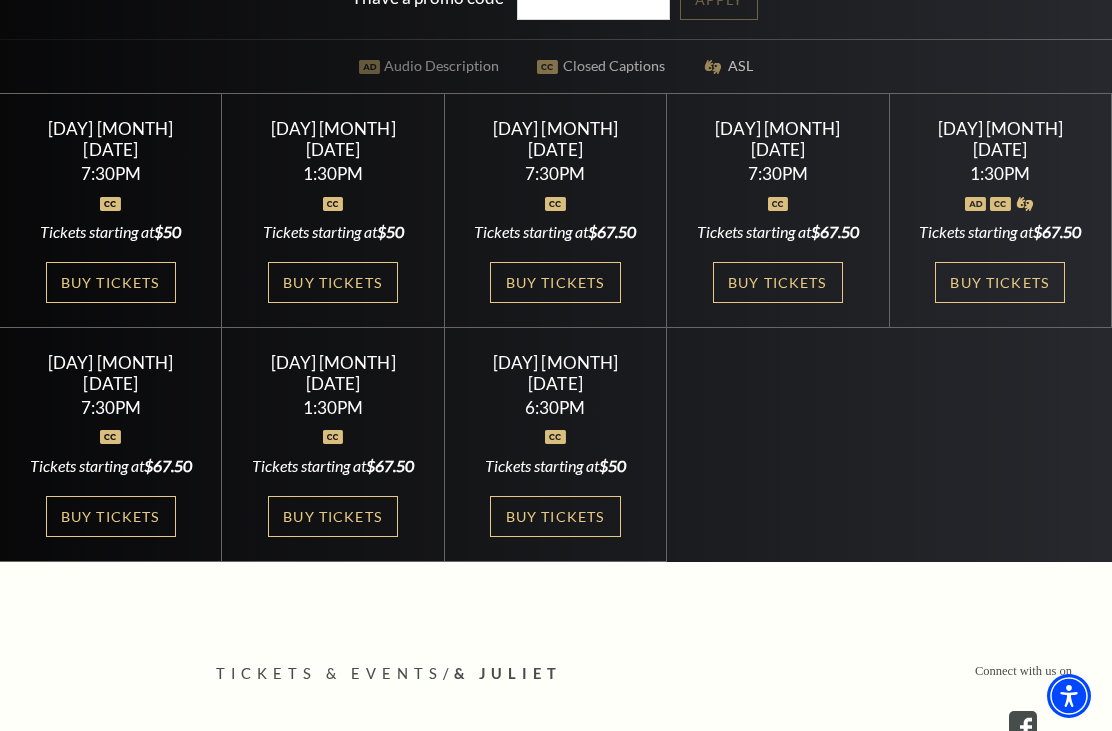 click on "Buy Tickets" at bounding box center [1000, 282] 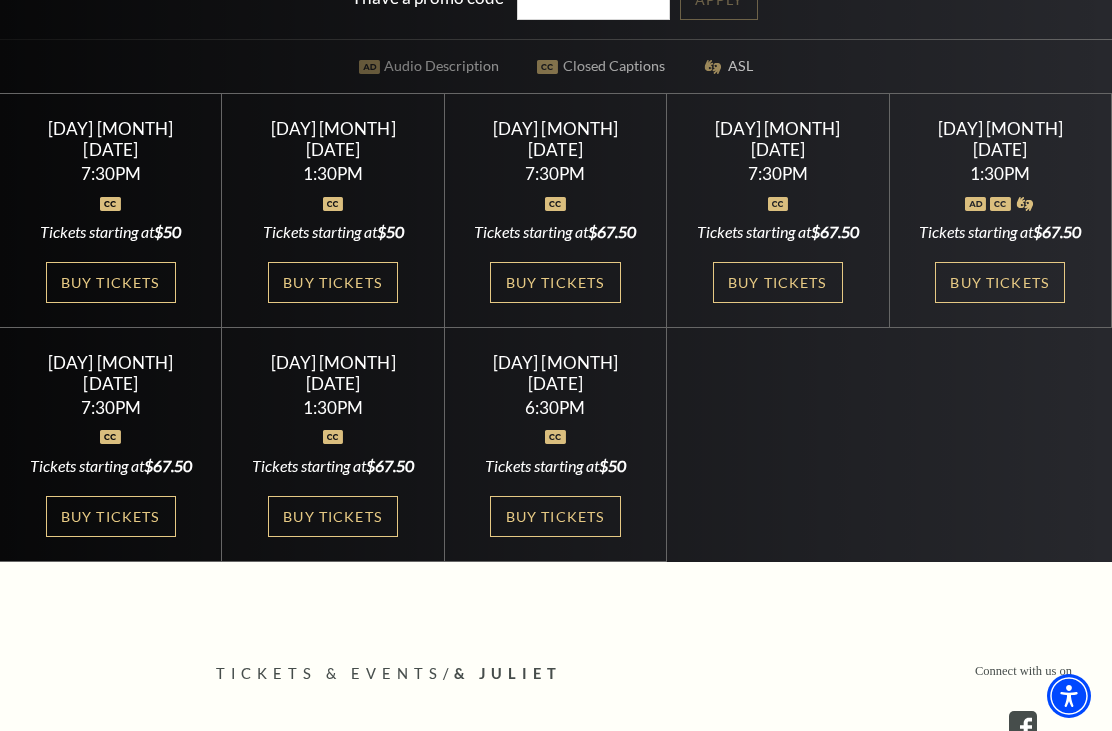 click on "Buy Tickets" at bounding box center [111, 516] 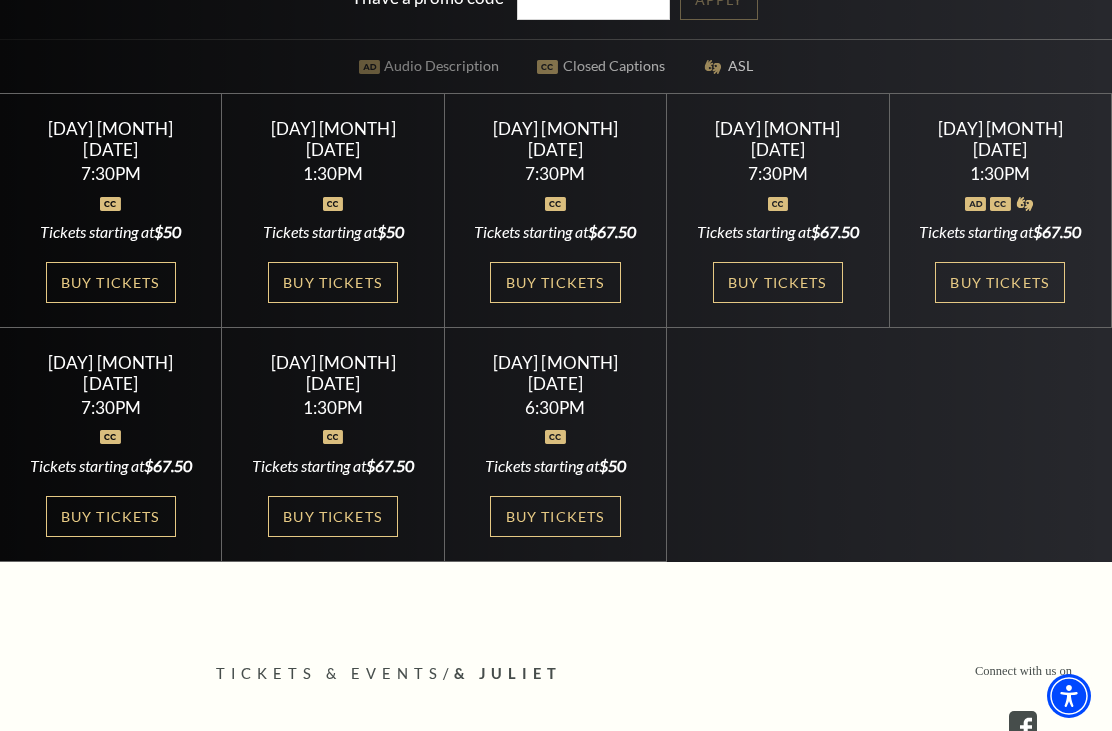 scroll, scrollTop: 604, scrollLeft: 0, axis: vertical 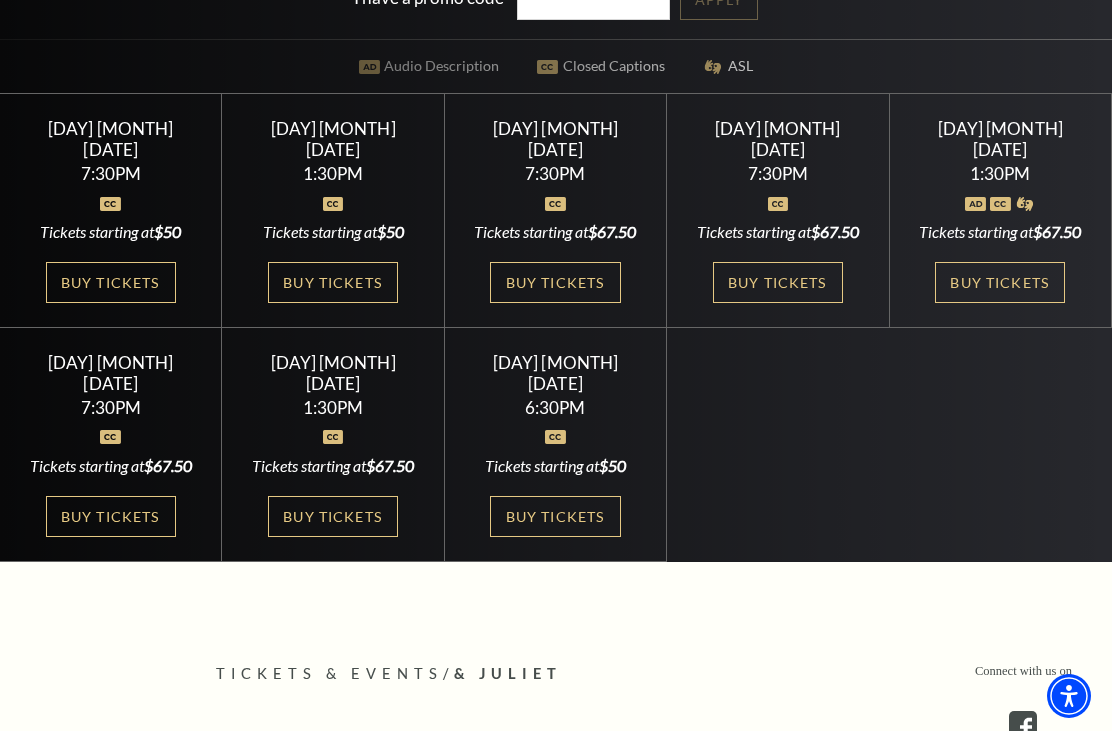 click on "Buy Tickets" at bounding box center (333, 516) 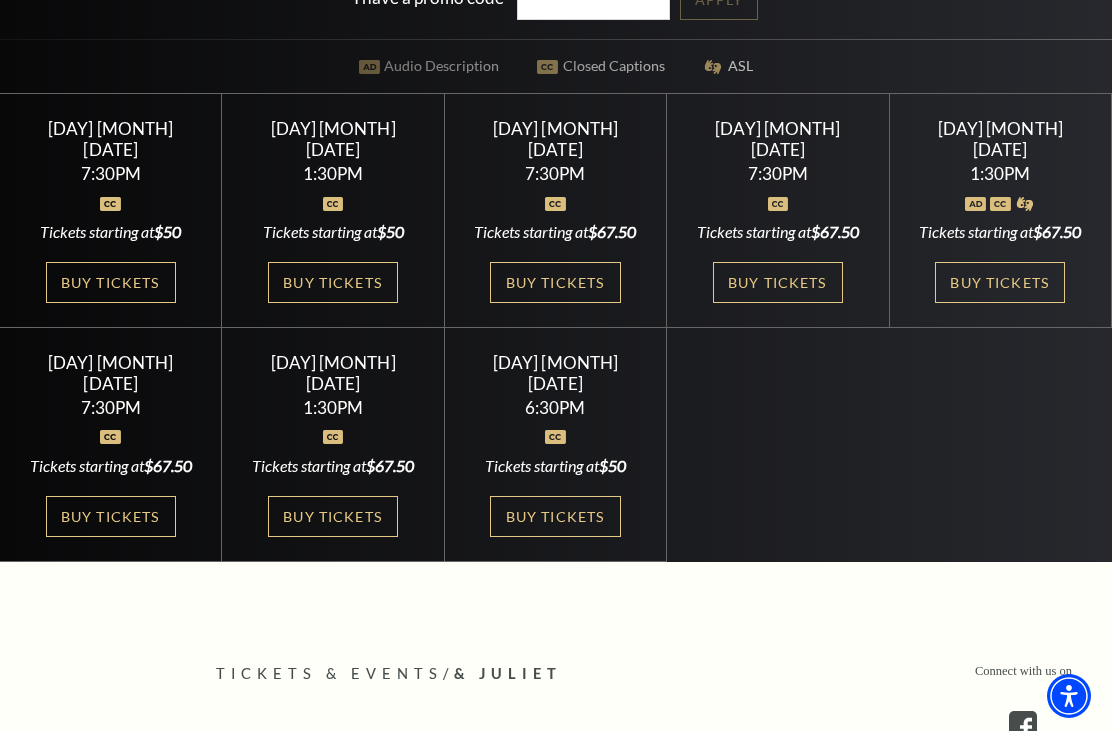 scroll, scrollTop: 604, scrollLeft: 0, axis: vertical 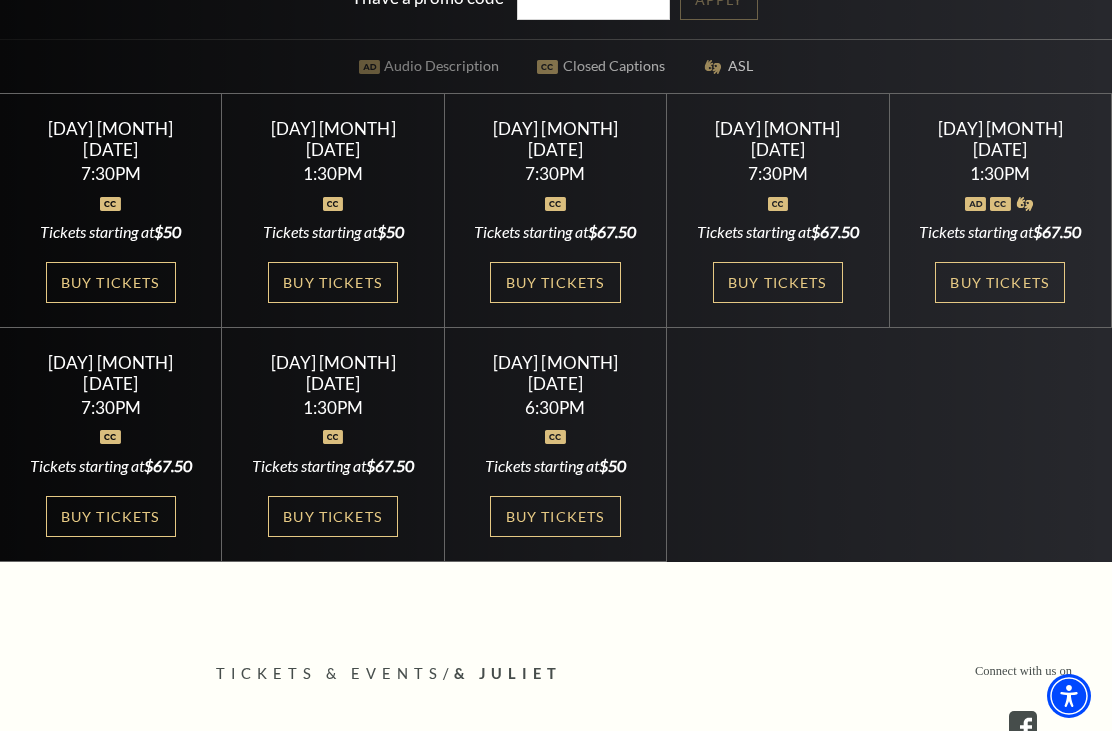 click on "Buy Tickets" at bounding box center (555, 516) 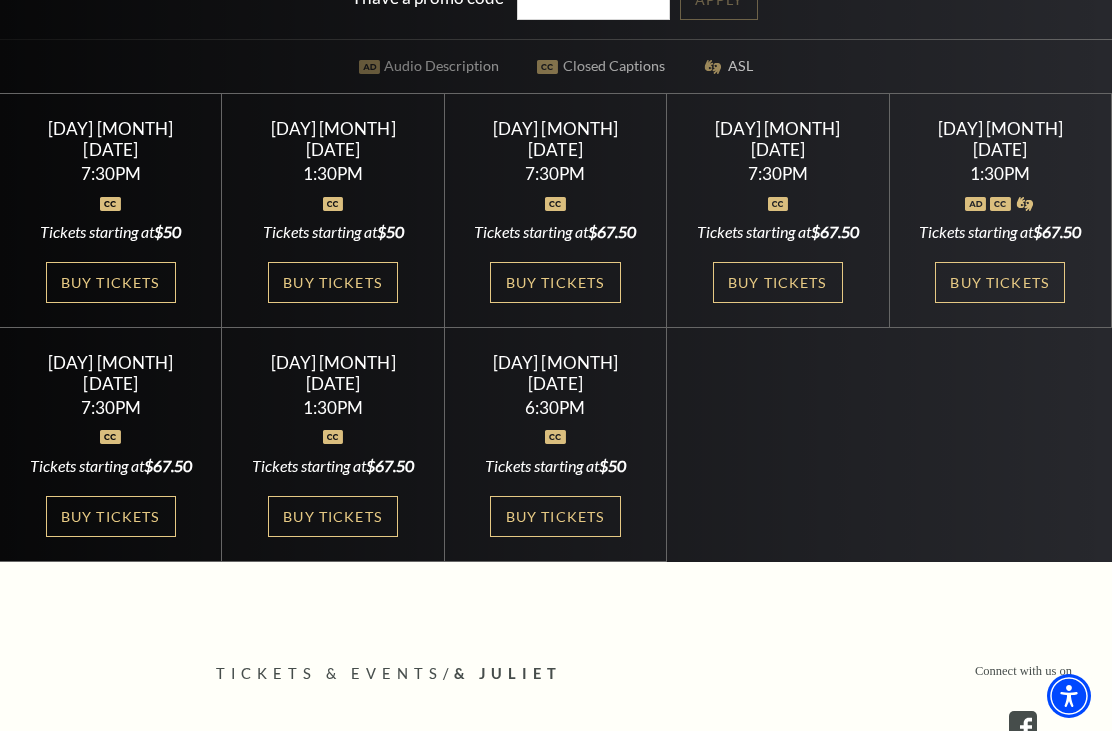 click on "Buy Tickets" at bounding box center [555, 282] 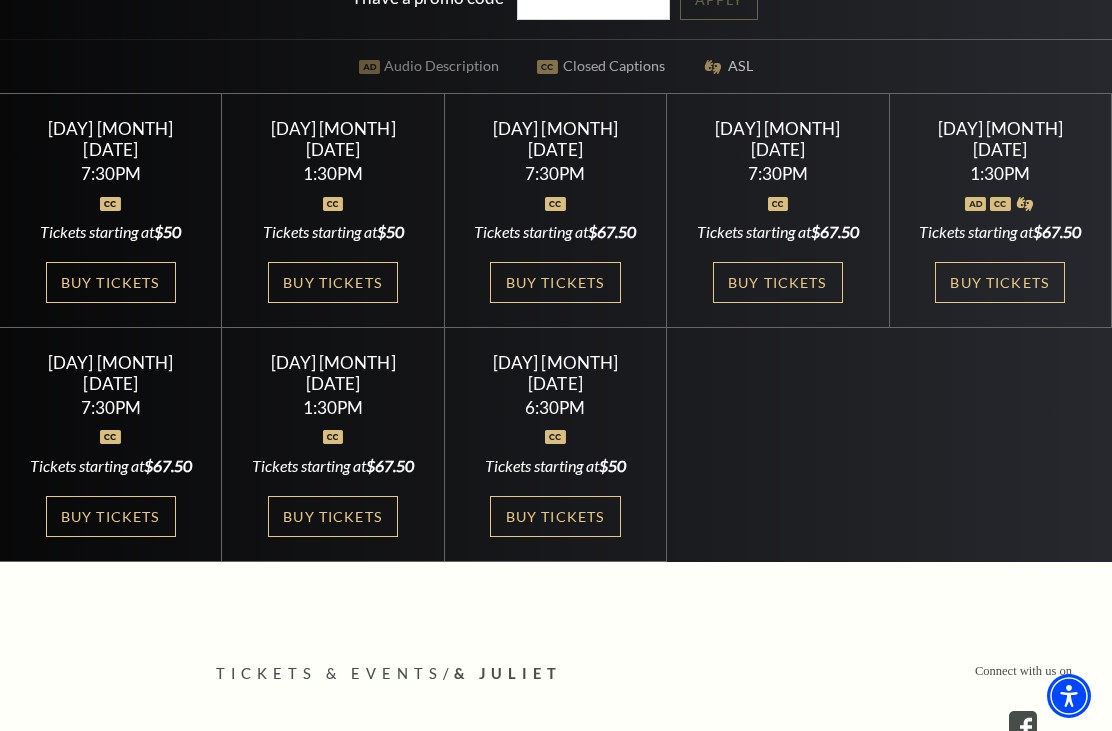 scroll, scrollTop: 604, scrollLeft: 0, axis: vertical 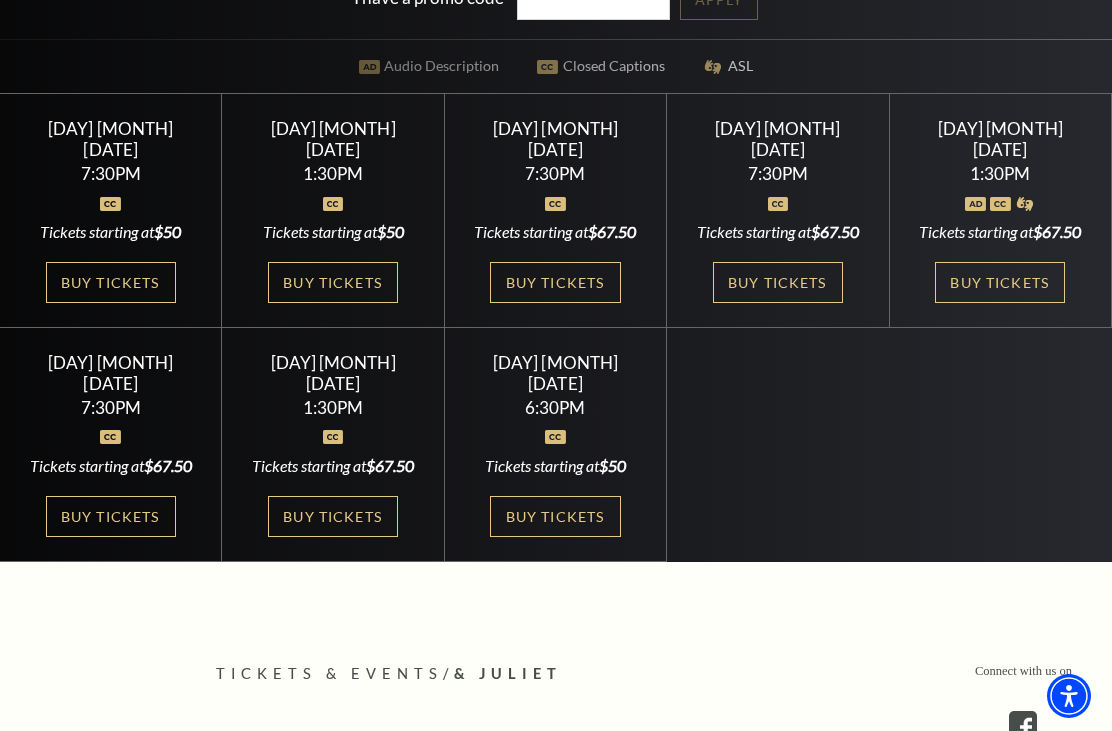click on "Buy Tickets" at bounding box center [333, 282] 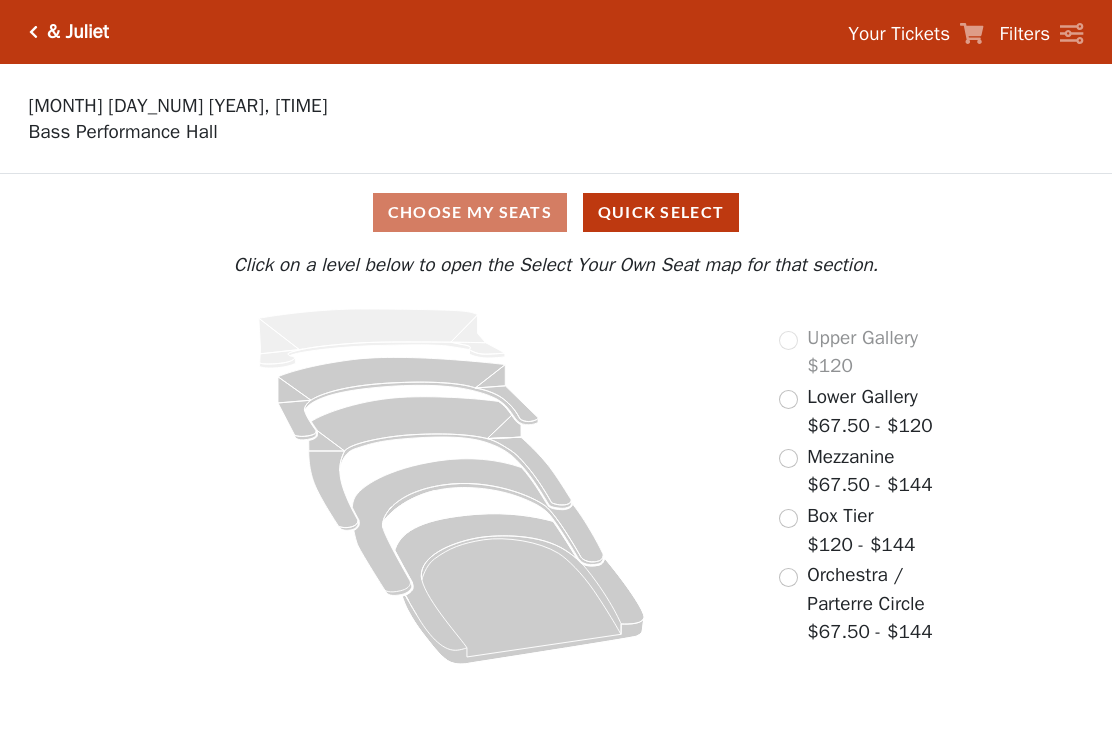 scroll, scrollTop: 0, scrollLeft: 0, axis: both 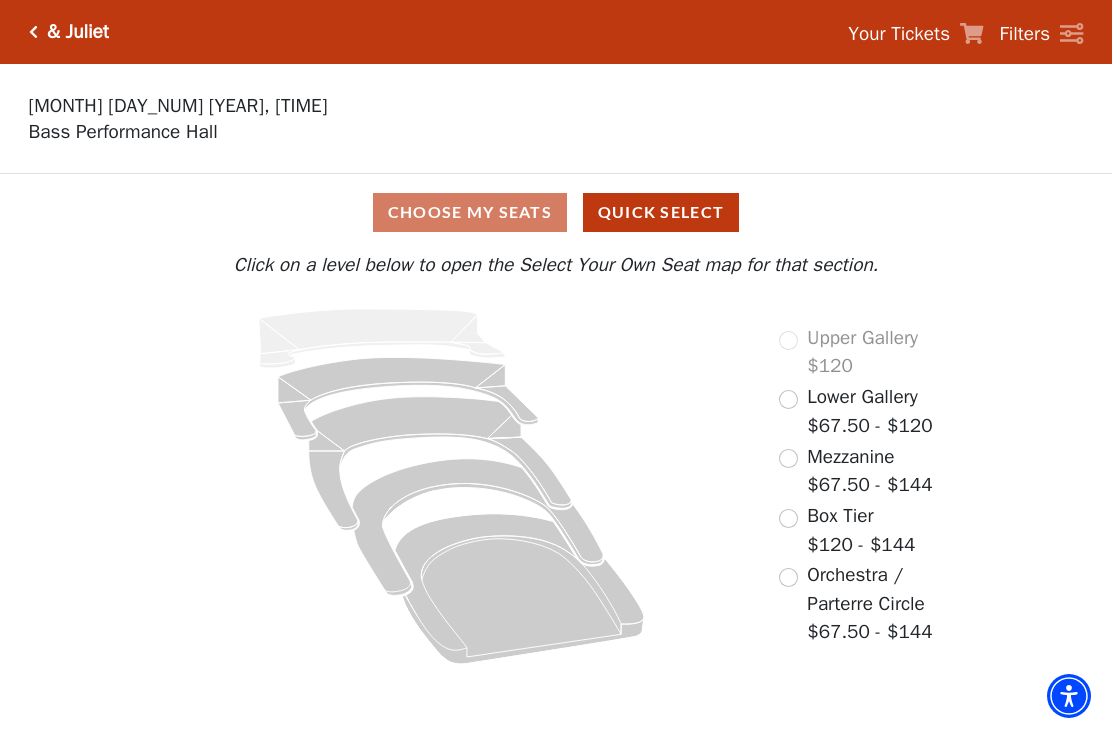 click at bounding box center (788, 577) 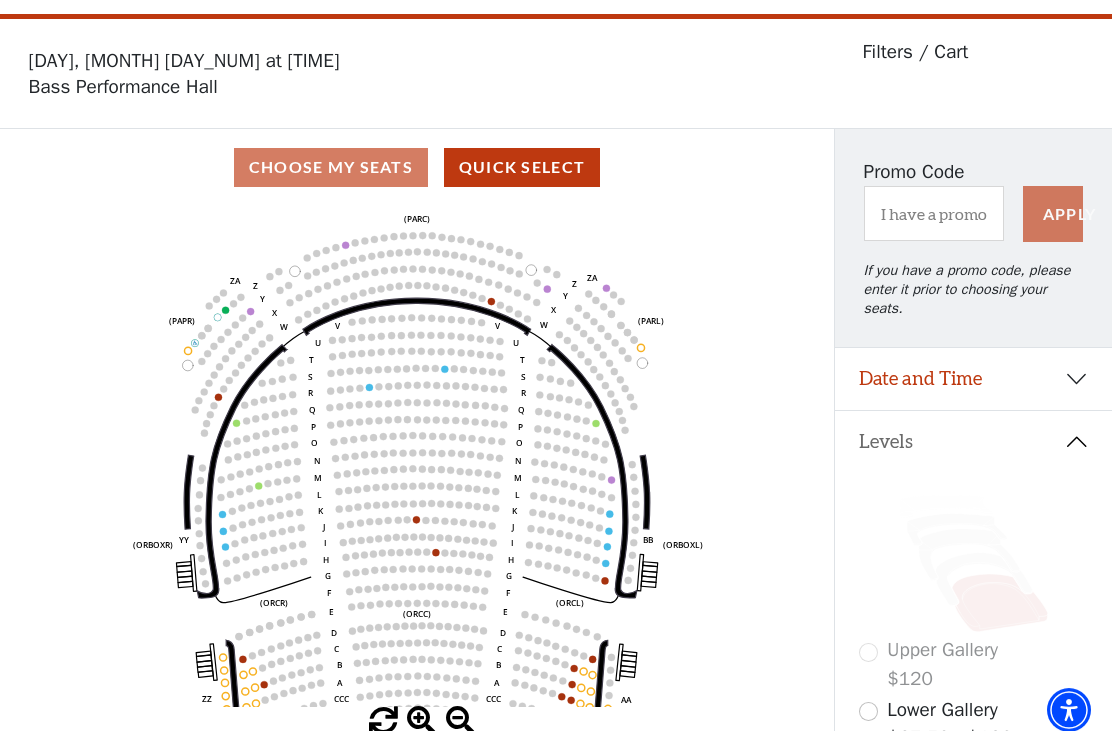 scroll, scrollTop: 0, scrollLeft: 0, axis: both 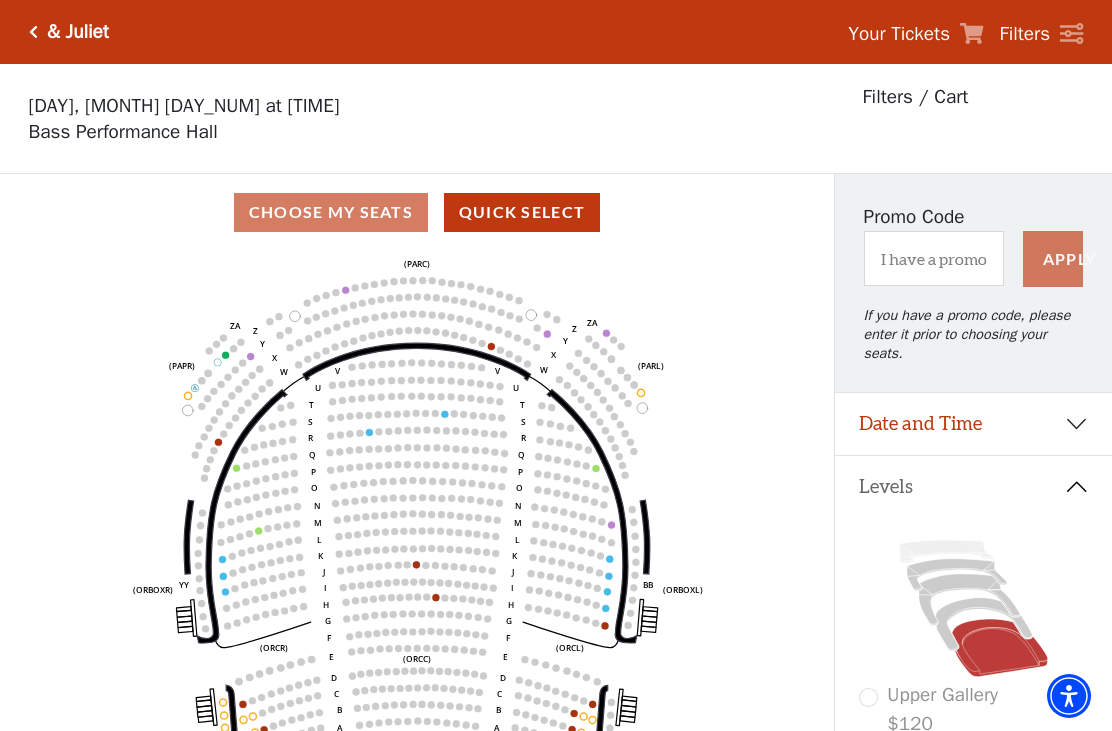 click on "& Juliet" at bounding box center (78, 32) 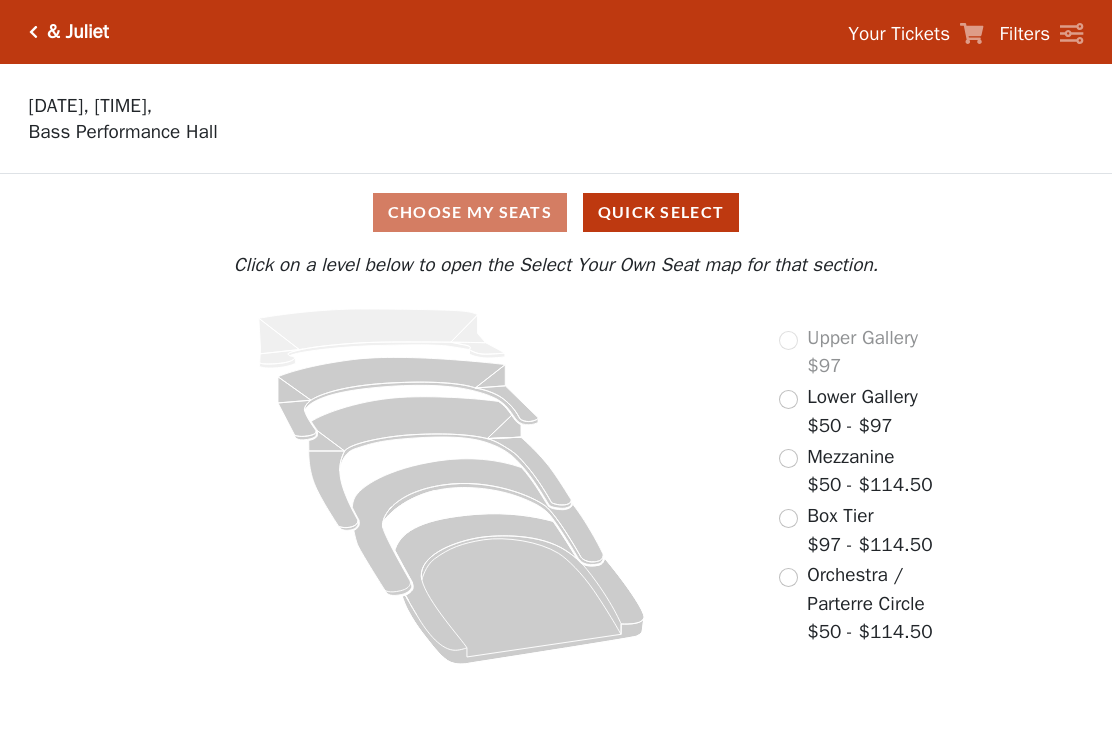 scroll, scrollTop: 0, scrollLeft: 0, axis: both 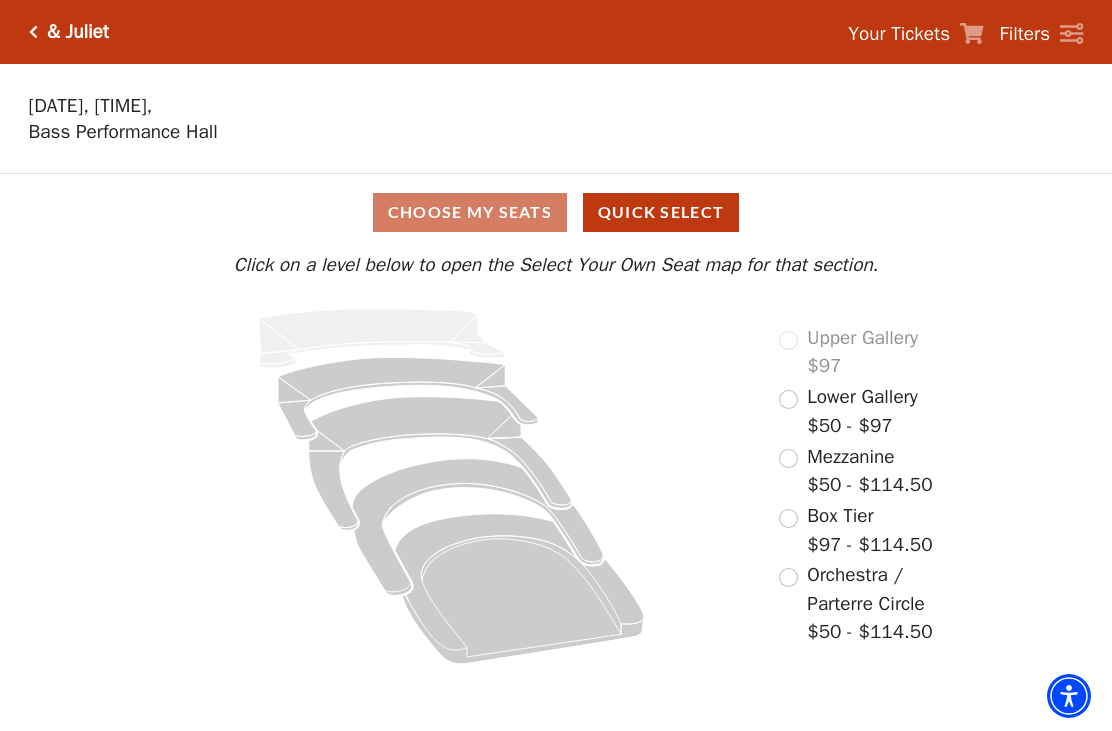 click at bounding box center [788, 577] 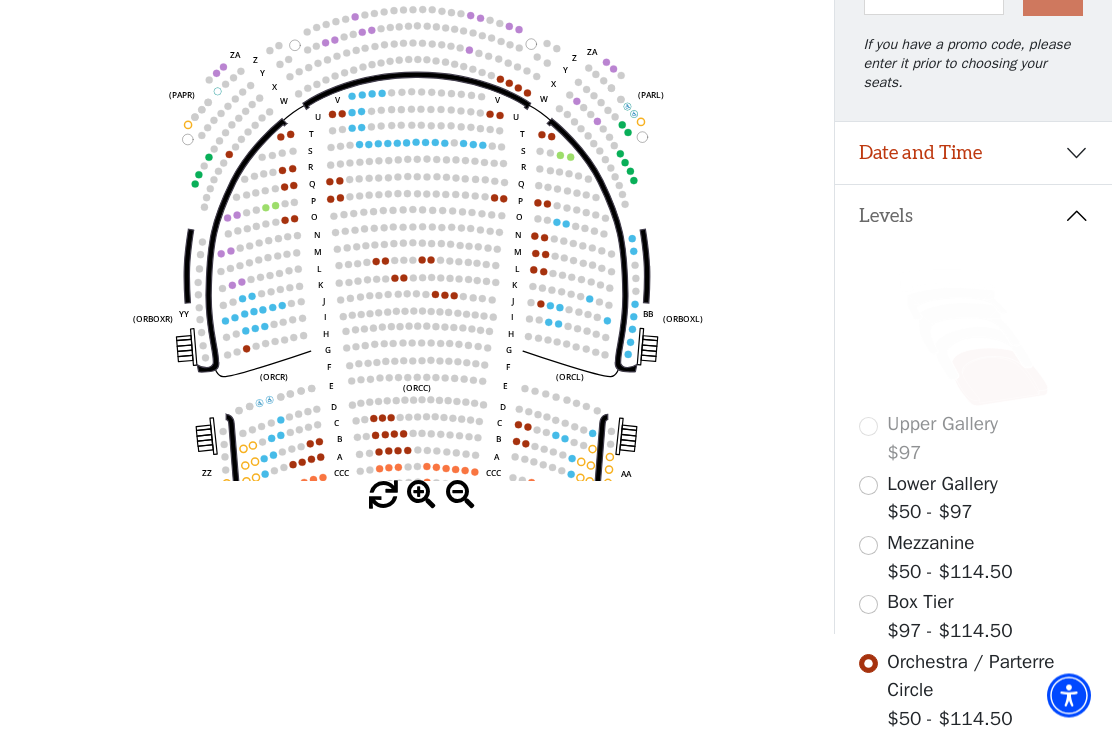 scroll, scrollTop: 269, scrollLeft: 0, axis: vertical 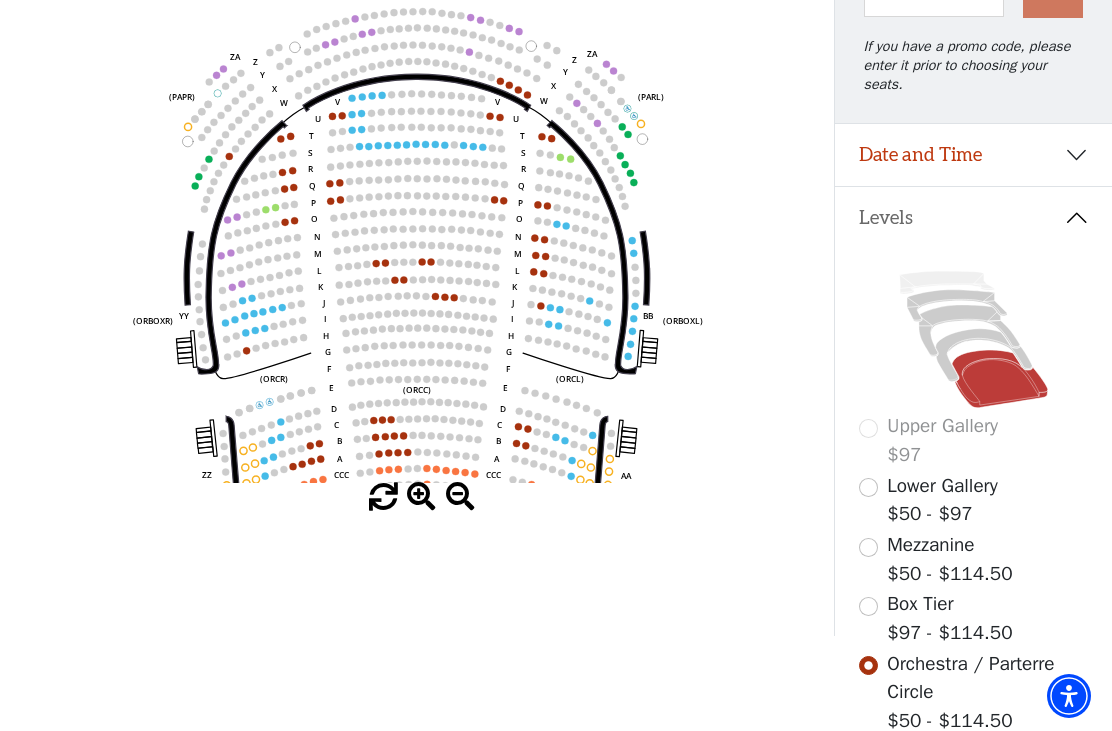 click at bounding box center (868, 606) 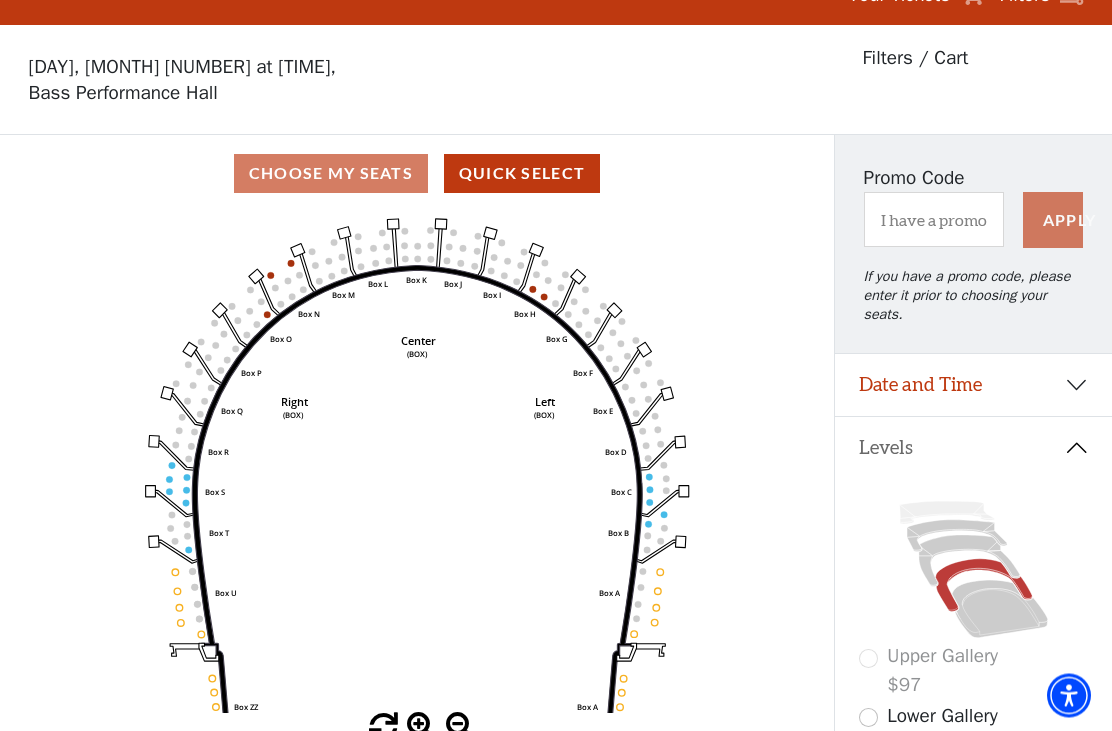 scroll, scrollTop: 0, scrollLeft: 0, axis: both 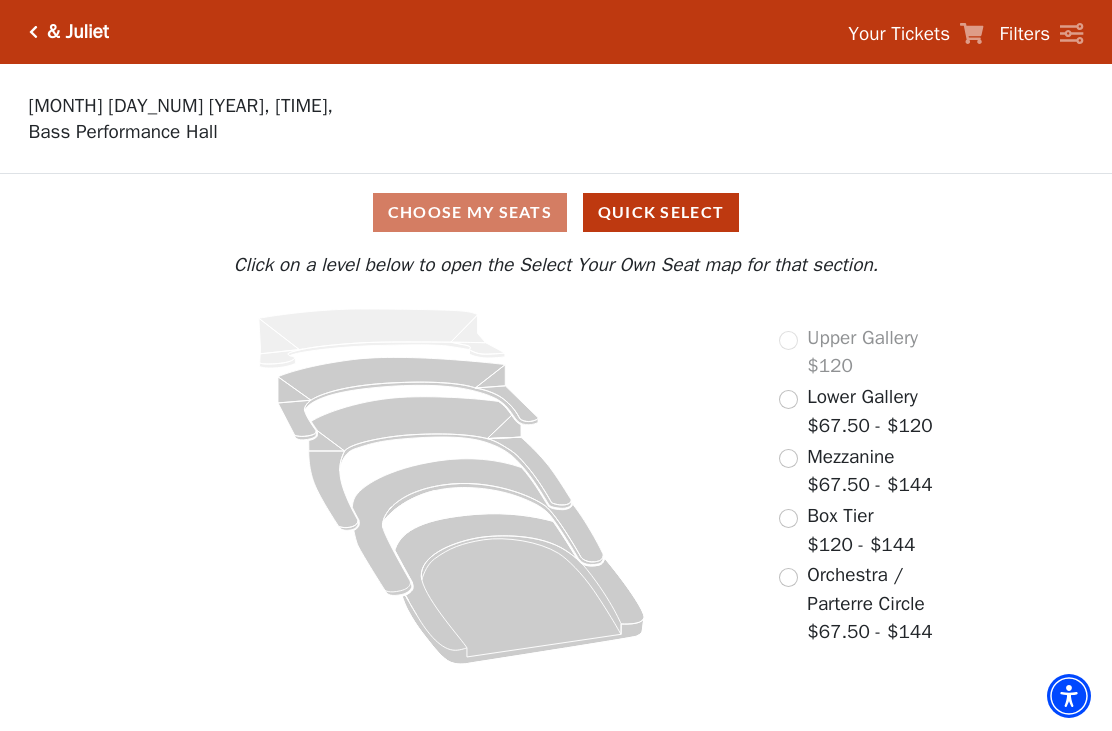 click on "Box Tier $120 - $144" at bounding box center [847, 530] 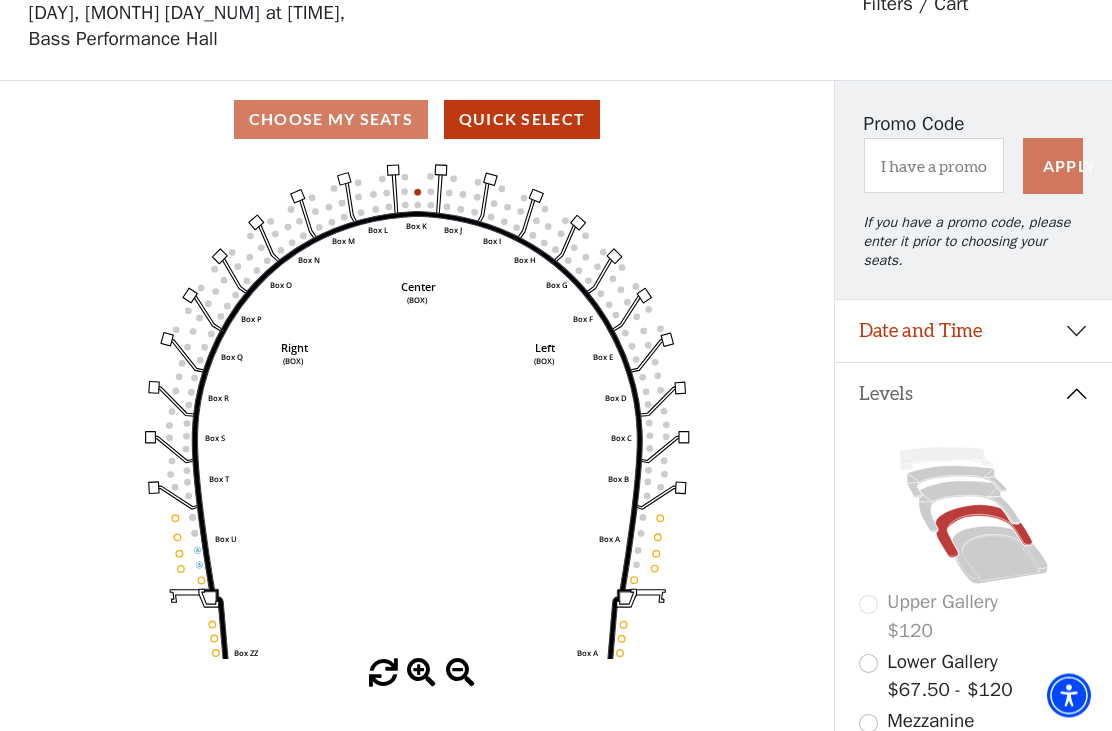 scroll, scrollTop: 93, scrollLeft: 0, axis: vertical 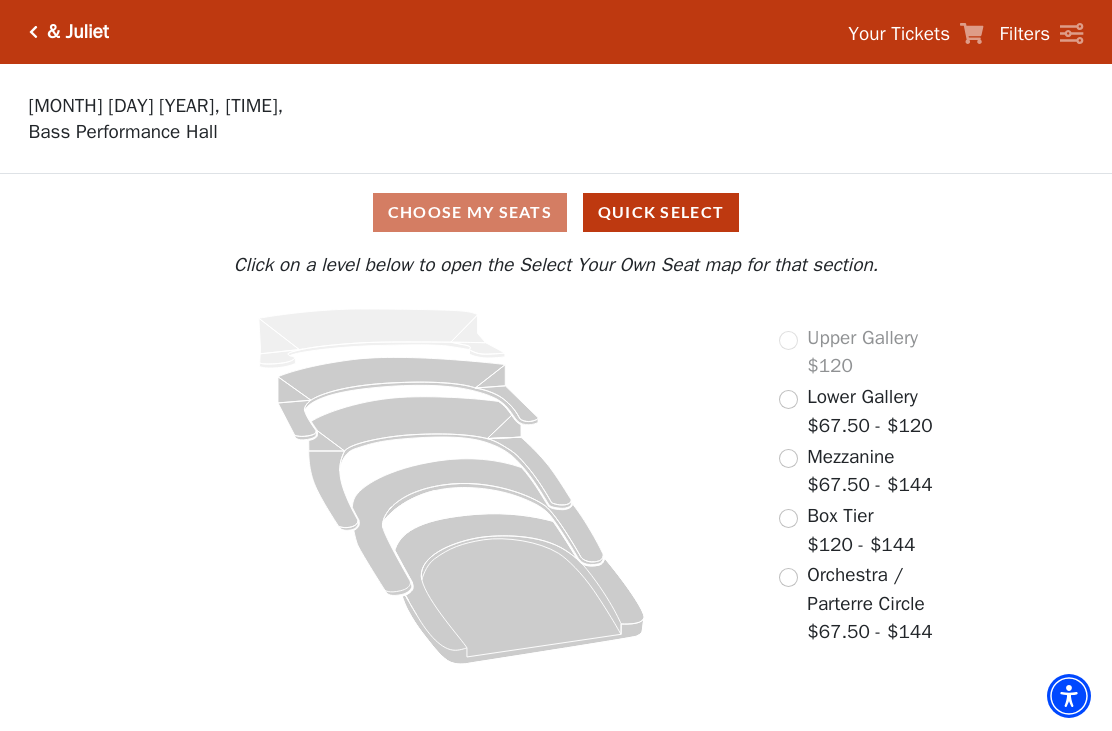 click on "Orchestra / Parterre Circle $67.50 - $144" at bounding box center [869, 604] 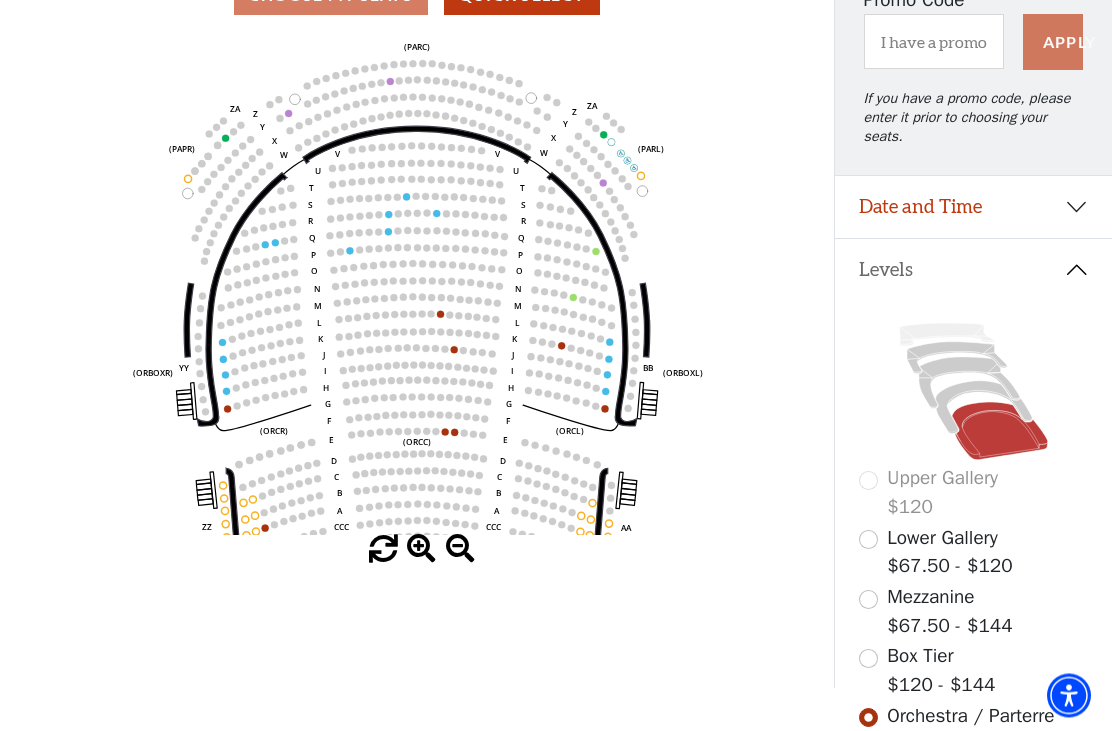 scroll, scrollTop: 0, scrollLeft: 0, axis: both 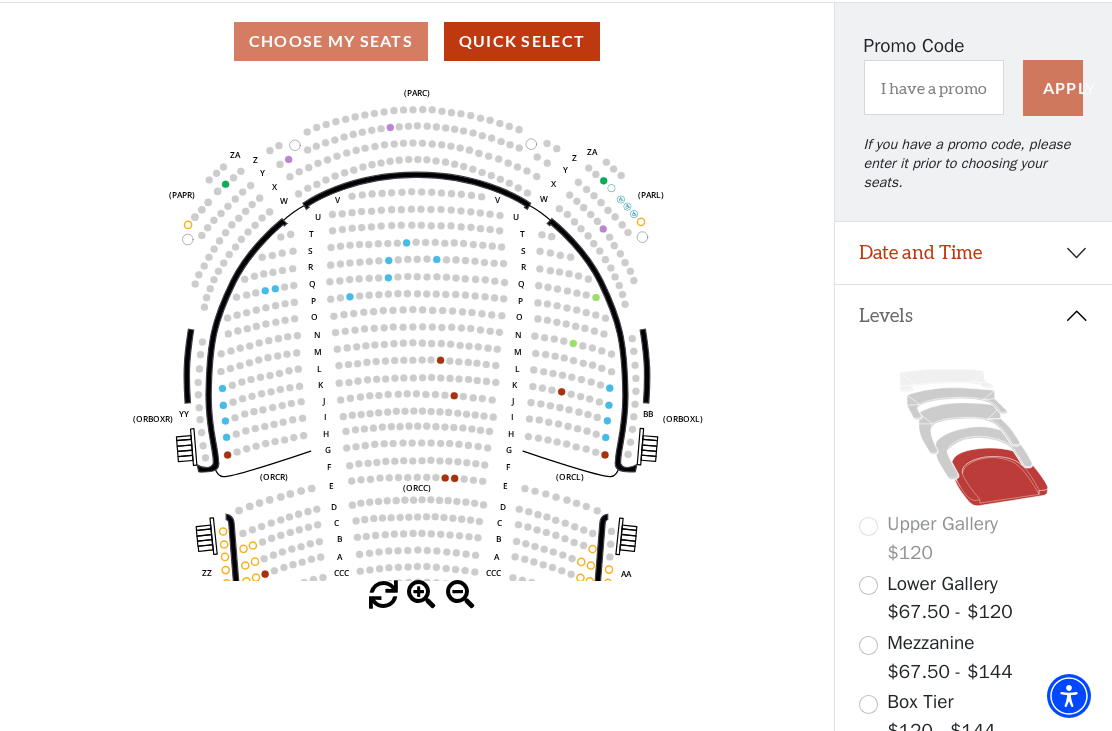 click at bounding box center (868, 704) 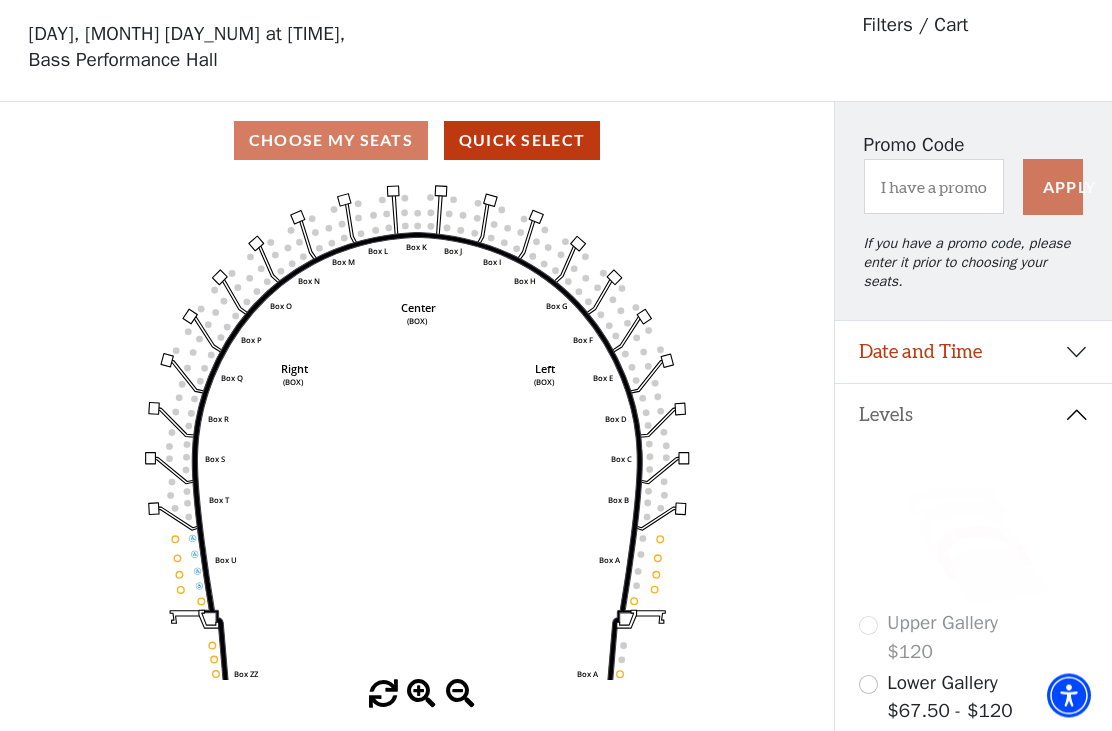 scroll, scrollTop: 0, scrollLeft: 0, axis: both 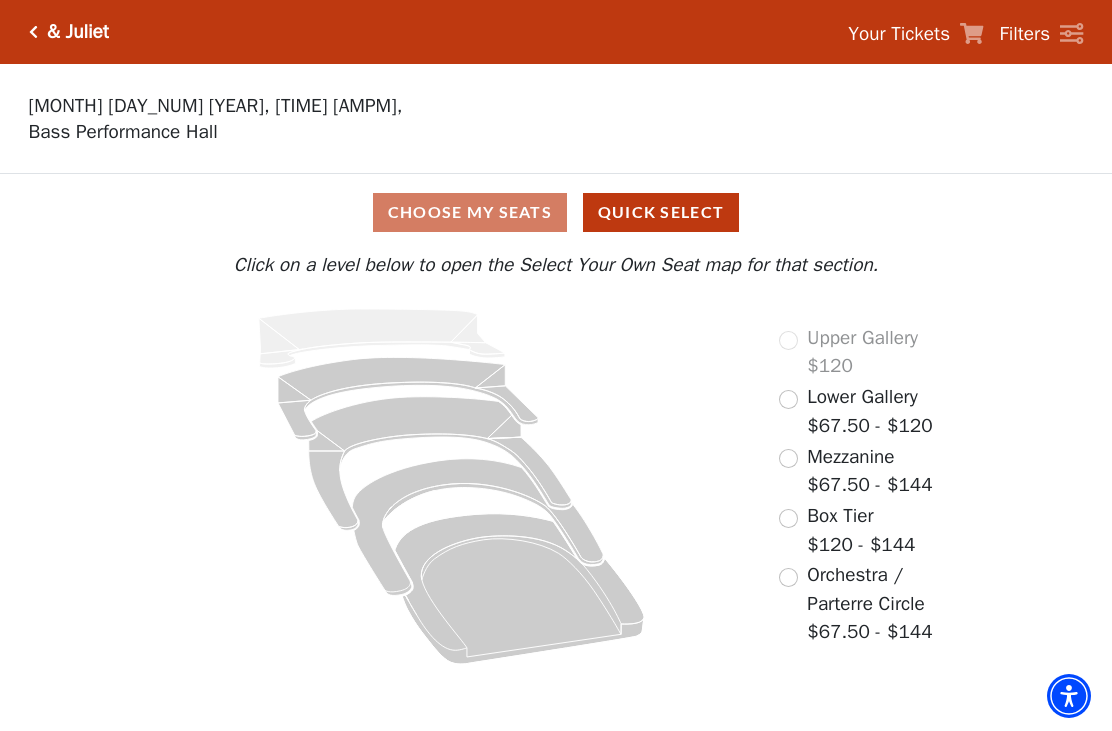 click at bounding box center (788, 577) 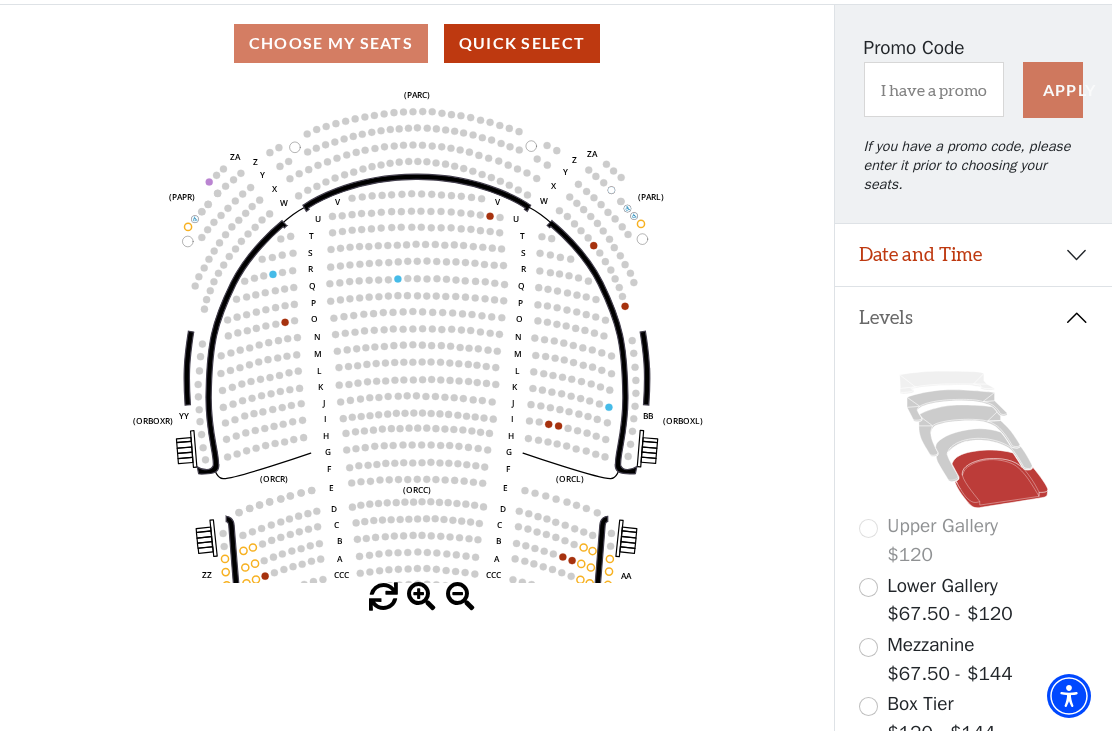 scroll, scrollTop: 207, scrollLeft: 0, axis: vertical 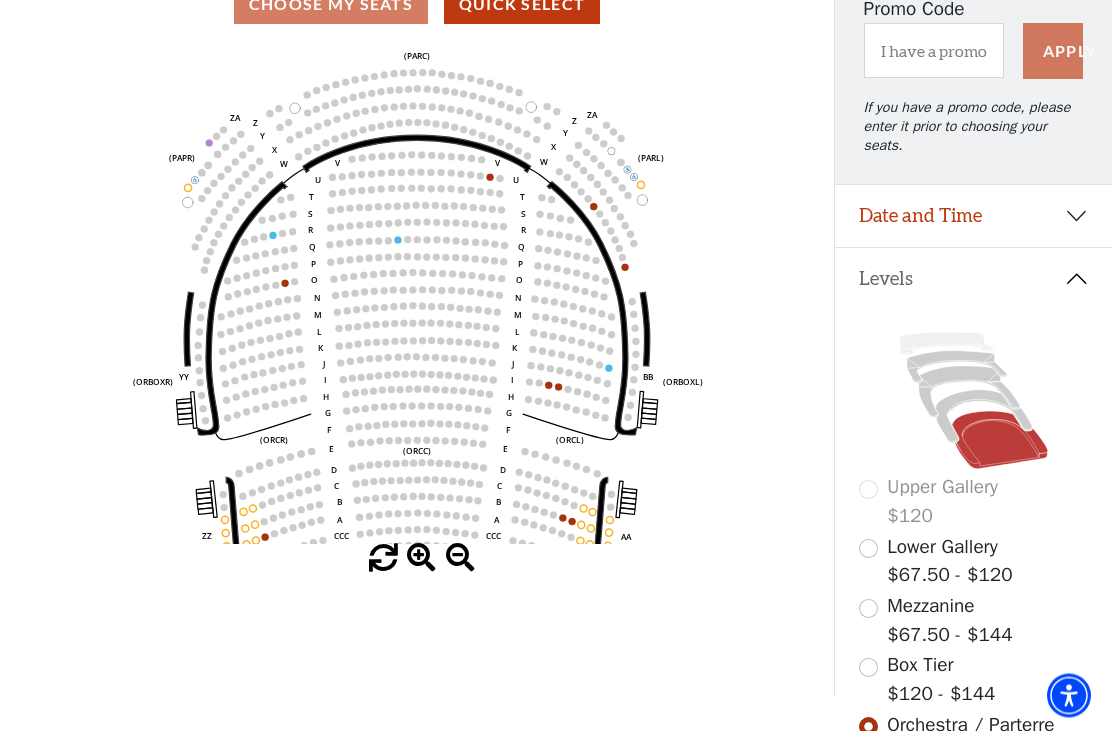 click at bounding box center [868, 668] 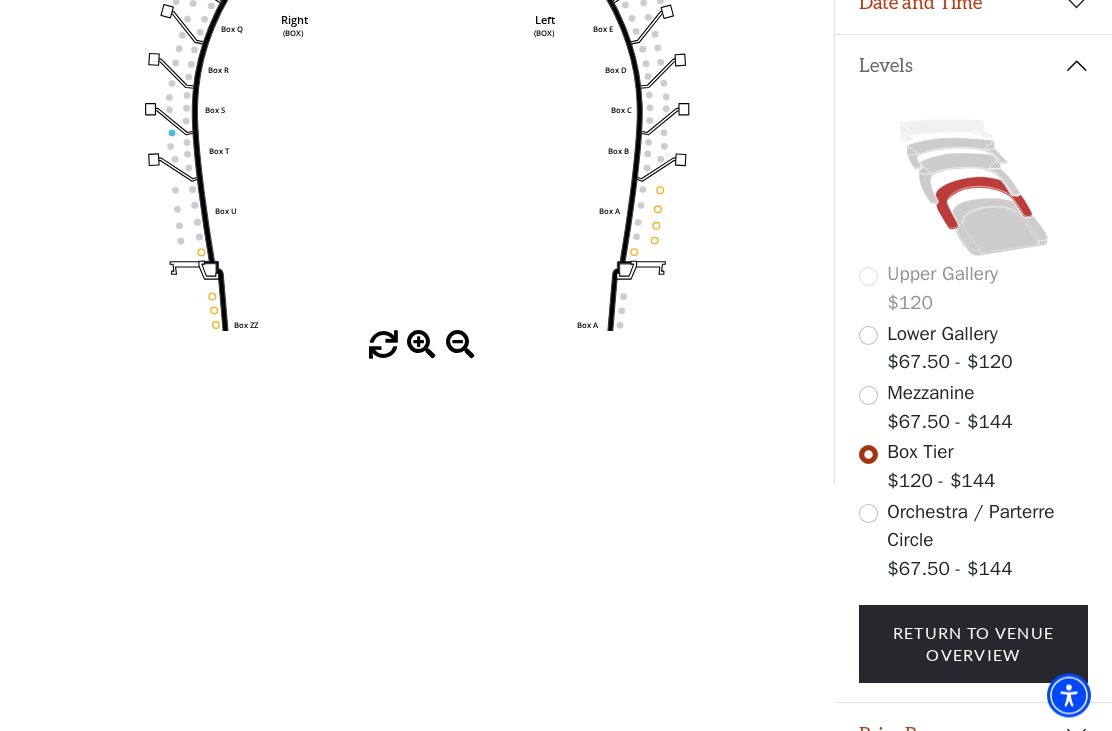 scroll, scrollTop: 419, scrollLeft: 0, axis: vertical 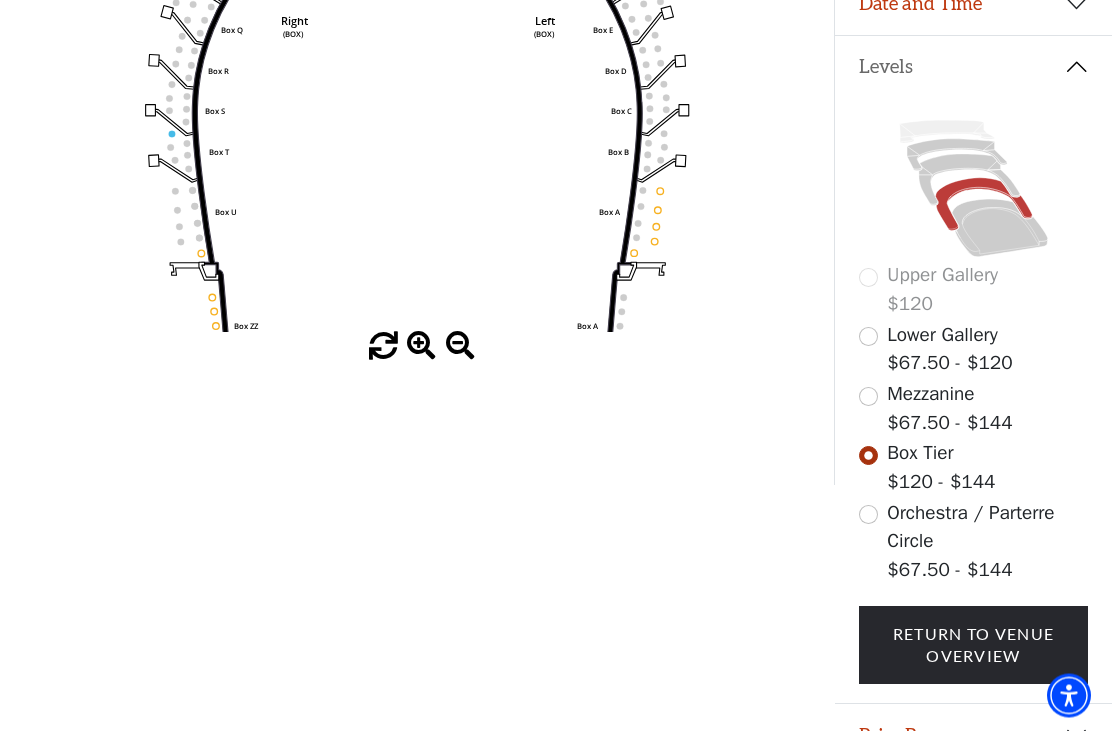 click at bounding box center (868, 515) 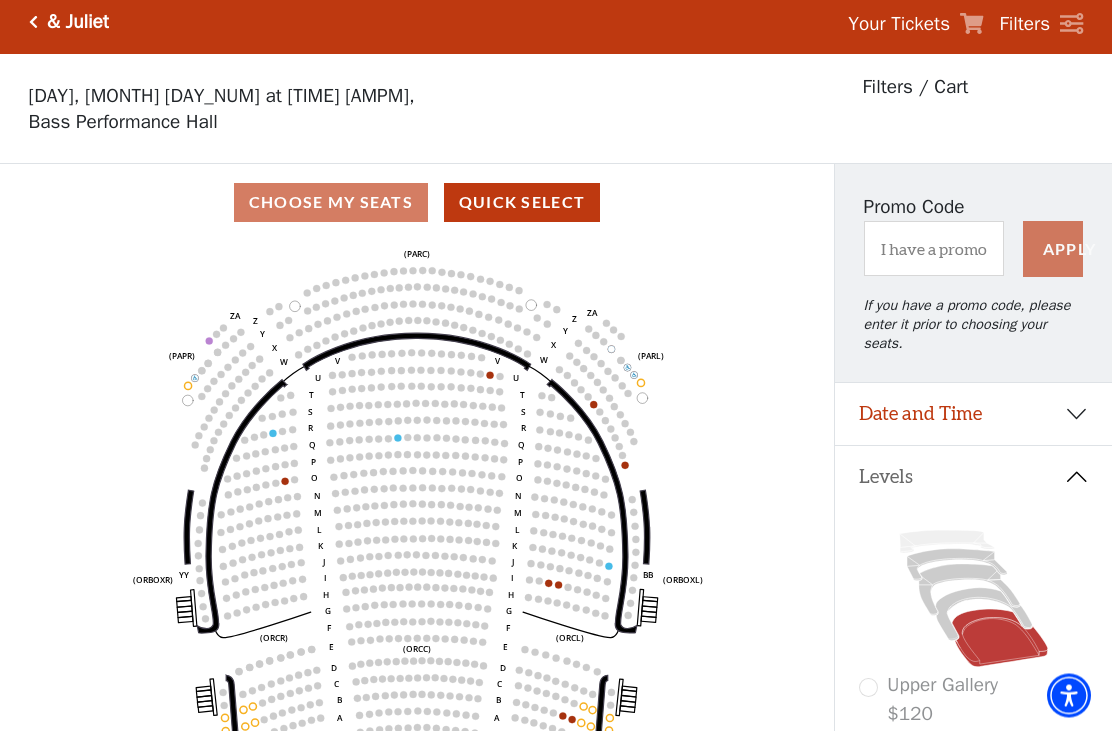 scroll, scrollTop: 0, scrollLeft: 0, axis: both 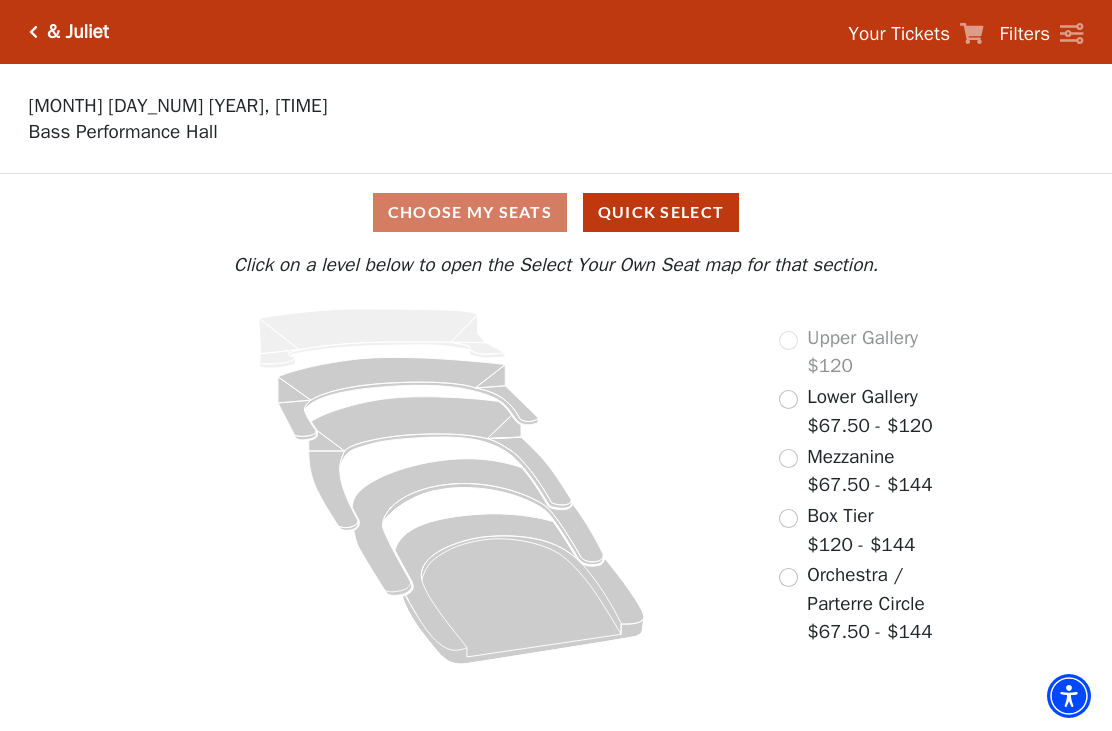 click at bounding box center [788, 577] 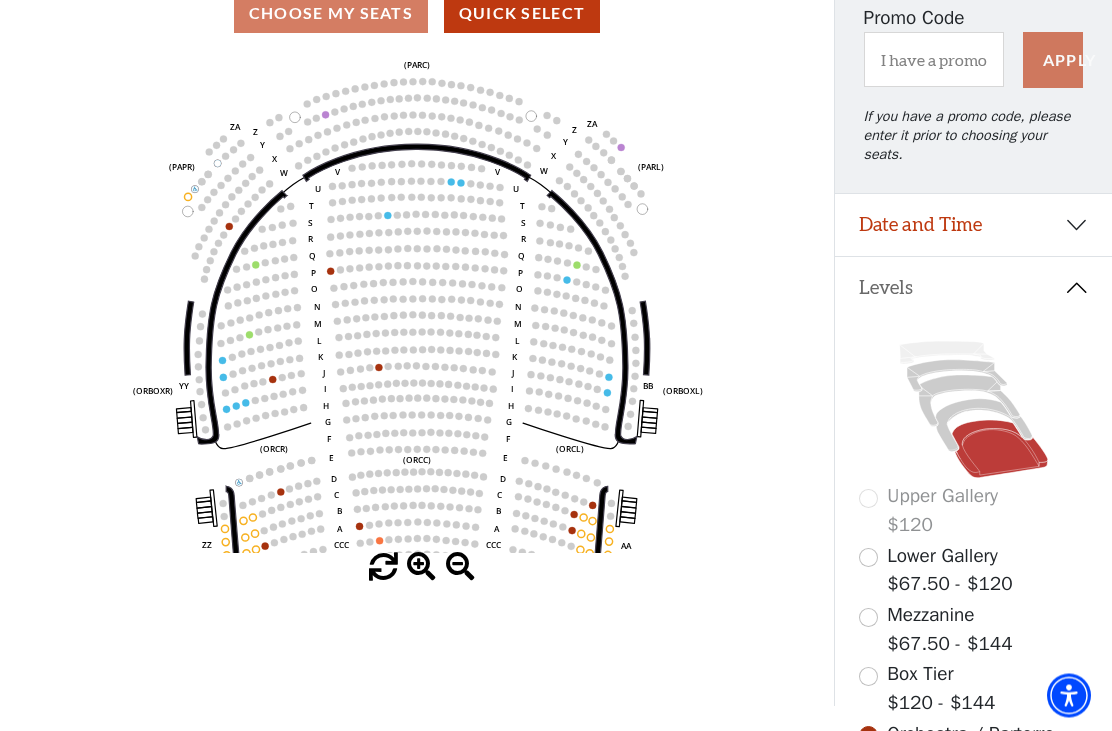 scroll, scrollTop: 219, scrollLeft: 0, axis: vertical 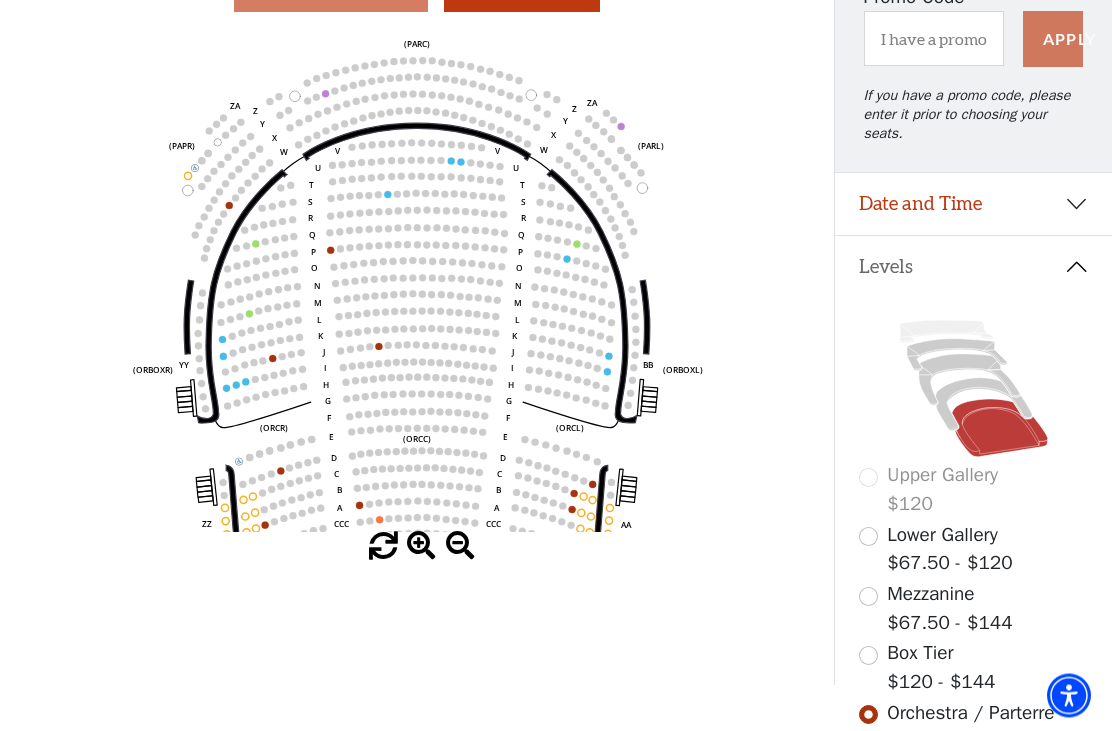 click at bounding box center [868, 656] 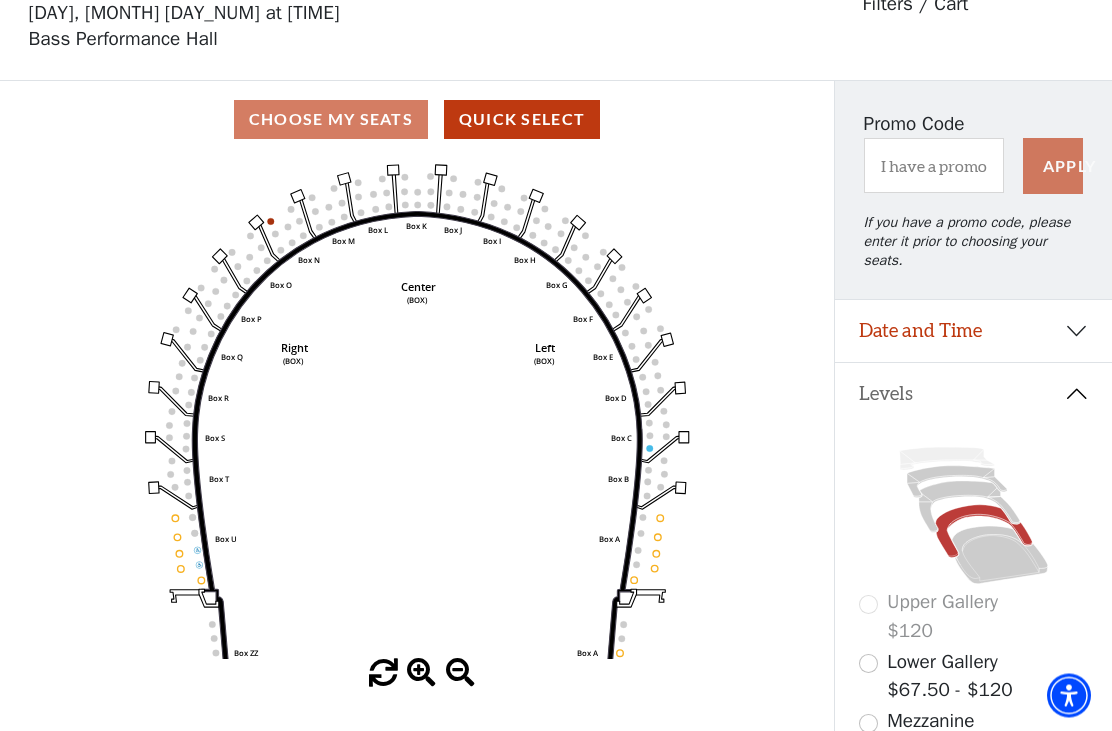 scroll, scrollTop: 93, scrollLeft: 0, axis: vertical 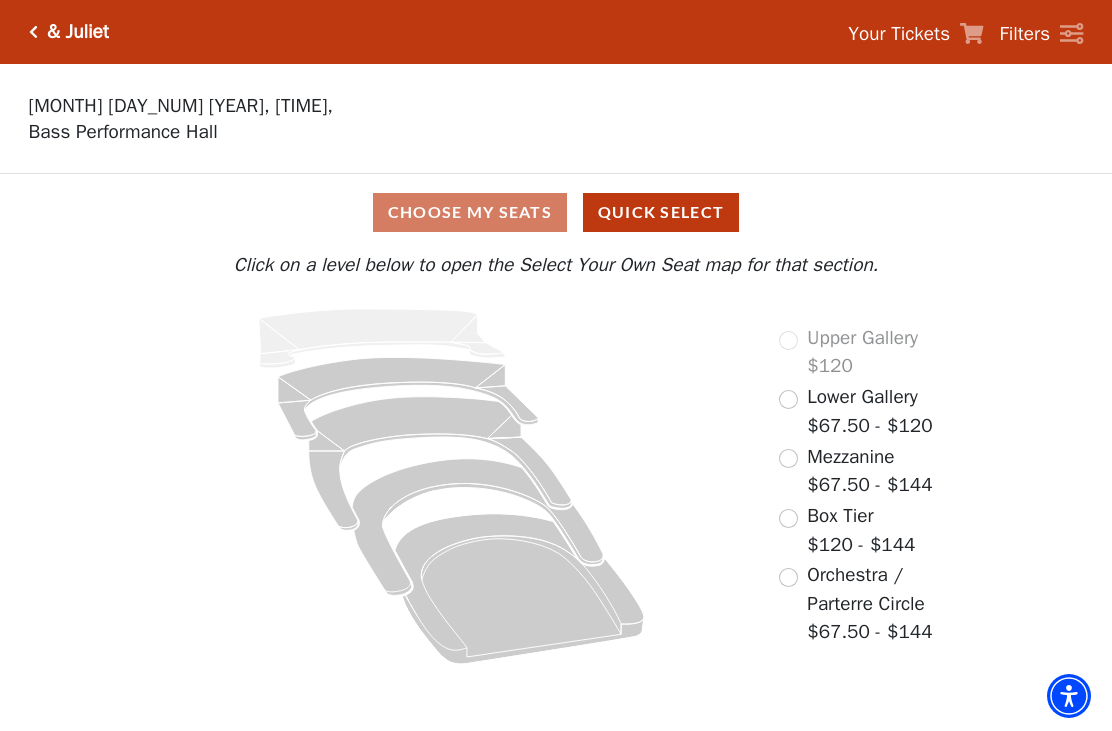 click at bounding box center (788, 577) 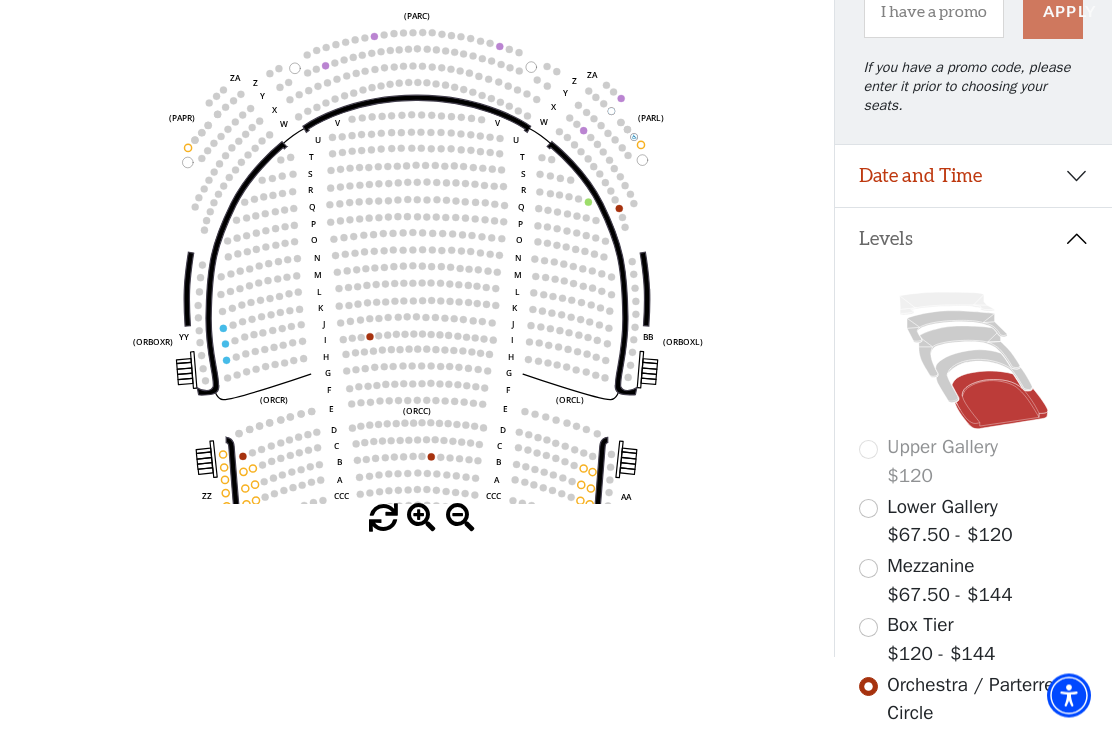 scroll, scrollTop: 222, scrollLeft: 0, axis: vertical 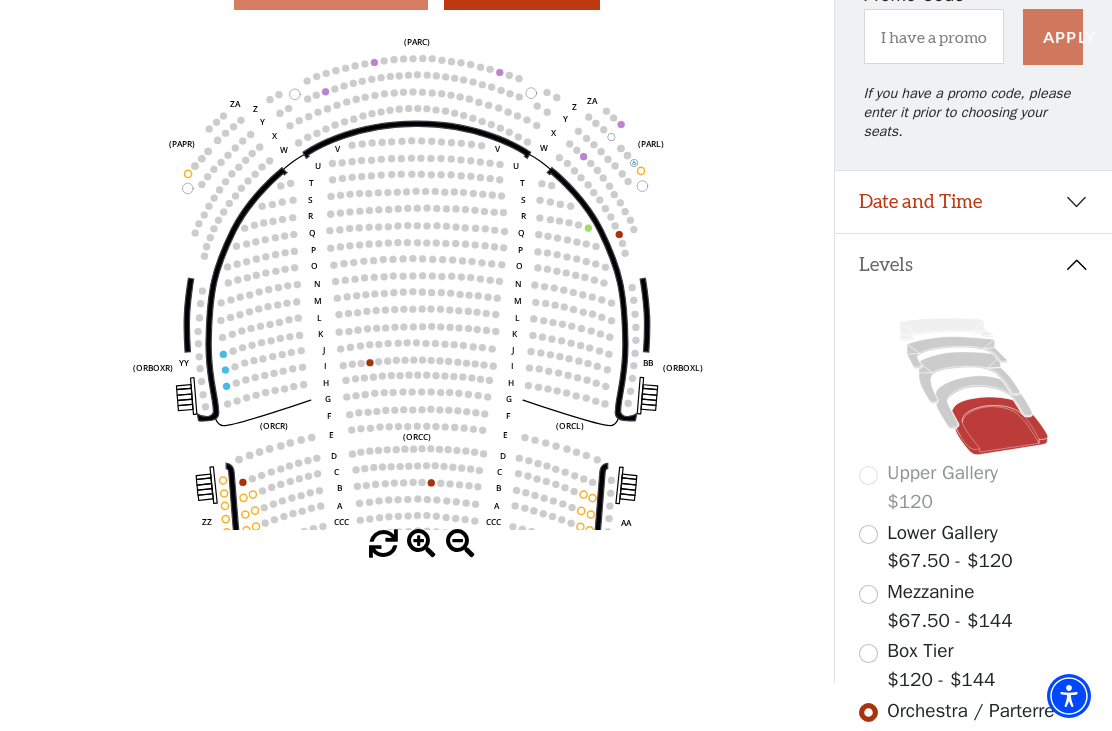 click at bounding box center (868, 653) 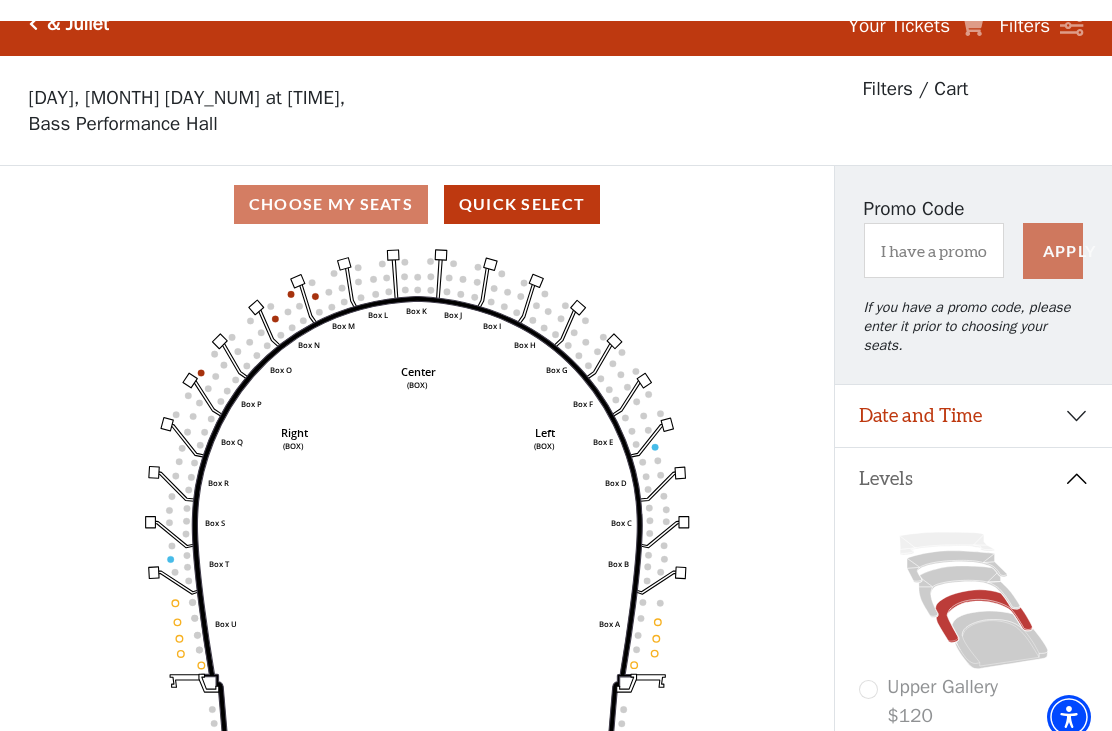scroll, scrollTop: 0, scrollLeft: 0, axis: both 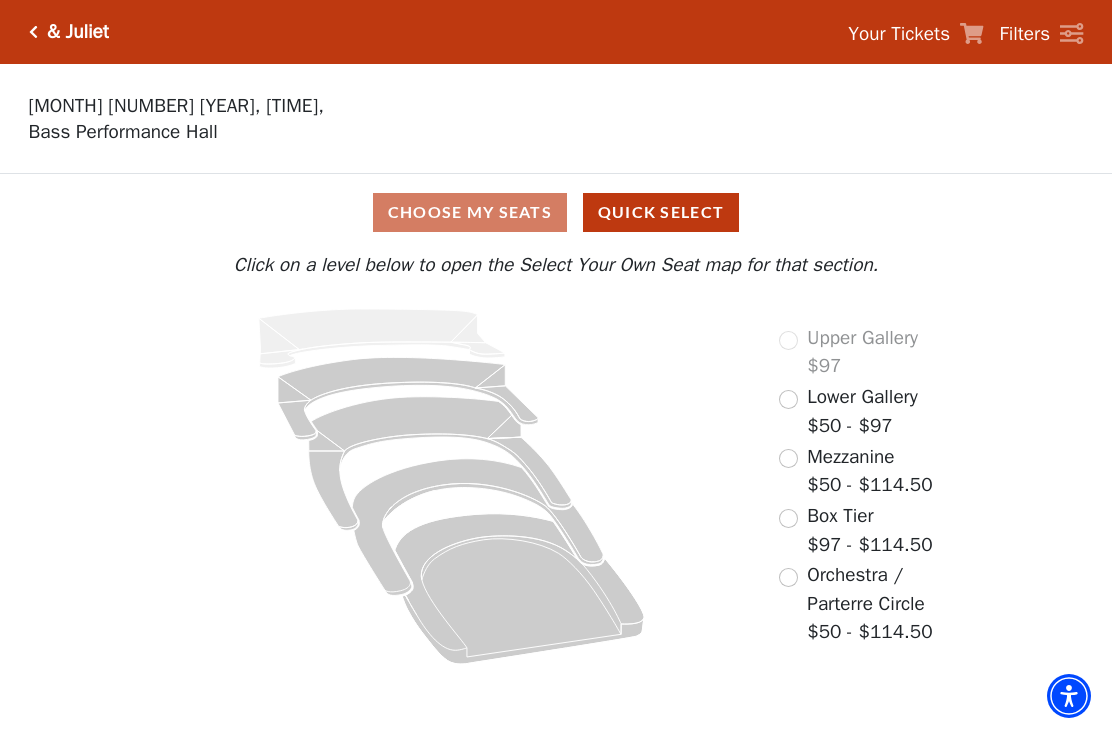 click on "Orchestra / Parterre Circle $50 - $114.50" at bounding box center (869, 604) 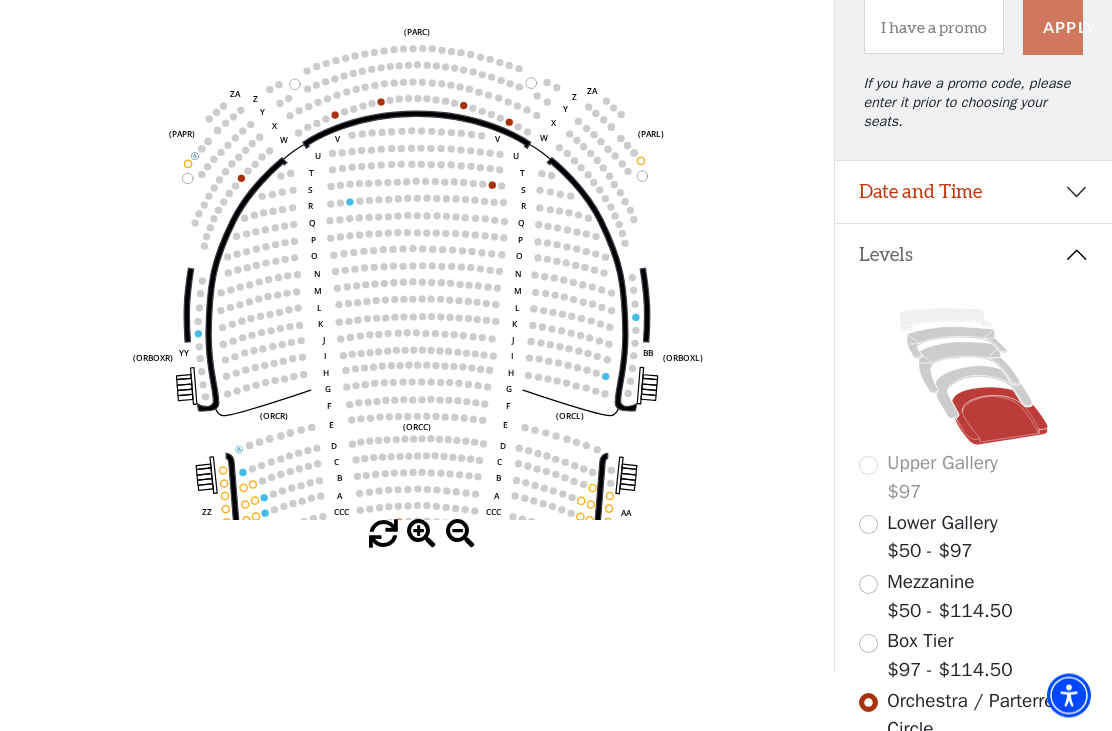 scroll, scrollTop: 234, scrollLeft: 0, axis: vertical 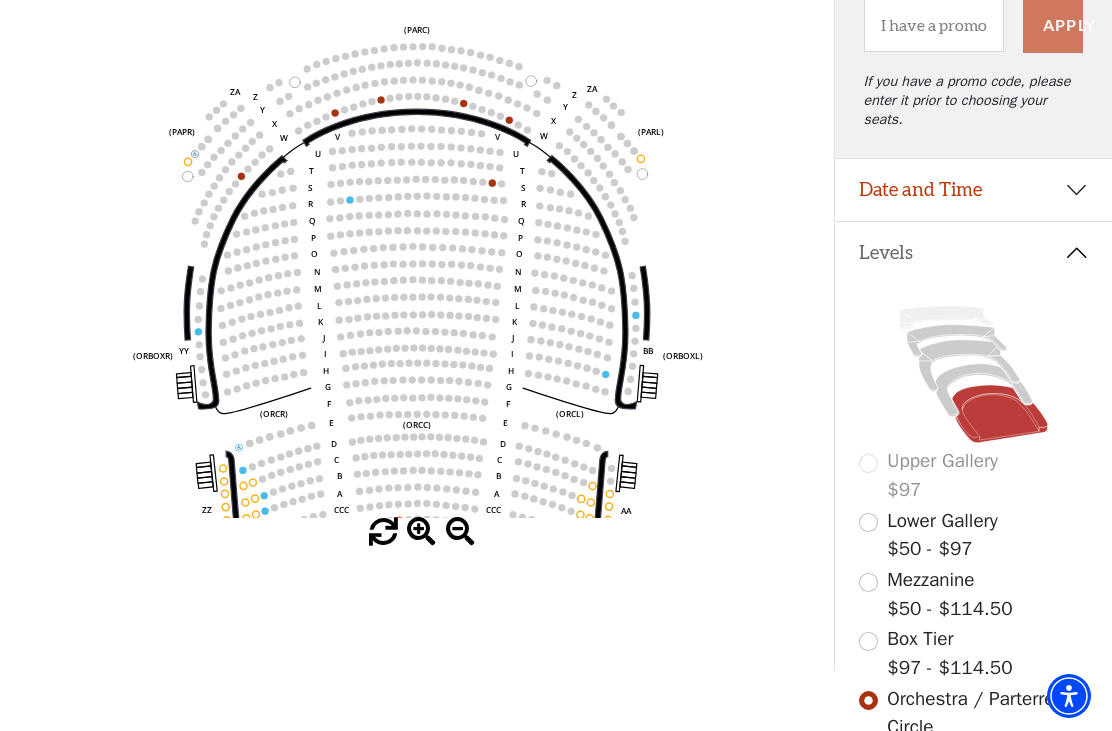click at bounding box center (868, 641) 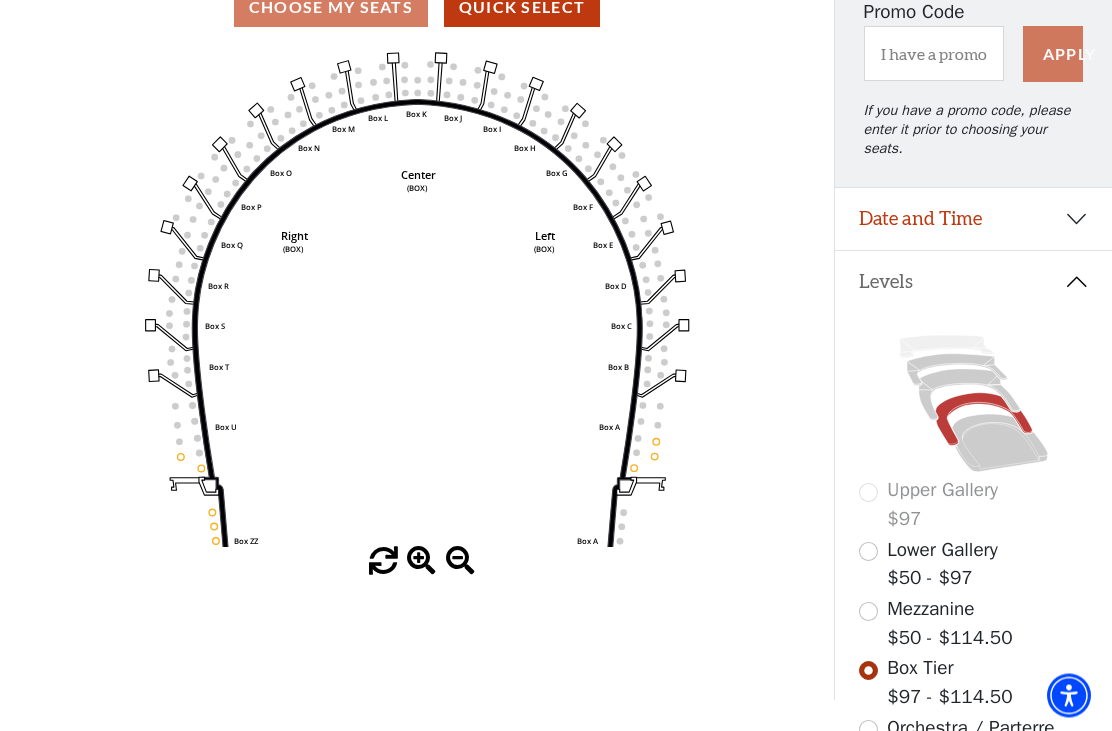 scroll, scrollTop: 229, scrollLeft: 0, axis: vertical 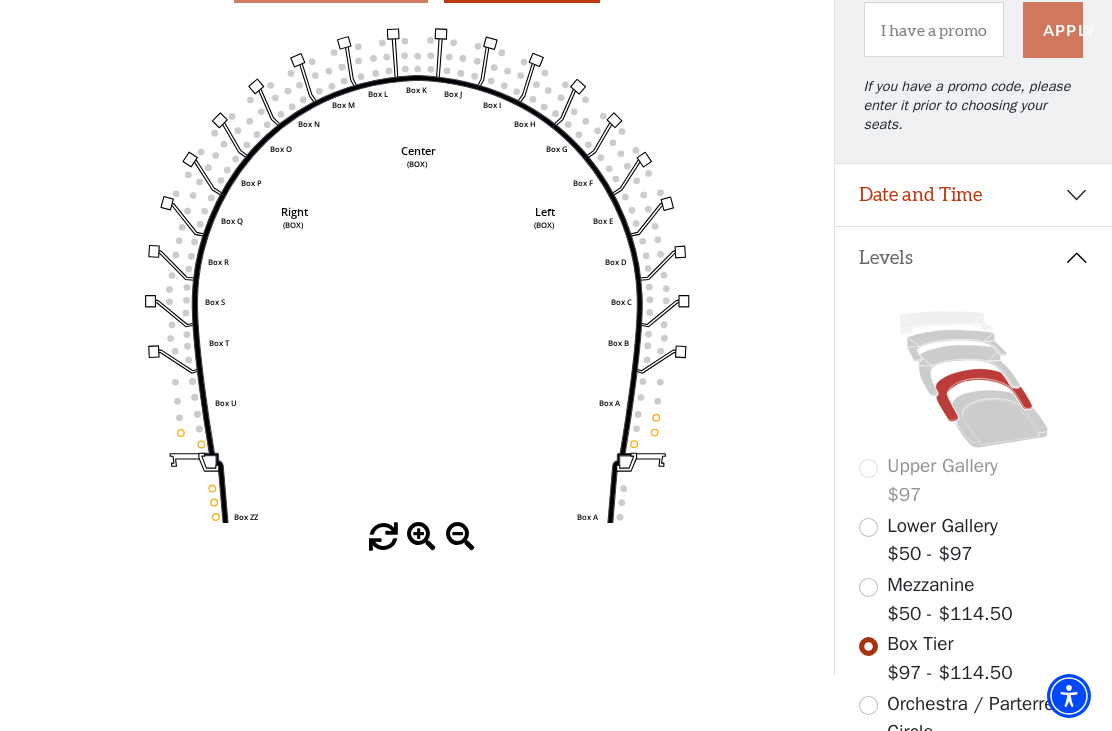 click at bounding box center (868, 705) 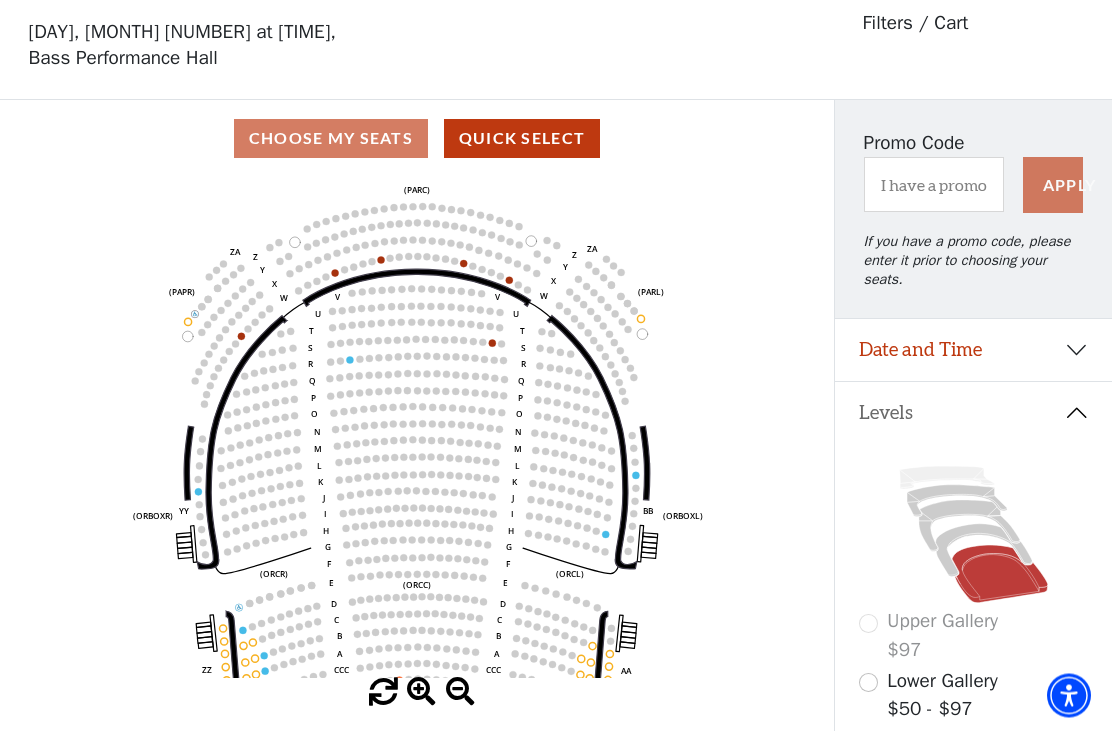 scroll, scrollTop: 0, scrollLeft: 0, axis: both 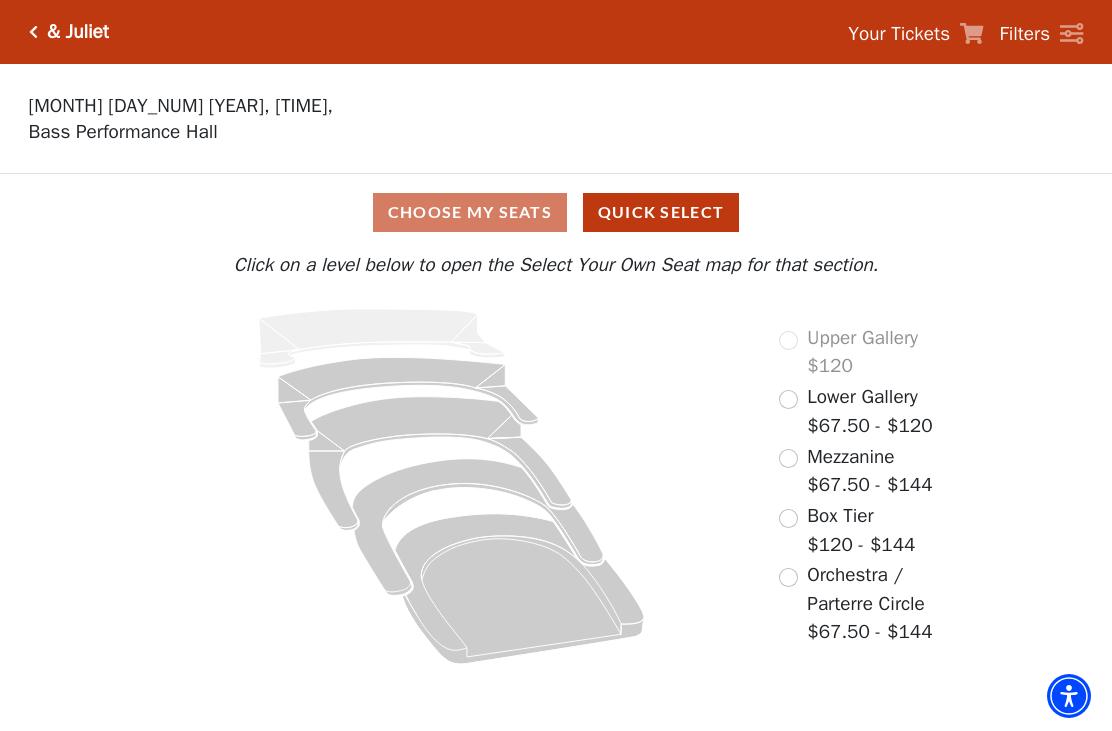 click at bounding box center [788, 518] 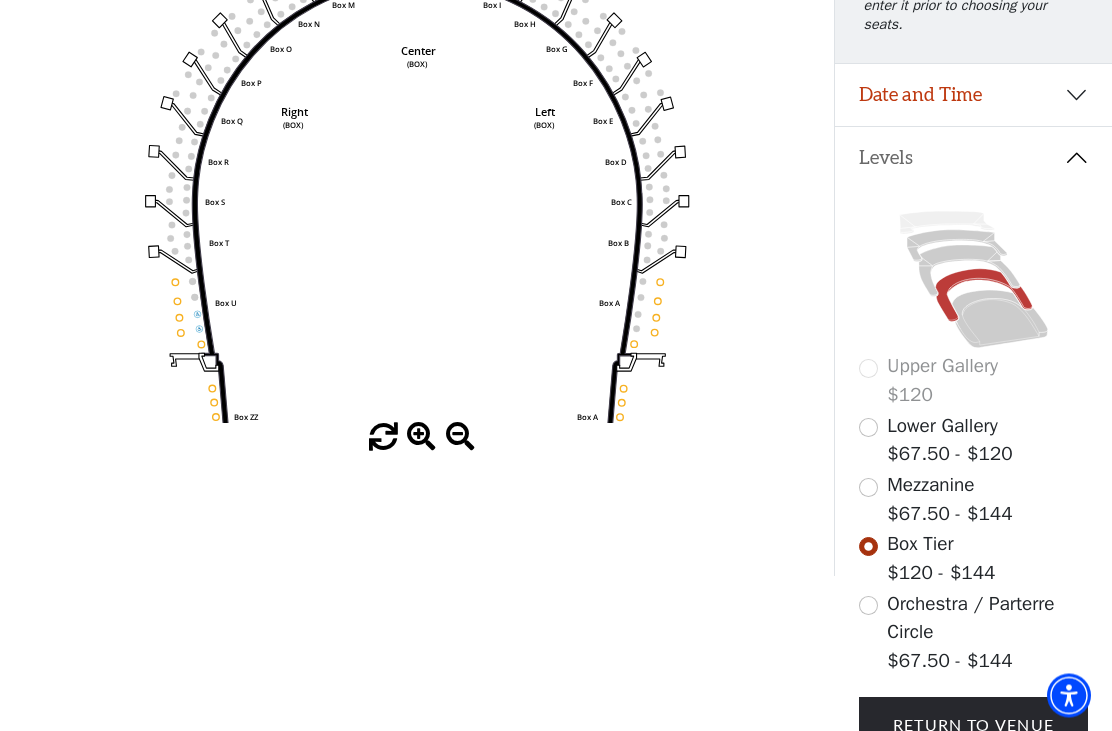 scroll, scrollTop: 328, scrollLeft: 0, axis: vertical 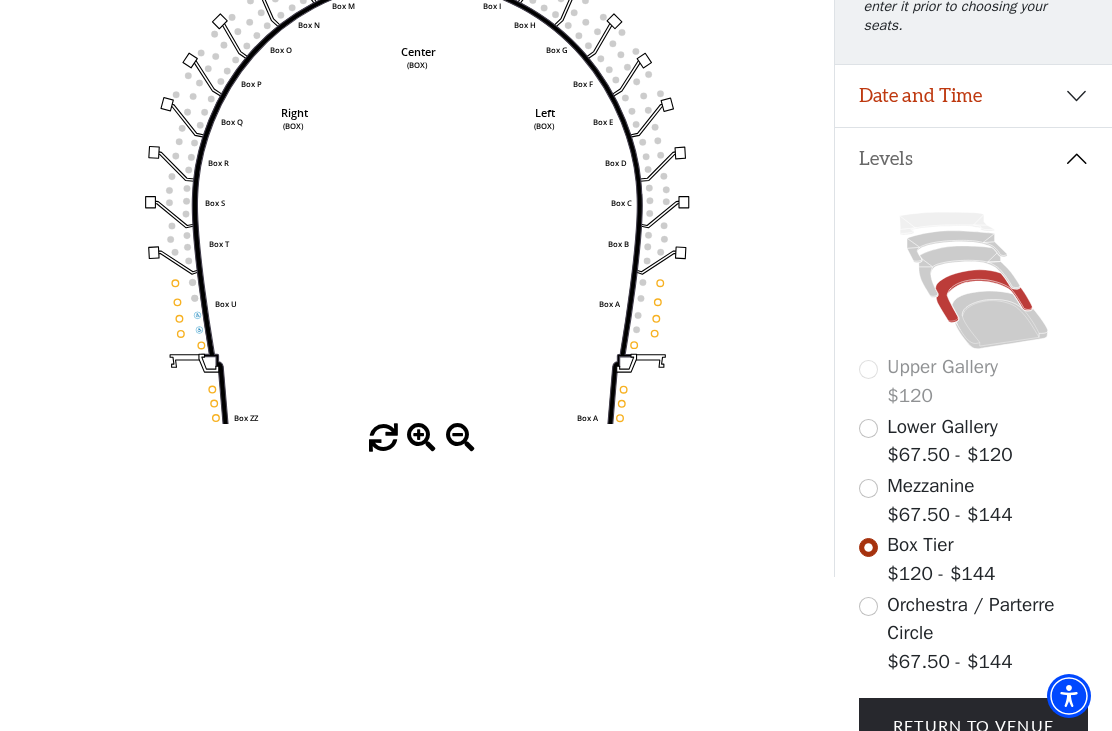 click at bounding box center [868, 606] 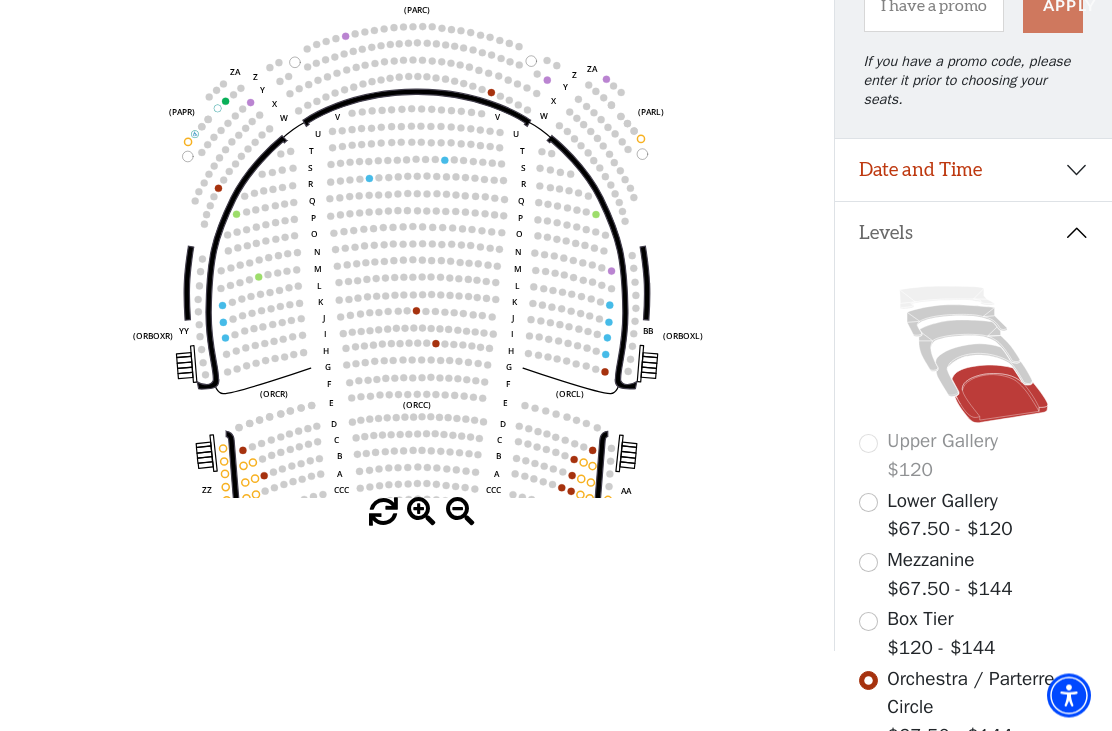 scroll, scrollTop: 254, scrollLeft: 0, axis: vertical 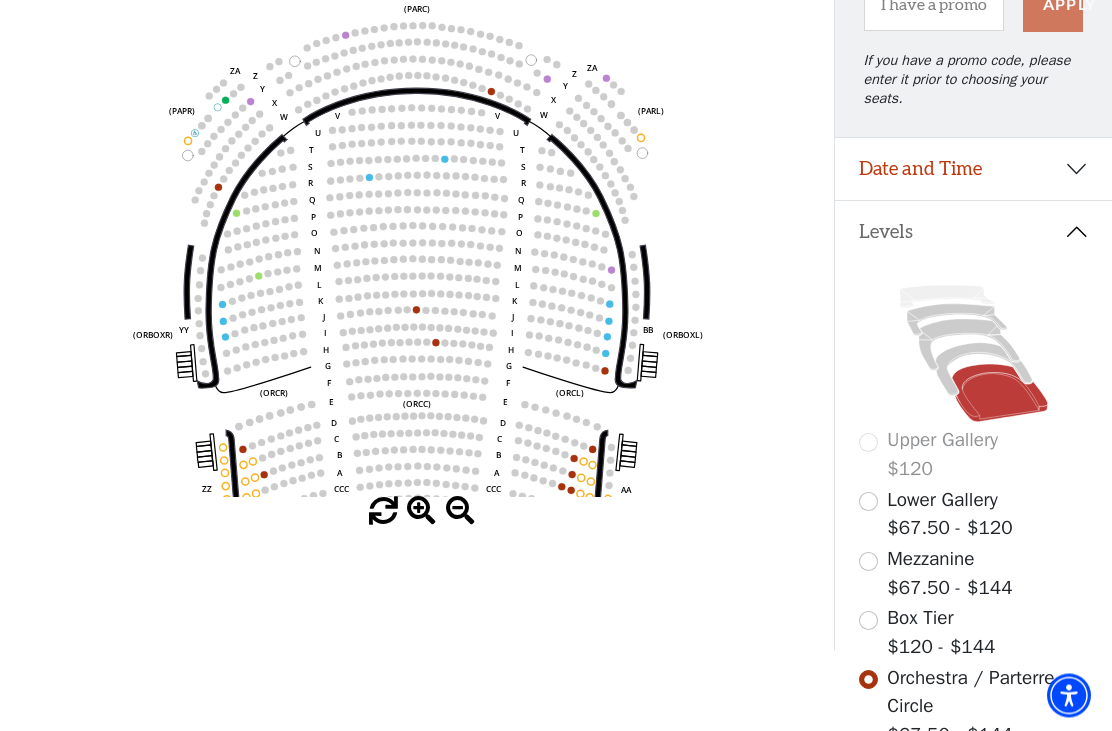 click 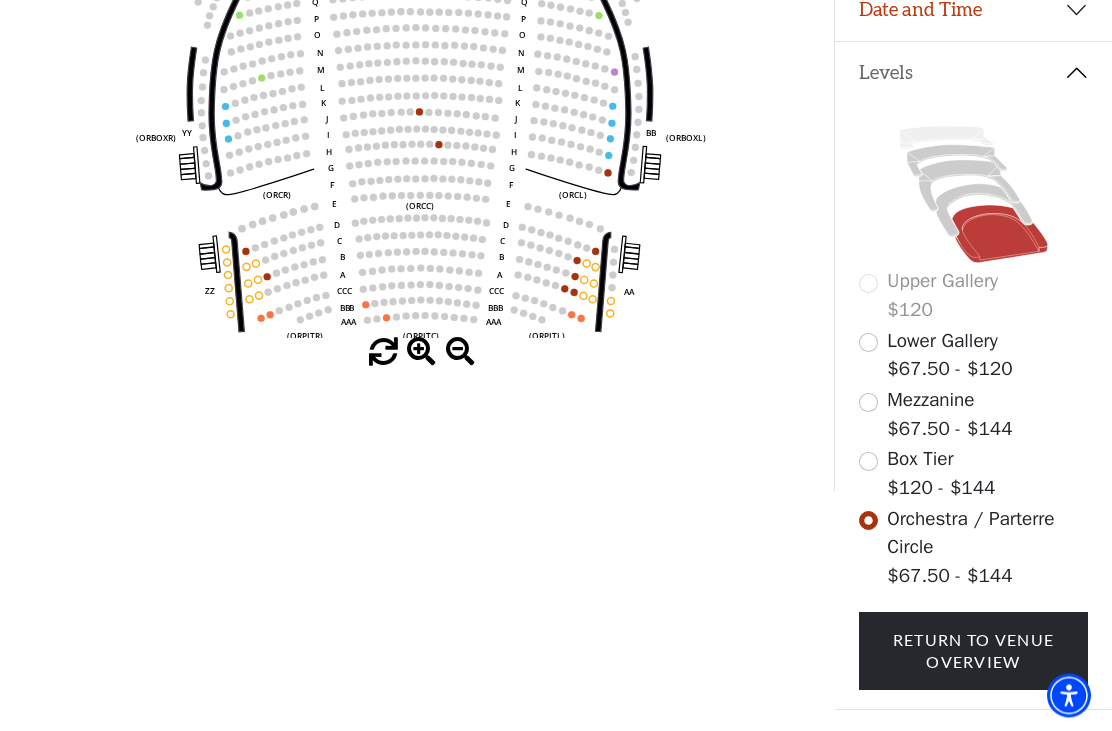 scroll, scrollTop: 440, scrollLeft: 0, axis: vertical 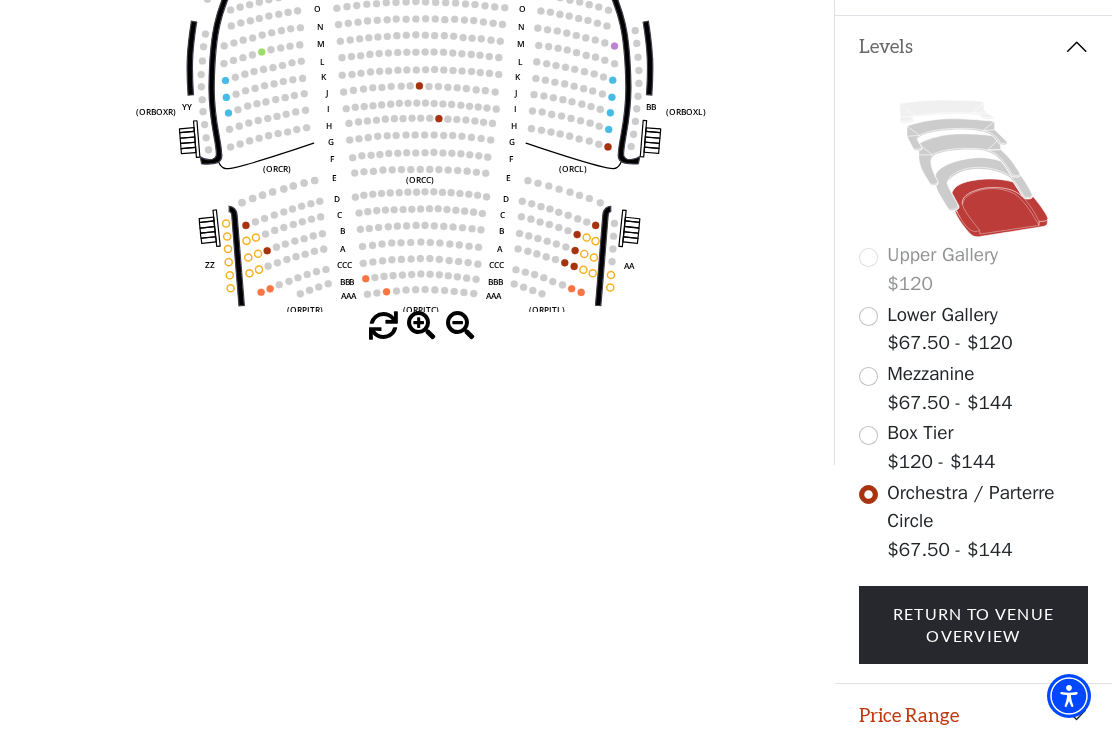 click on "Legend" at bounding box center (973, 778) 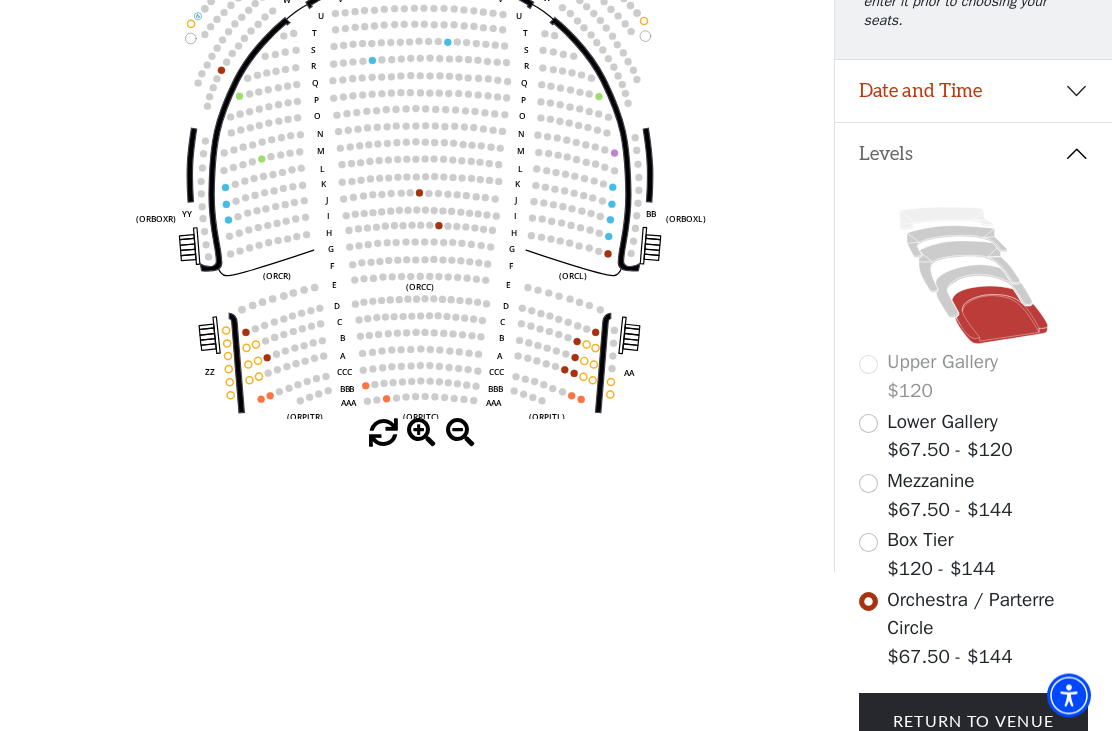 scroll, scrollTop: 223, scrollLeft: 0, axis: vertical 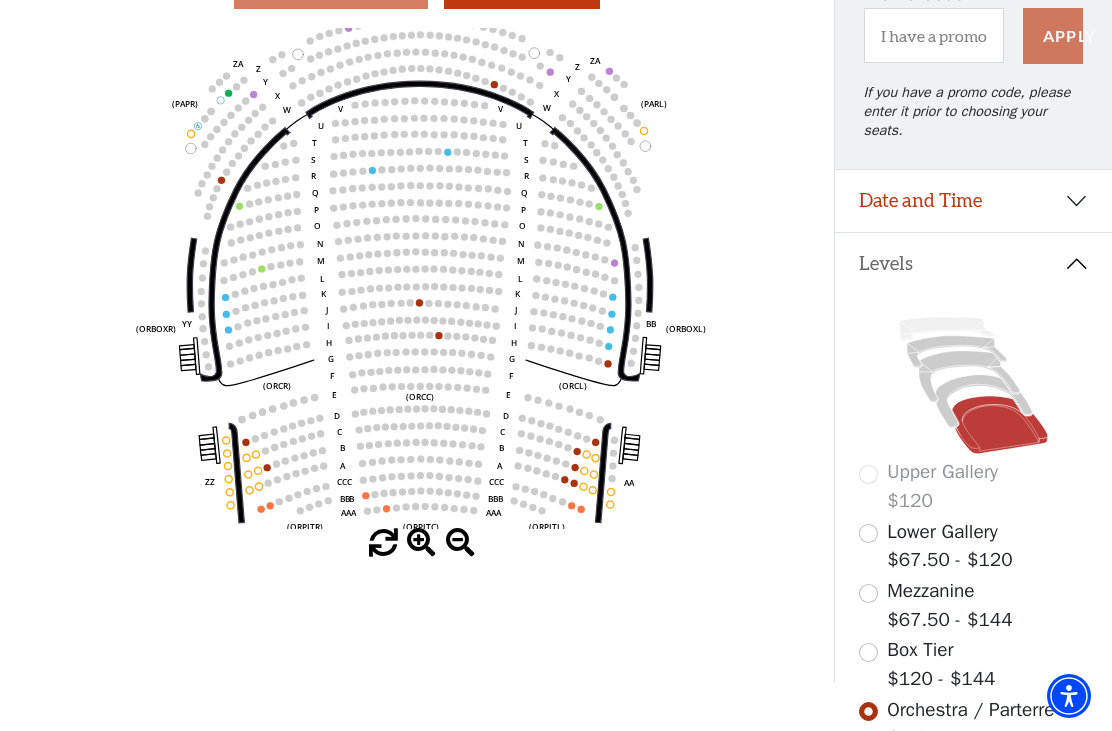 click 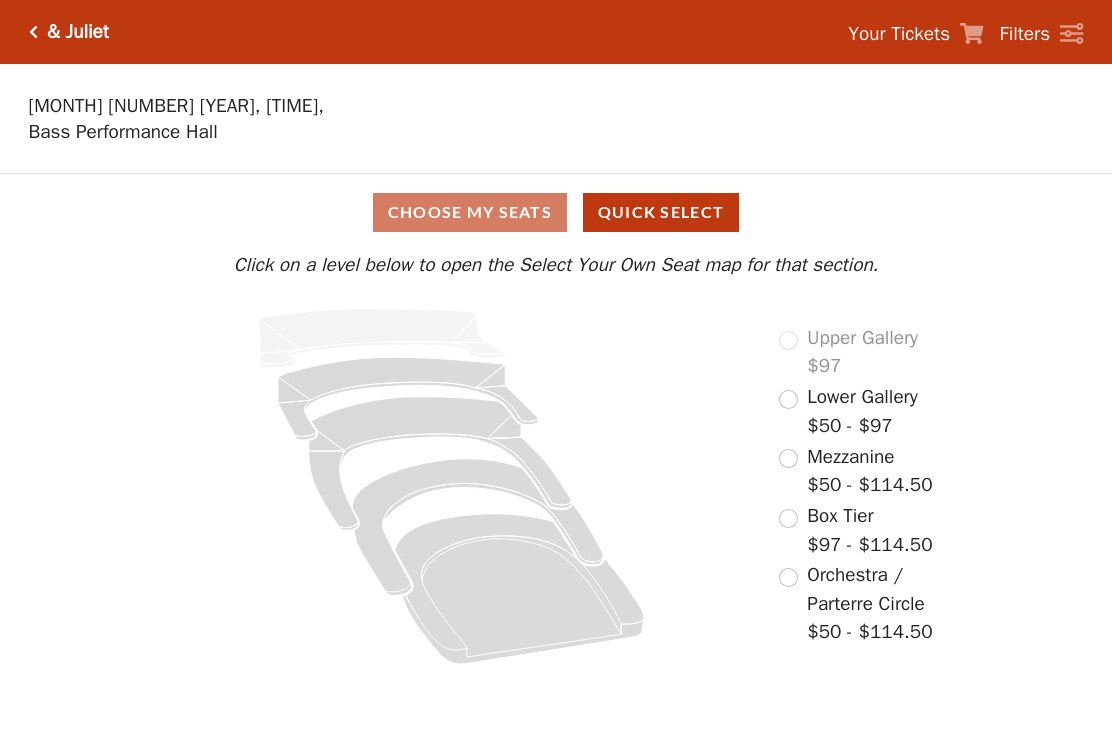 scroll, scrollTop: 0, scrollLeft: 0, axis: both 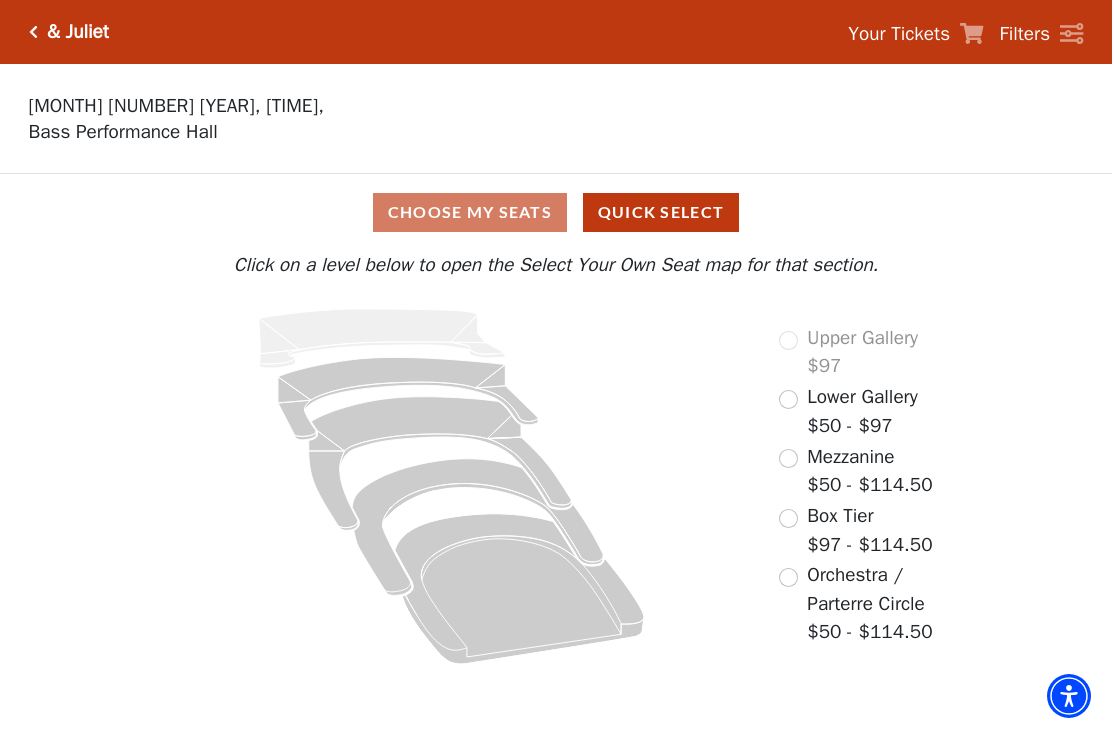 click on "Orchestra / Parterre Circle $50 - $114.50" at bounding box center [869, 604] 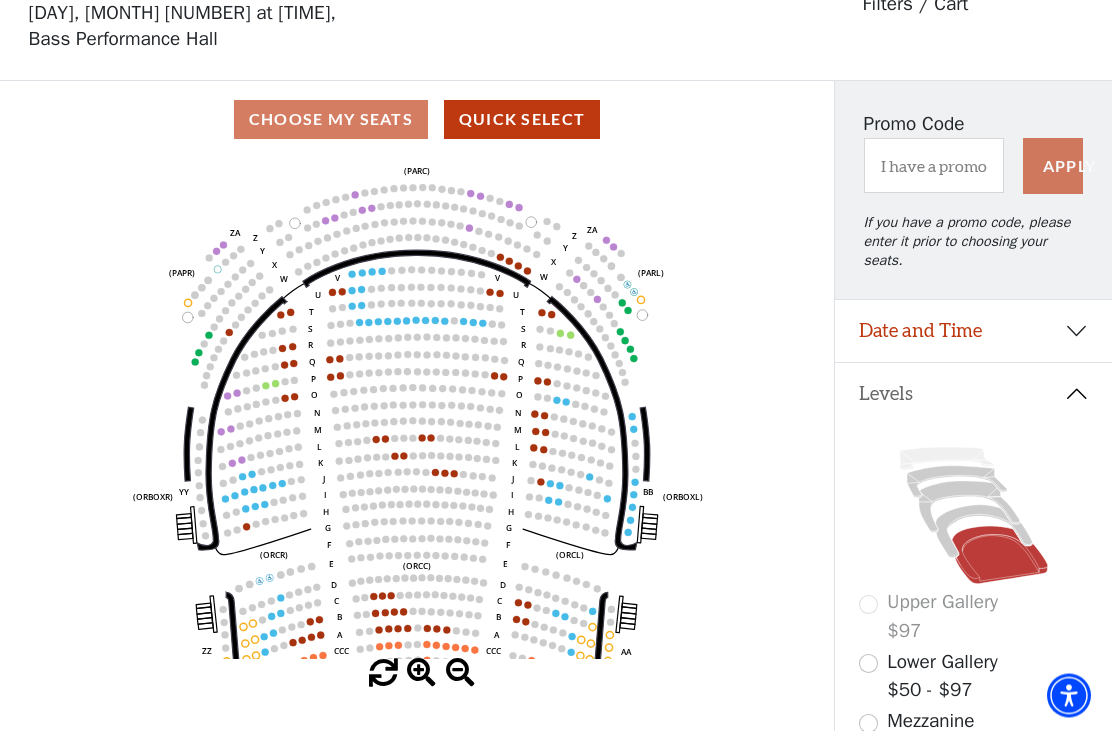 scroll, scrollTop: 93, scrollLeft: 0, axis: vertical 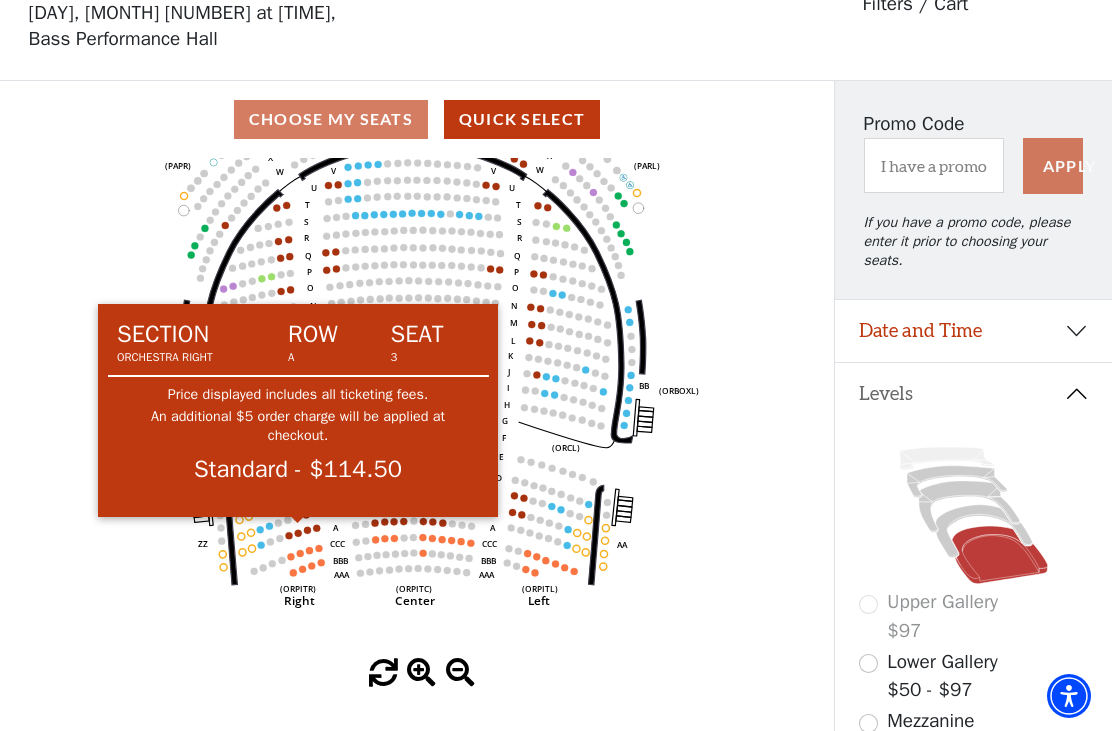 click 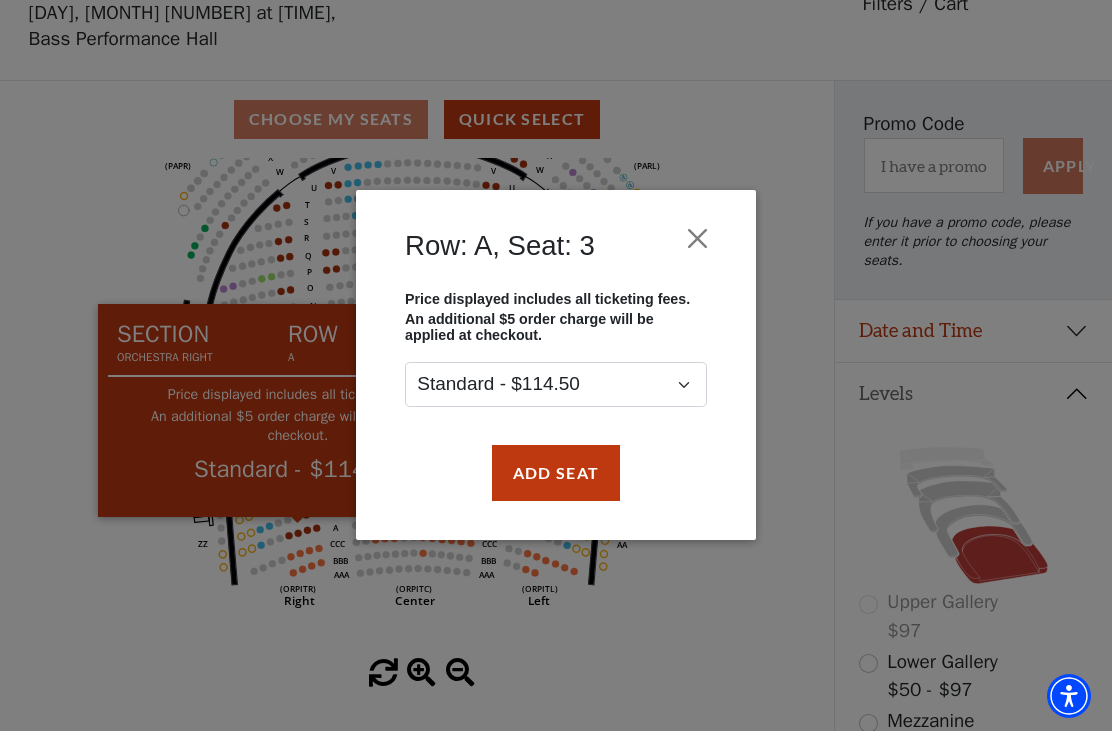 click at bounding box center (698, 239) 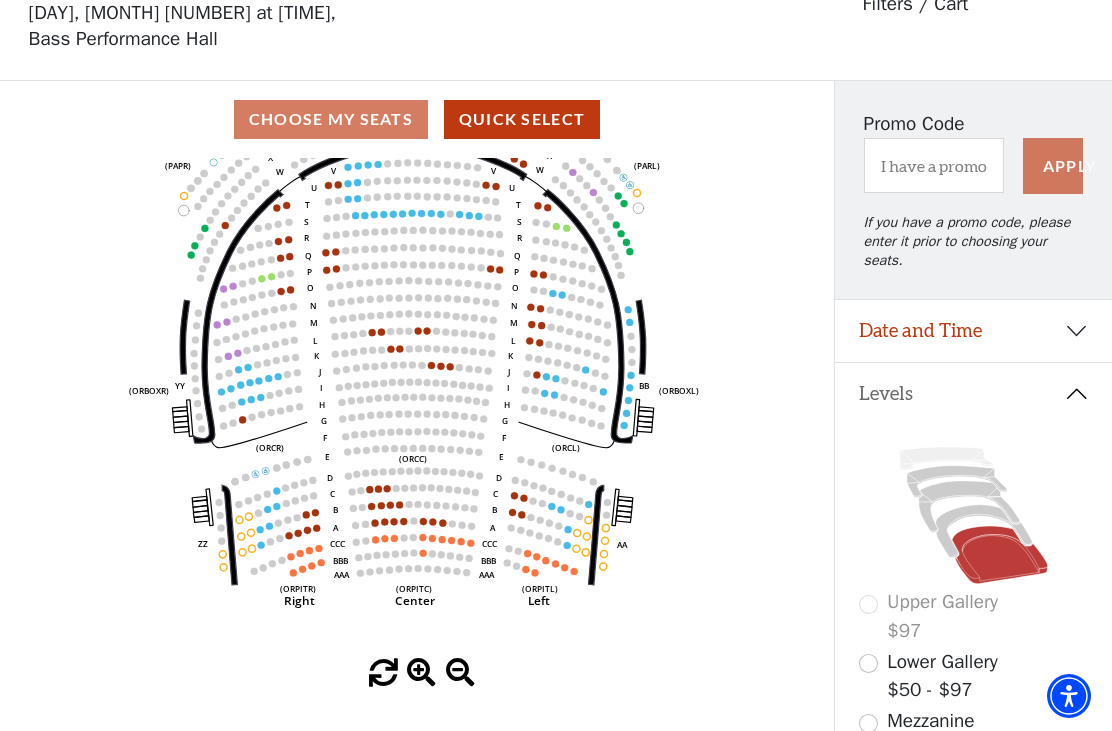click on "Left   (ORPITL)   Right   (ORPITR)   Center   (ORPITC)   ZZ   AA   YY   BB   ZA   ZA   (ORCL)   (ORCR)   (ORCC)   (ORBOXL)   (ORBOXR)   (PARL)   (PAPR)   (PARC)   Z   Y   X   W   Z   Y   X   W   V   U   T   S   R   Q   P   O   N   M   L   K   J   I   H   G   F   E   D   C   B   A   CCC   BBB   AAA   V   U   T   S   R   Q   P   O   N   M   L   K   J   I   H   G   F   E   D   C   B   A   CCC   BBB   AAA" 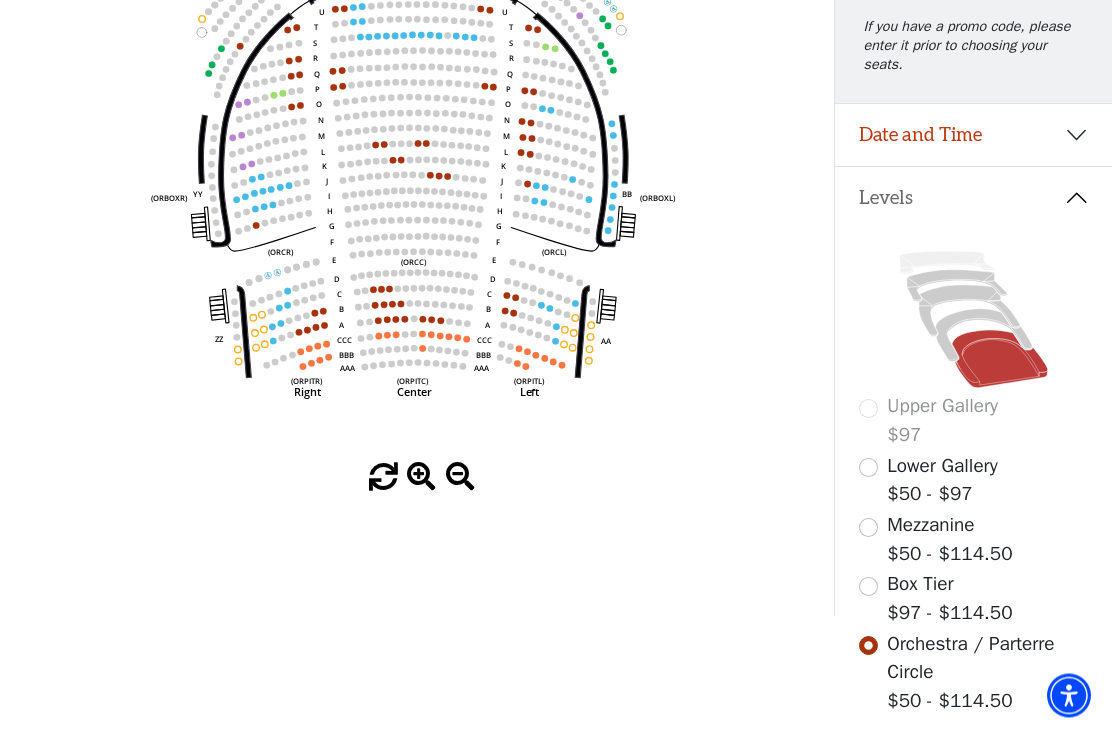 scroll, scrollTop: 289, scrollLeft: 0, axis: vertical 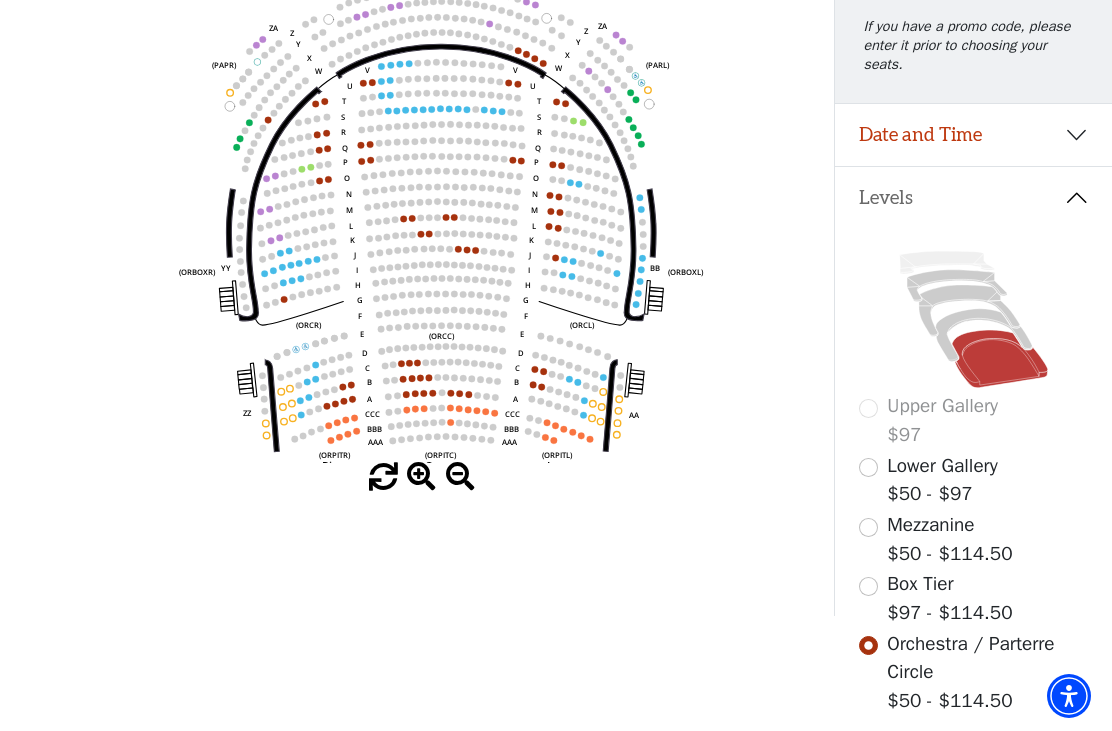 click at bounding box center (421, 477) 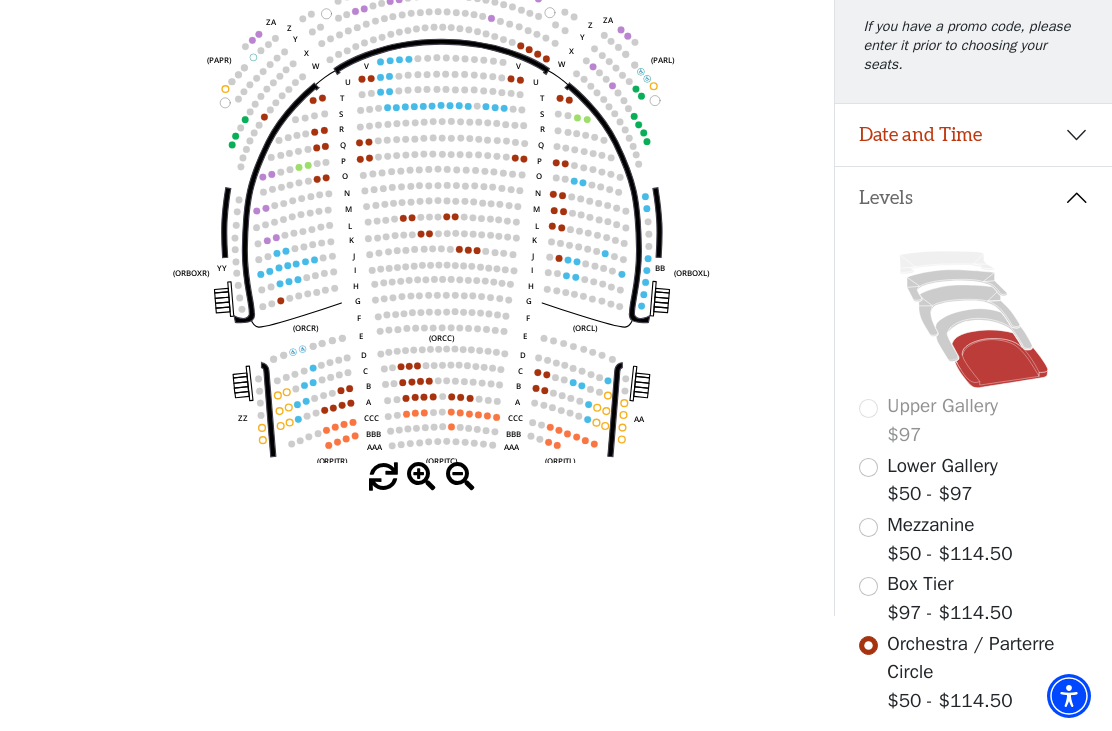 click on "Left   (ORPITL)   Right   (ORPITR)   Center   (ORPITC)   ZZ   AA   YY   BB   ZA   ZA   (ORCL)   (ORCR)   (ORCC)   (ORBOXL)   (ORBOXR)   (PARL)   (PAPR)   (PARC)   Z   Y   X   W   Z   Y   X   W   V   U   T   S   R   Q   P   O   N   M   L   K   J   I   H   G   F   E   D   C   B   A   CCC   BBB   AAA   V   U   T   S   R   Q   P   O   N   M   L   K   J   I   H   G   F   E   D   C   B   A   CCC   BBB   AAA" 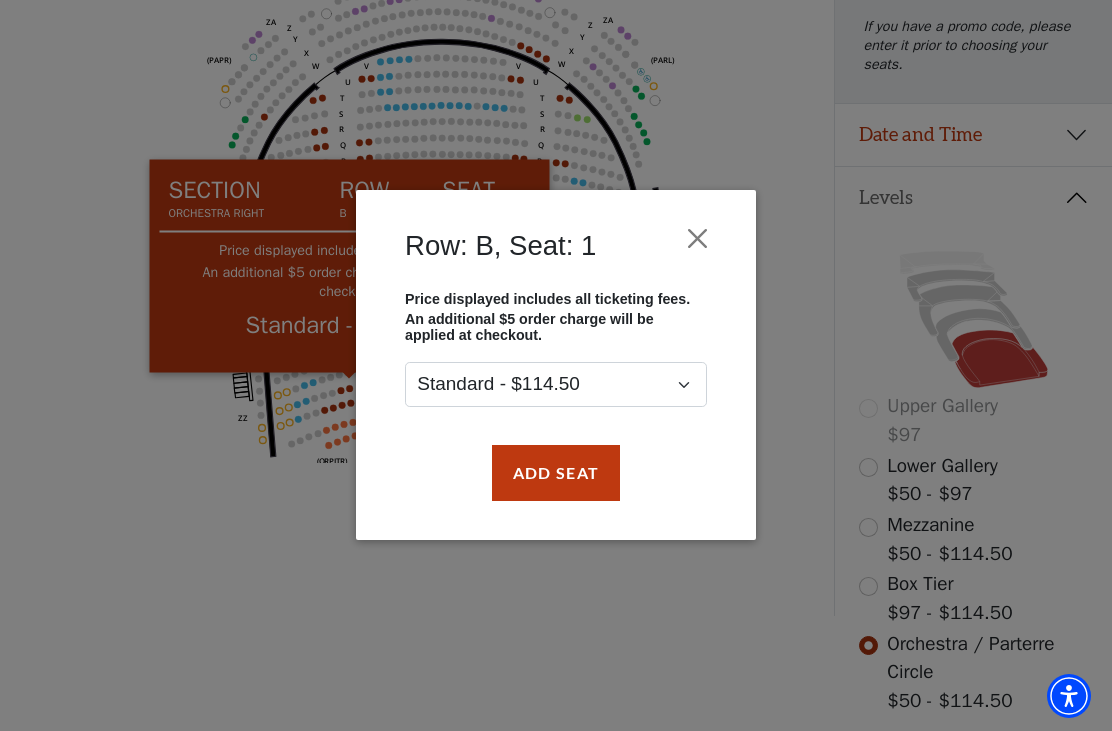 click at bounding box center [698, 239] 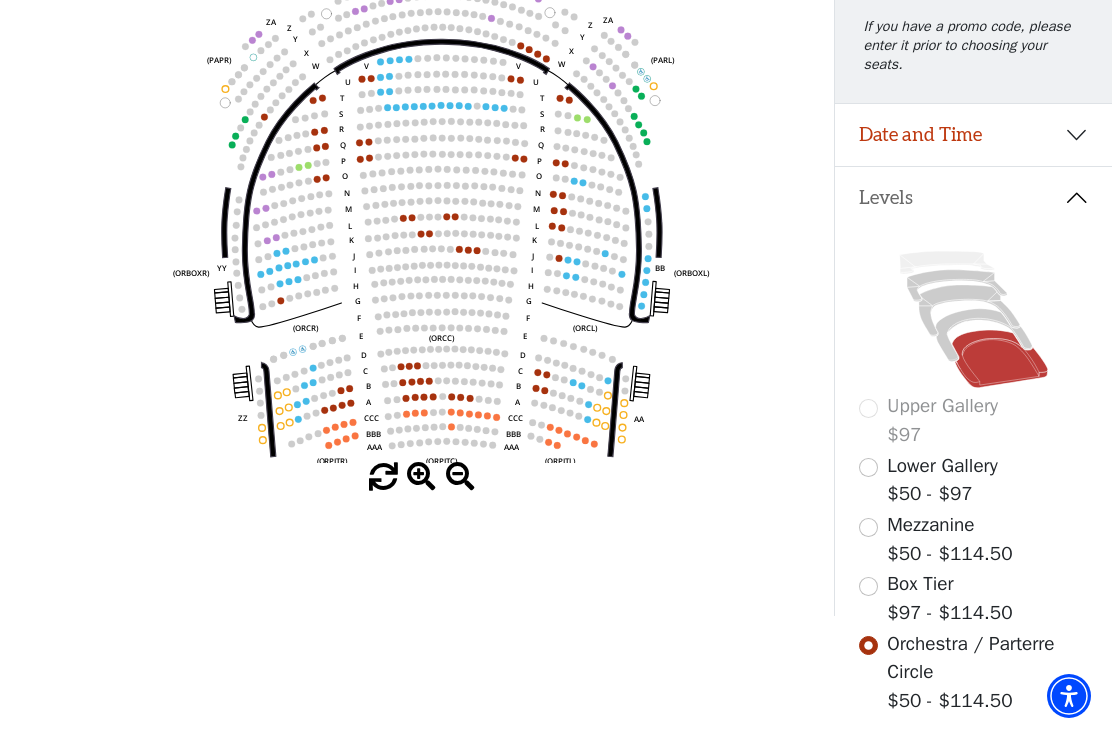 click 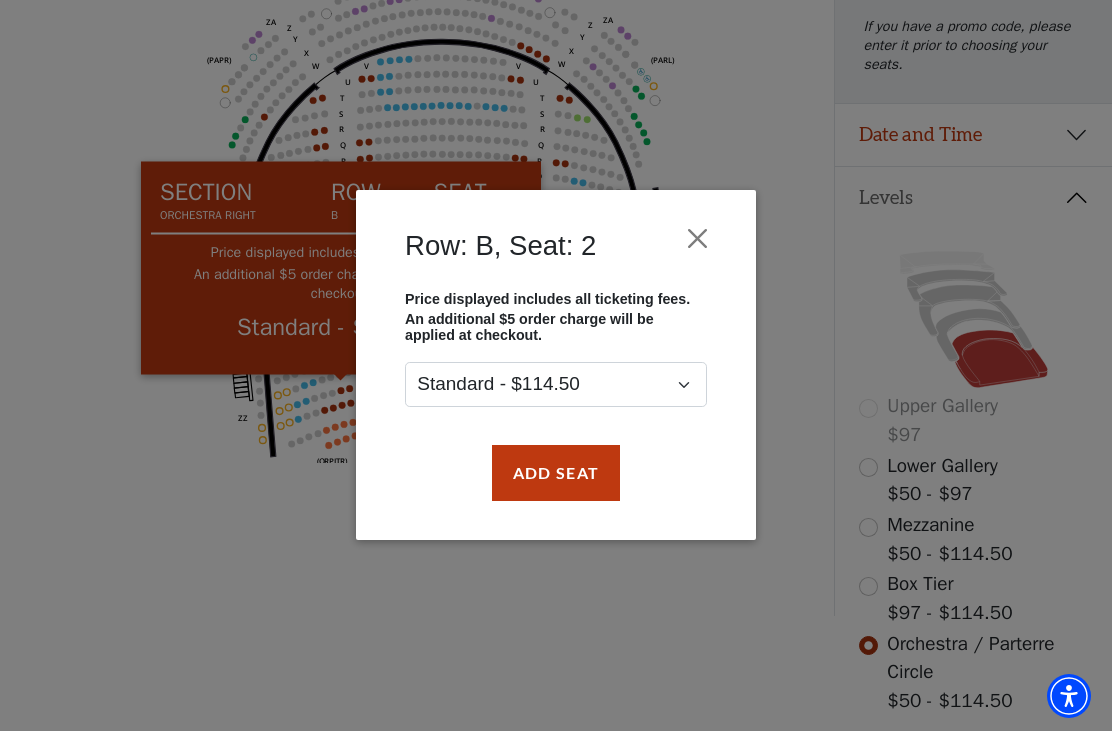 click at bounding box center (698, 239) 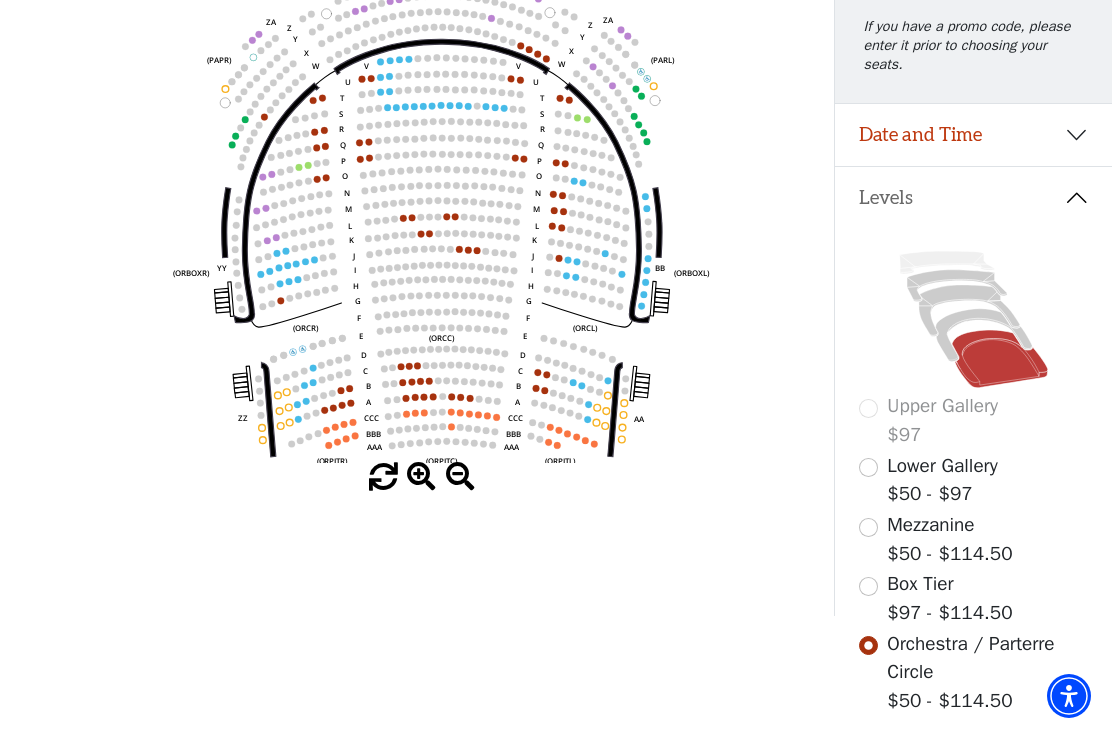 click 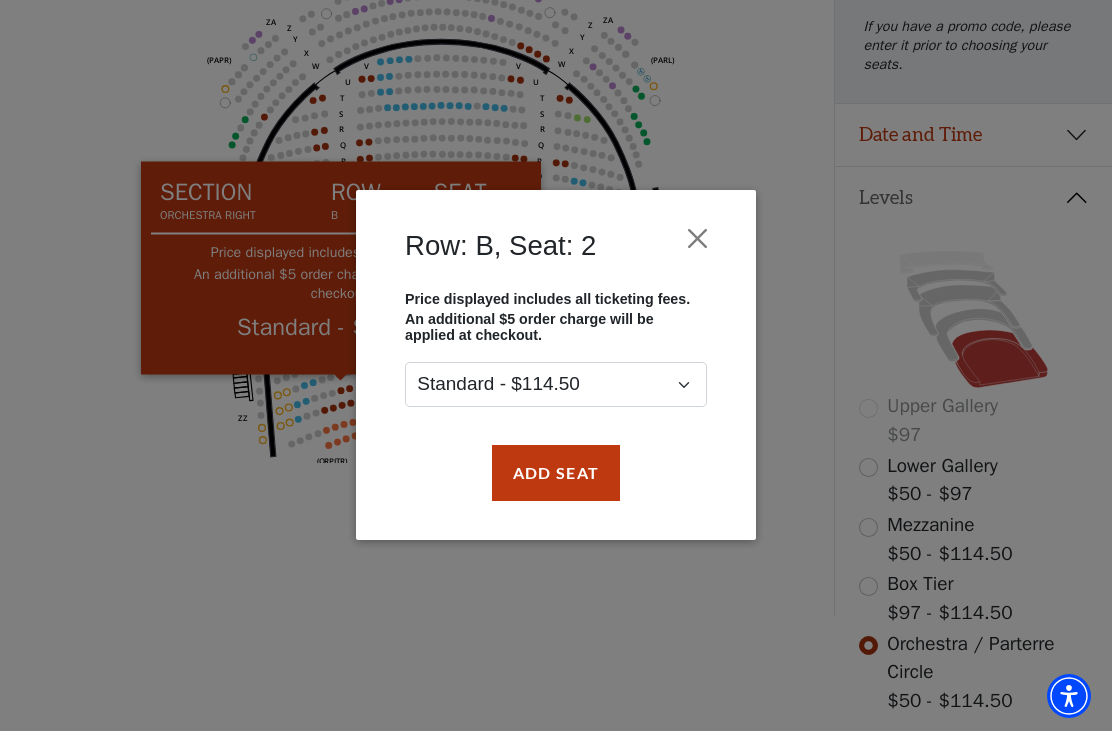 click at bounding box center (698, 239) 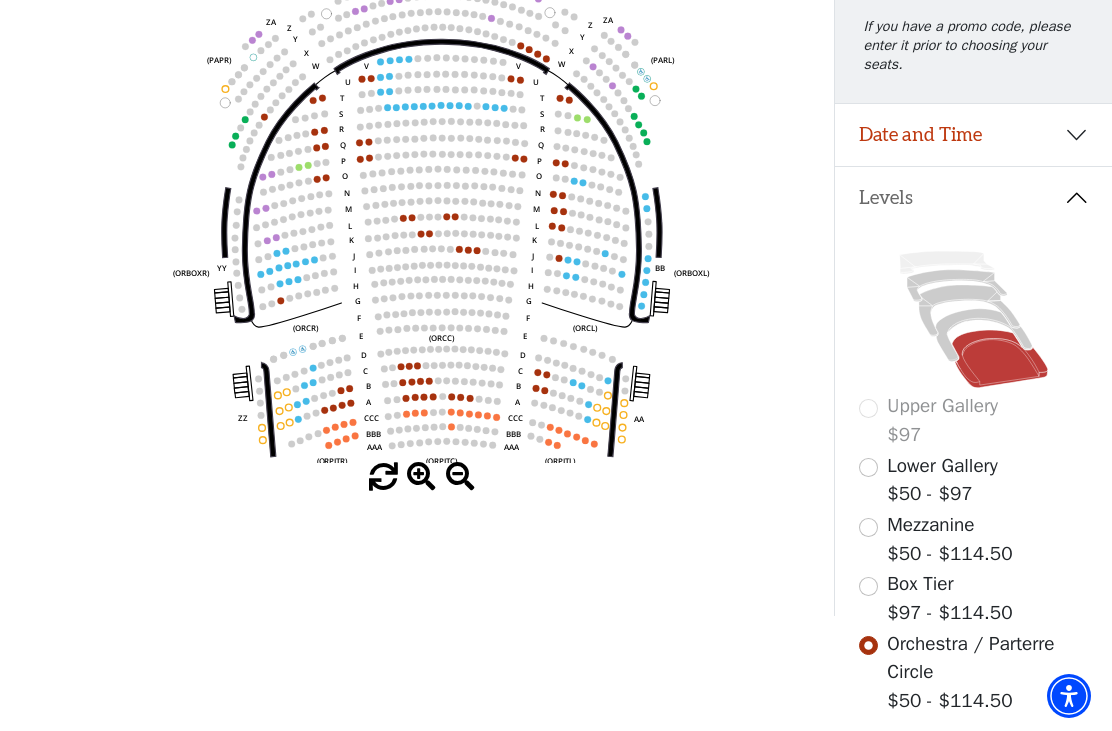 click at bounding box center [421, 477] 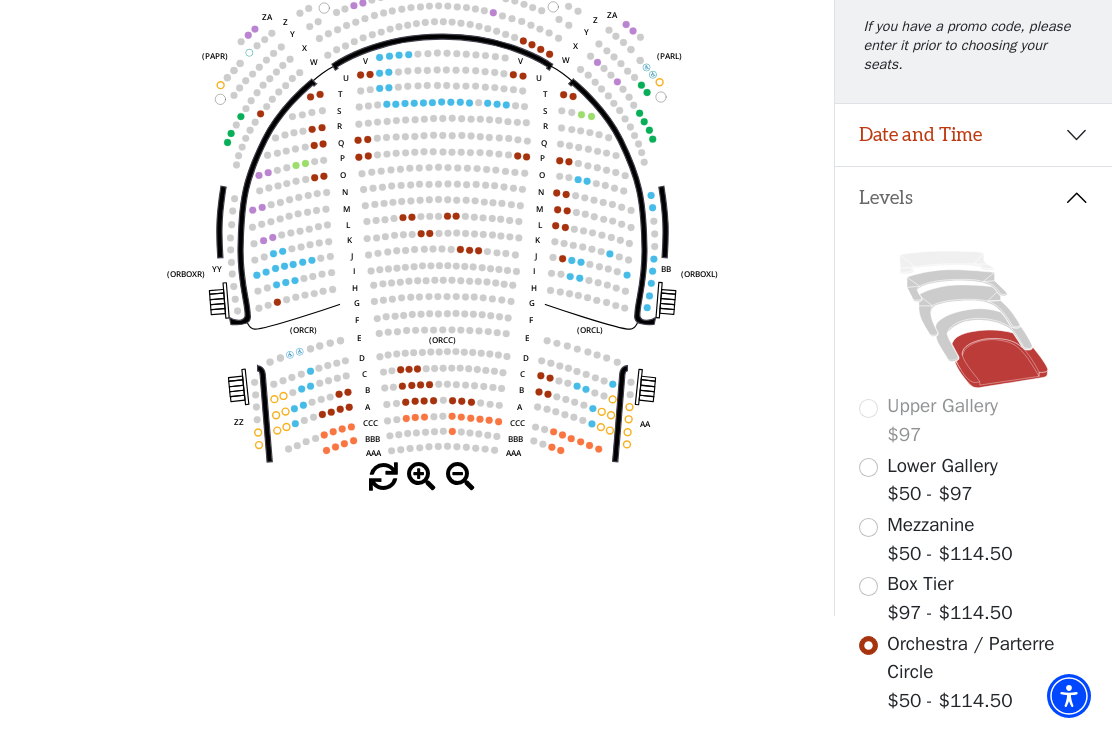 click at bounding box center (421, 477) 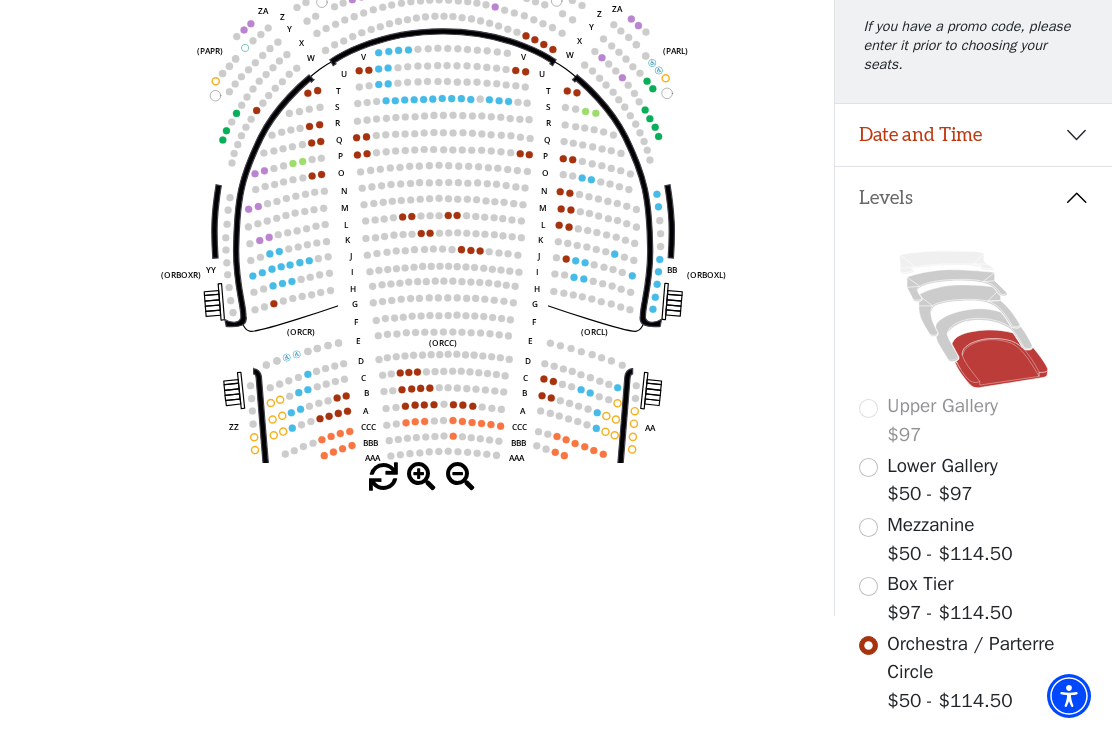 click at bounding box center (421, 477) 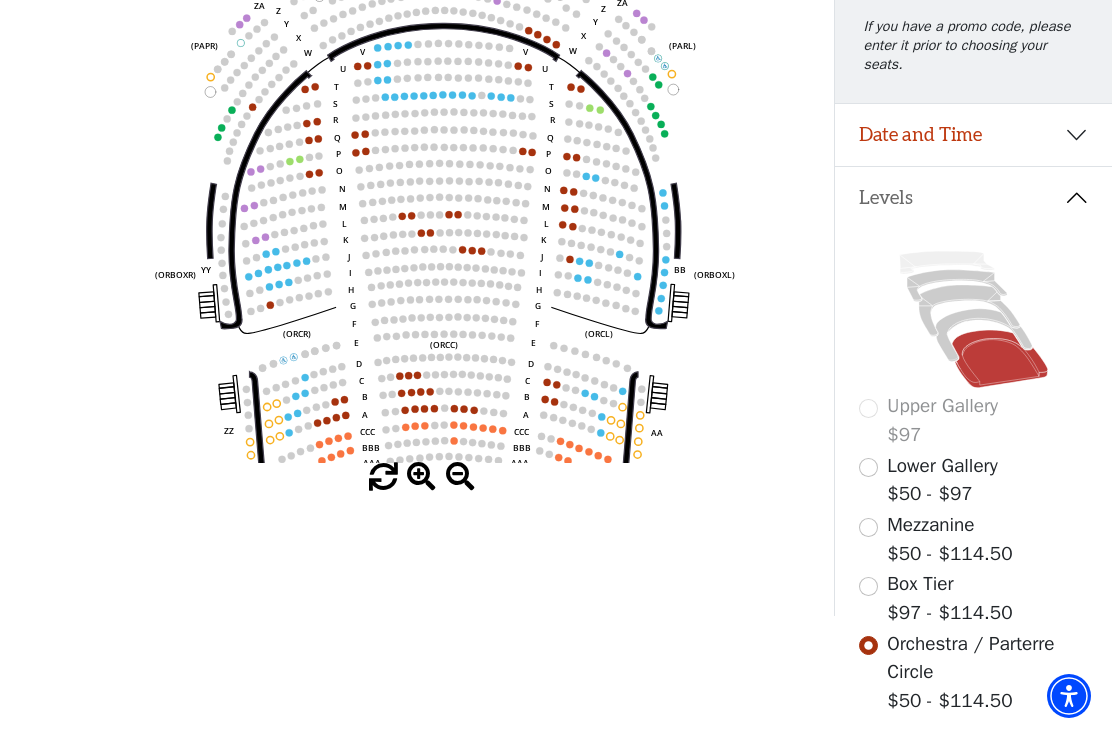 click at bounding box center [421, 477] 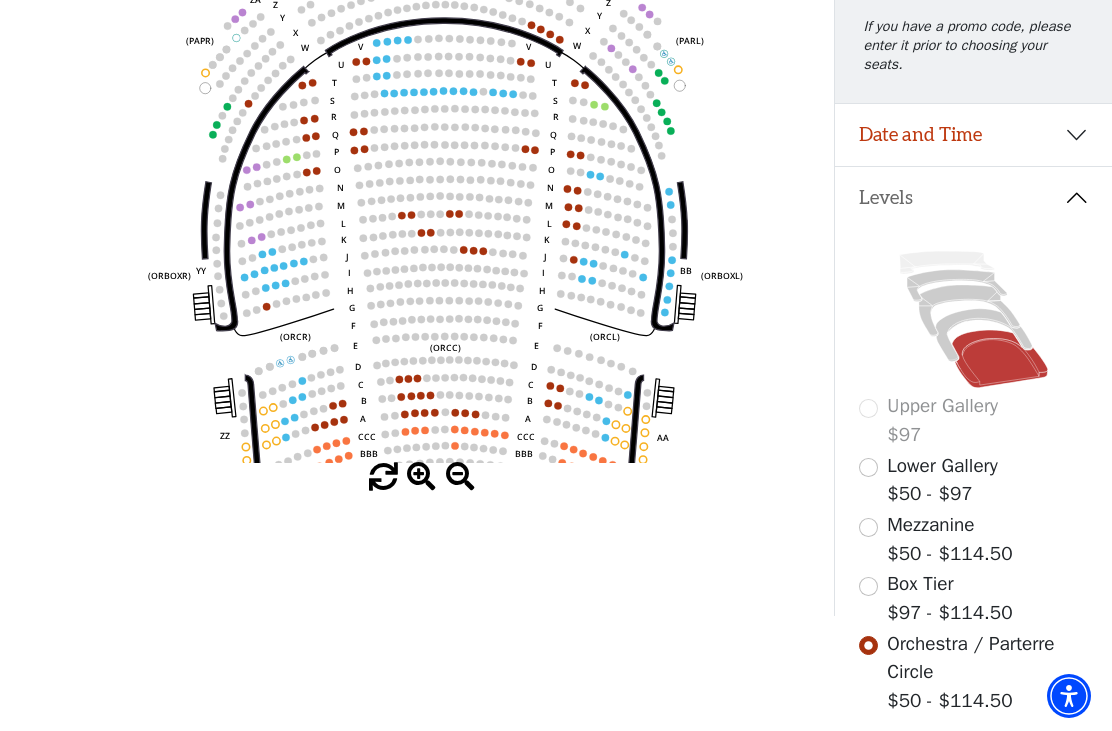 click at bounding box center [421, 477] 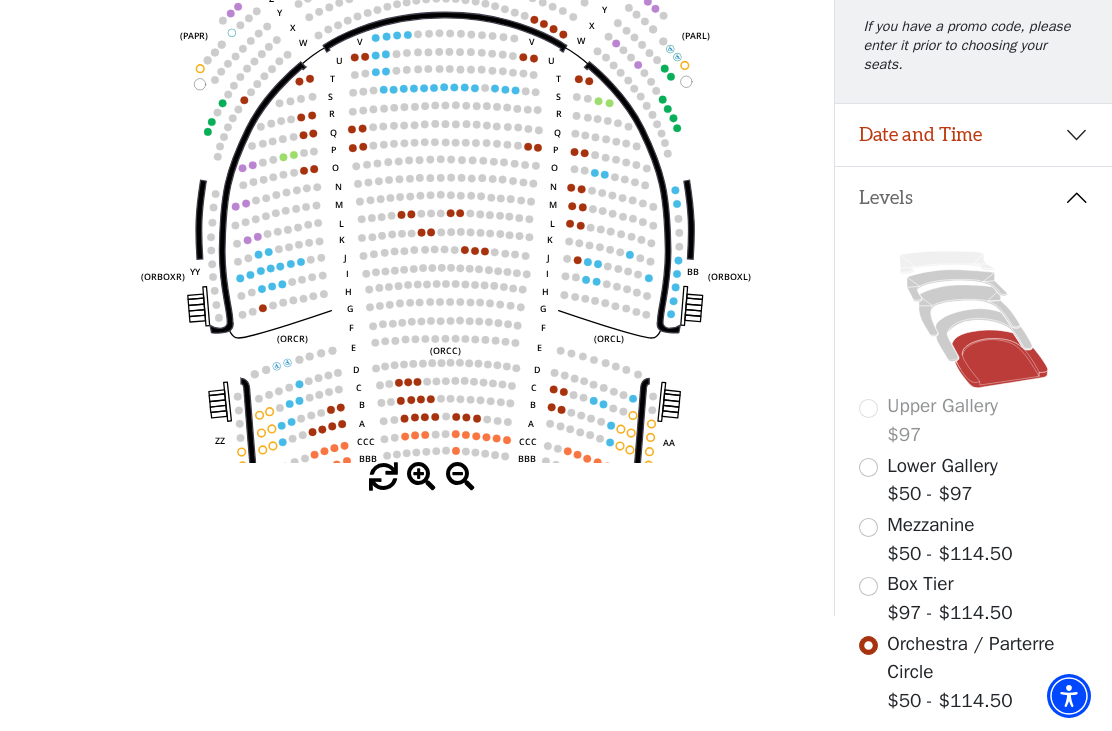 click at bounding box center [421, 477] 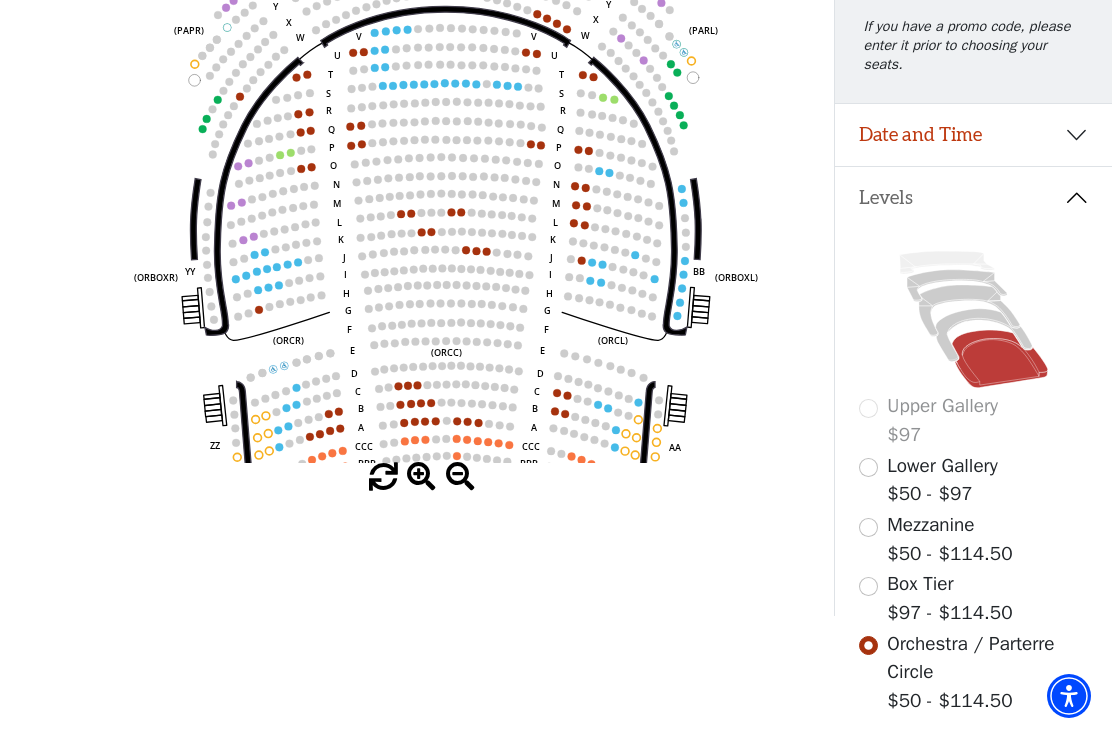 click at bounding box center (421, 477) 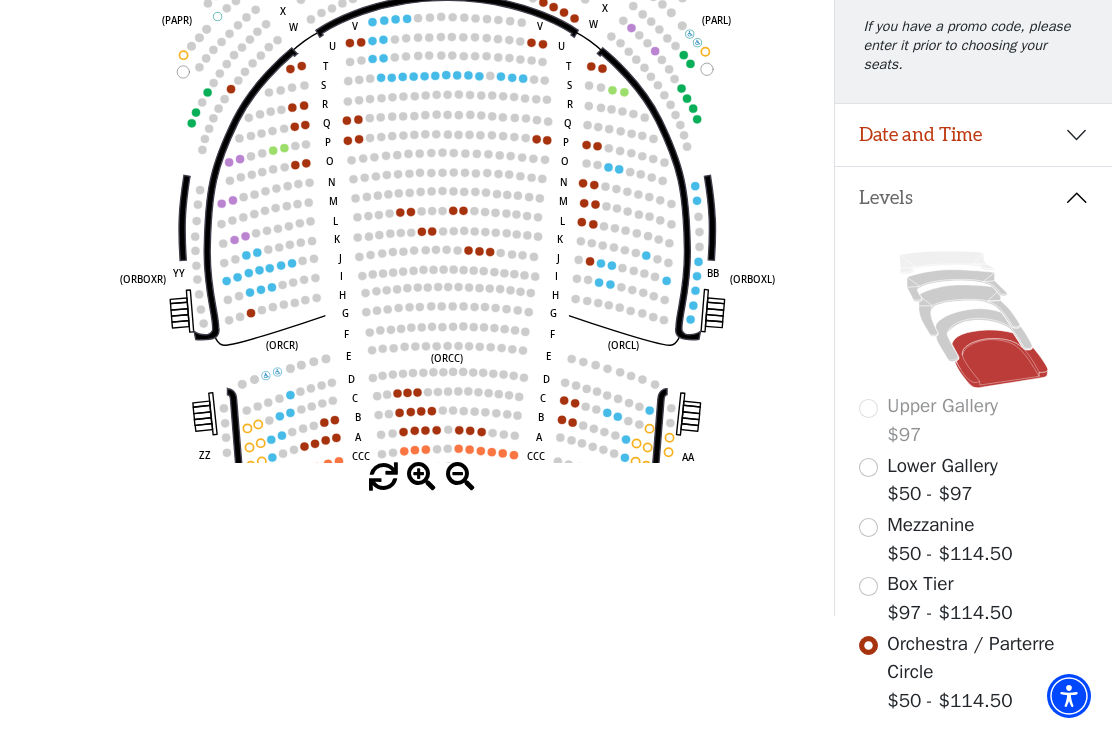 click at bounding box center (421, 477) 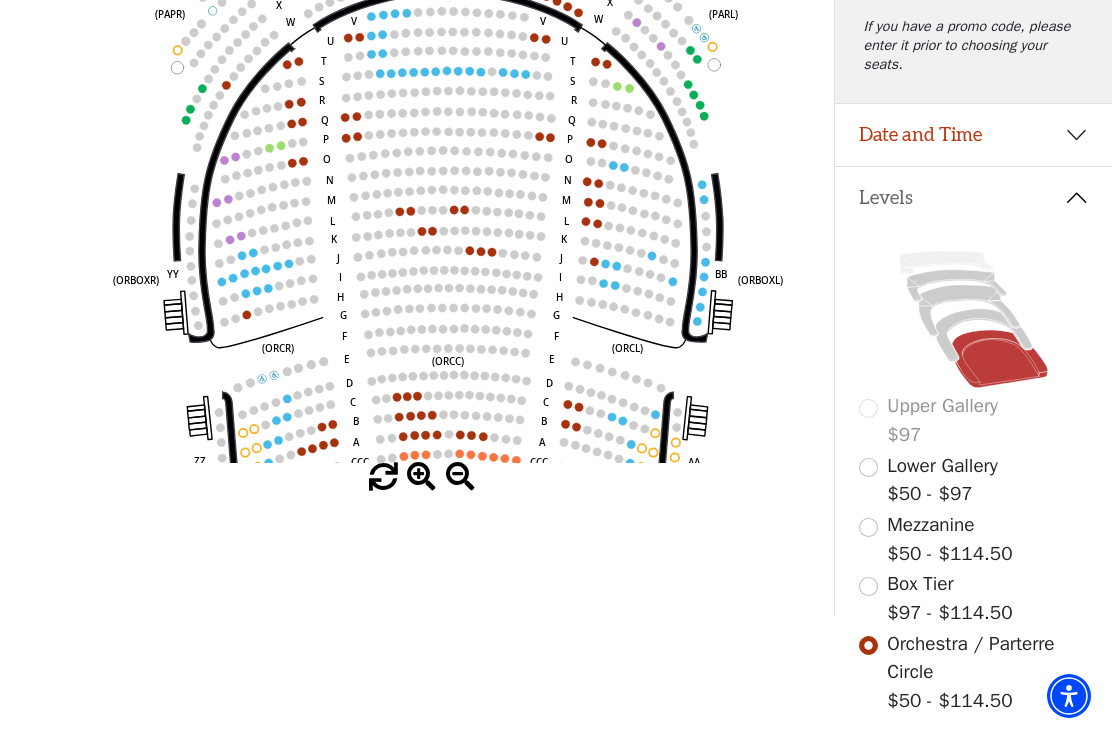 click at bounding box center (421, 477) 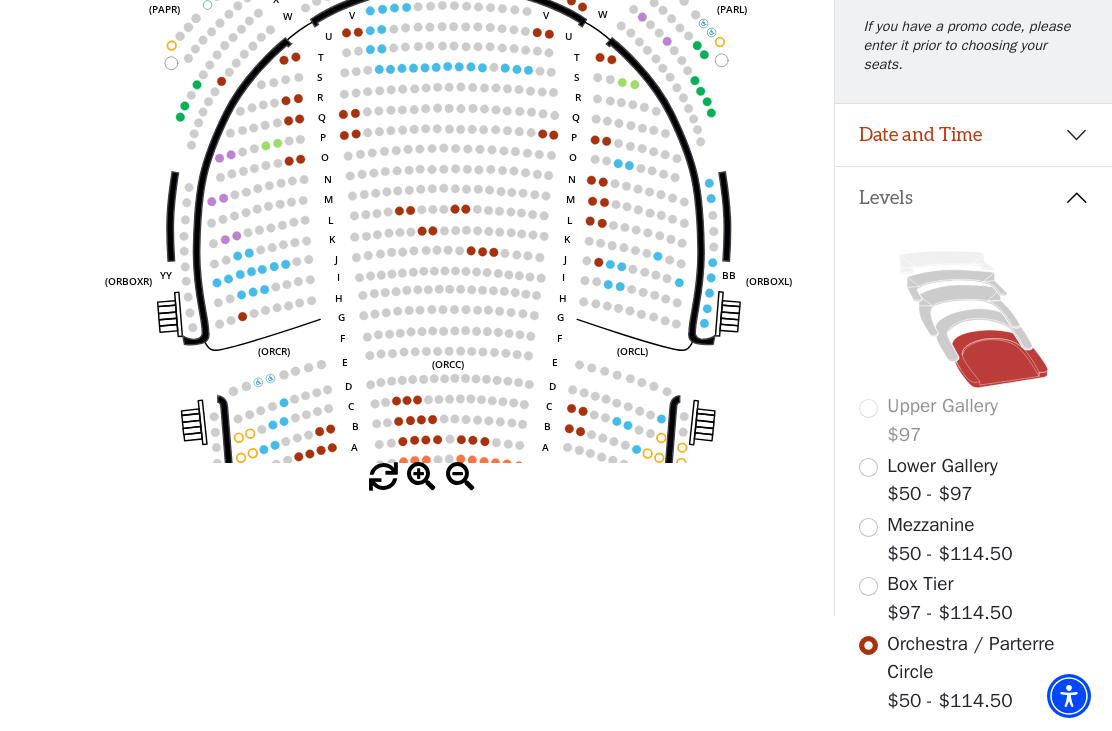 click at bounding box center (421, 477) 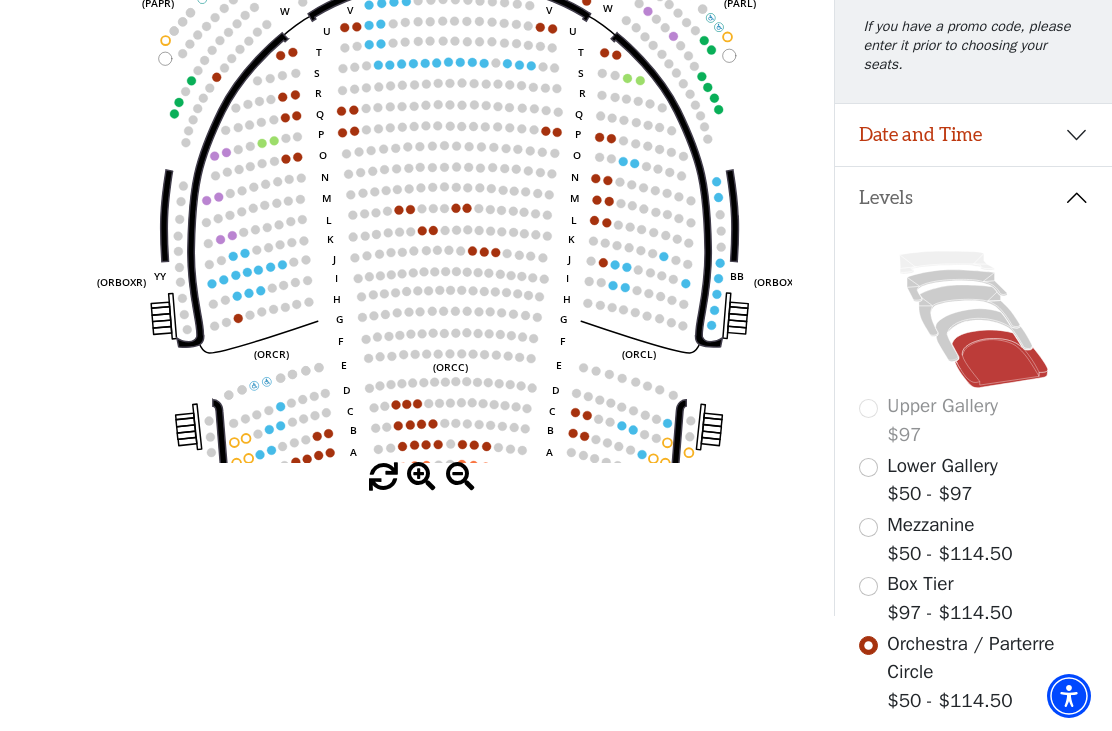 click 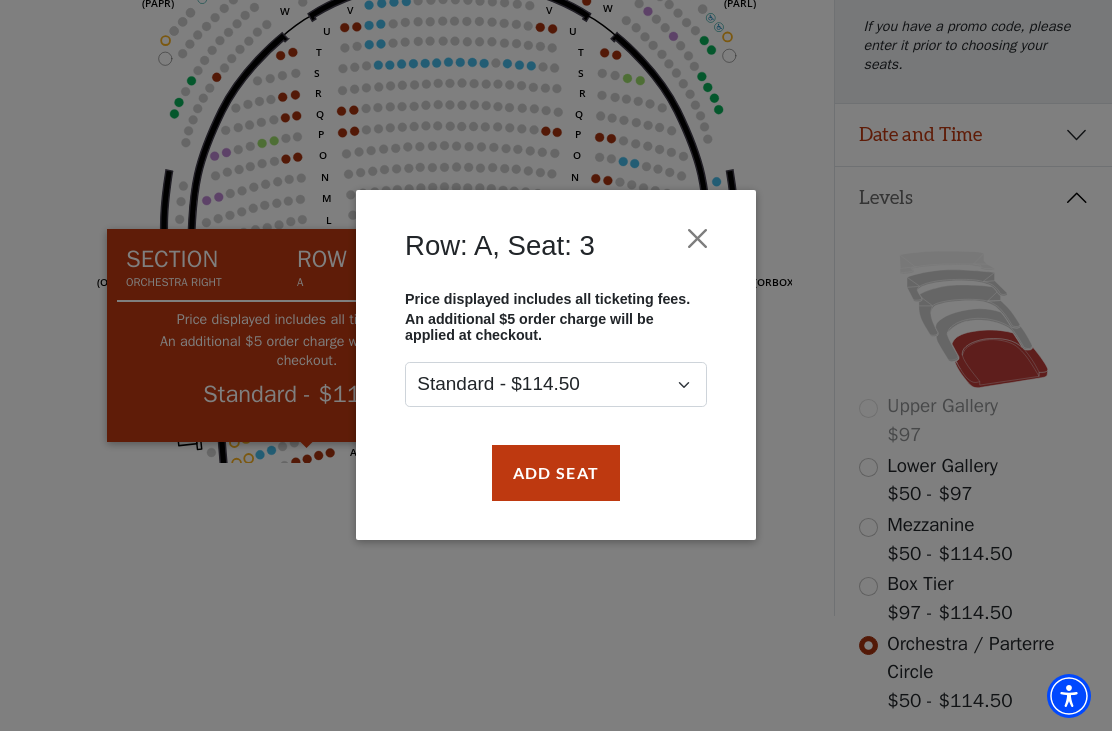 click at bounding box center (698, 239) 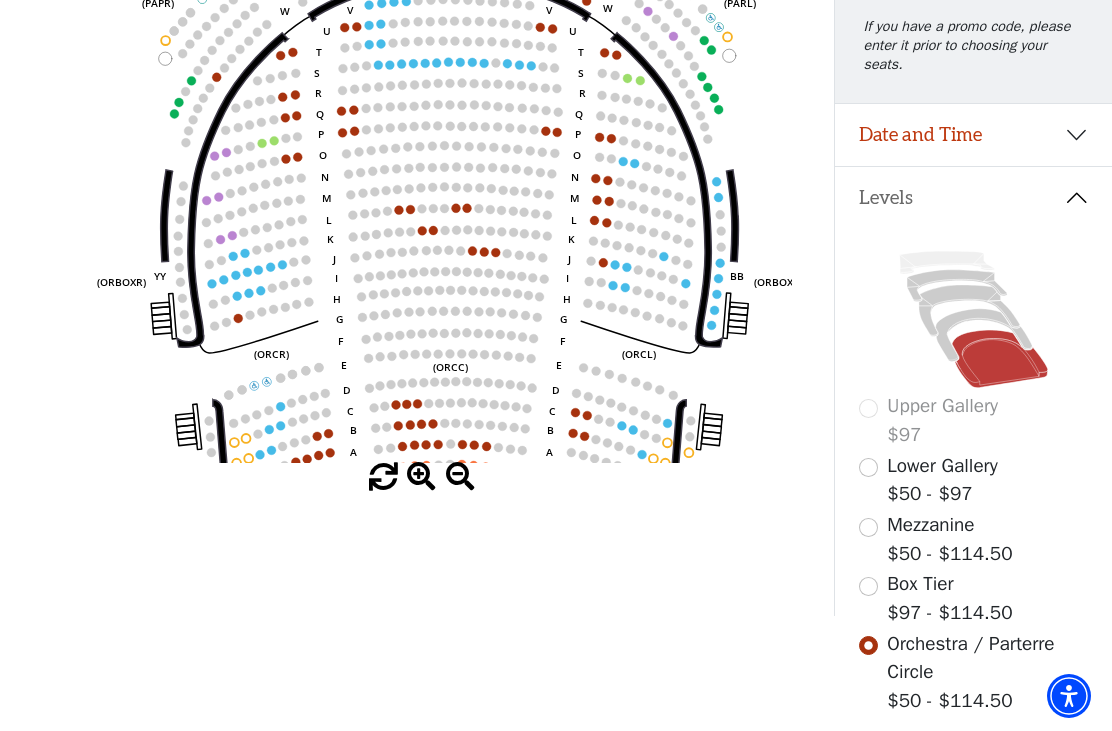 click on "Left   (ORPITL)   Right   (ORPITR)   Center   (ORPITC)   ZZ   AA   YY   BB   ZA   ZA   (ORCL)   (ORCR)   (ORCC)   (ORBOXL)   (ORBOXR)   (PARL)   (PAPR)   (PARC)   Z   Y   X   W   Z   Y   X   W   V   U   T   S   R   Q   P   O   N   M   L   K   J   I   H   G   F   E   D   C   B   A   CCC   BBB   AAA   V   U   T   S   R   Q   P   O   N   M   L   K   J   I   H   G   F   E   D   C   B   A   CCC   BBB   AAA" 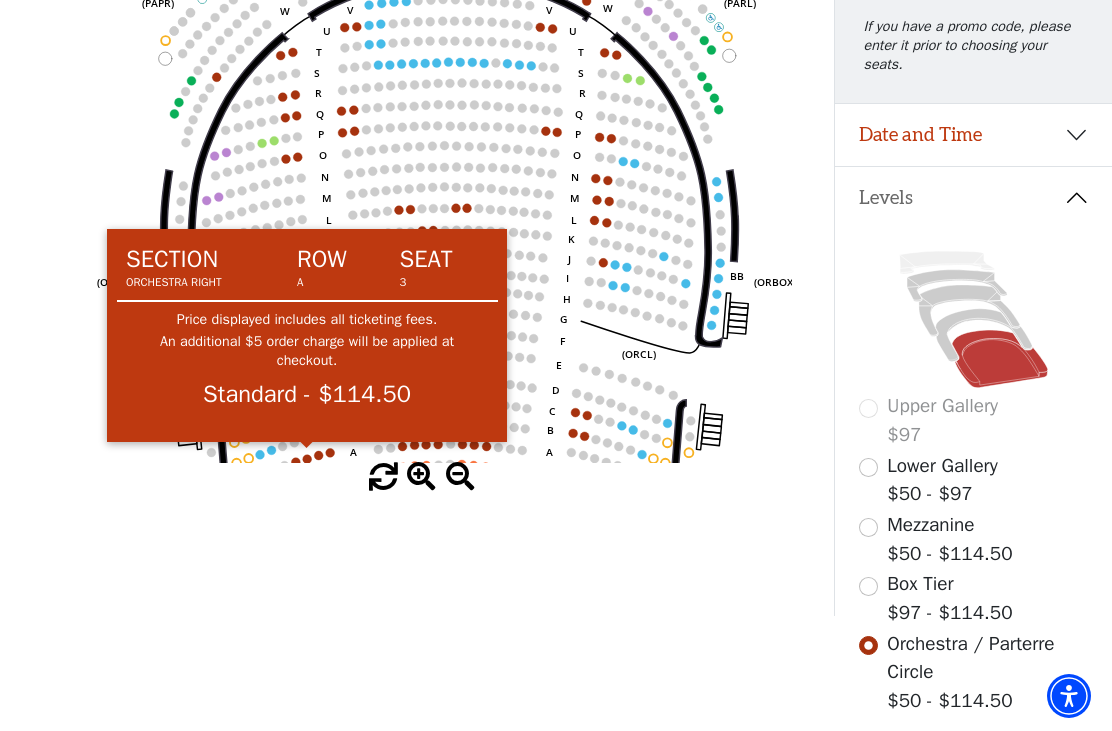 click 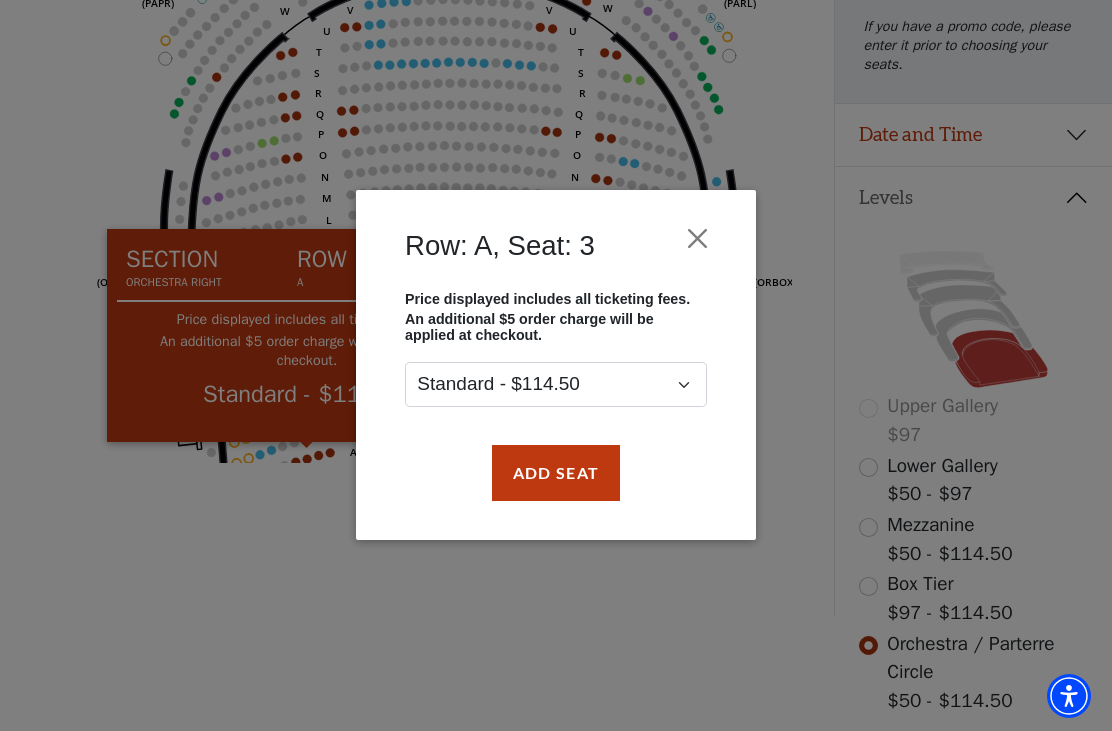 click at bounding box center [698, 239] 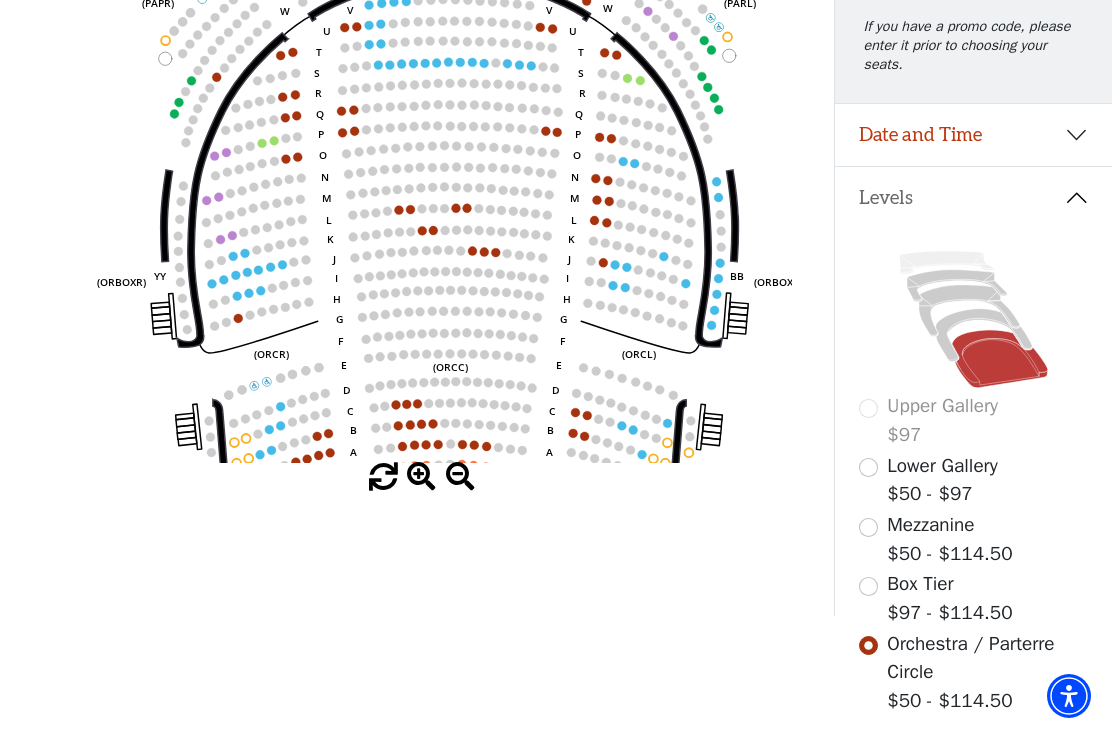 click on "Left   (ORPITL)   Right   (ORPITR)   Center   (ORPITC)   ZZ   AA   YY   BB   ZA   ZA   (ORCL)   (ORCR)   (ORCC)   (ORBOXL)   (ORBOXR)   (PARL)   (PAPR)   (PARC)   Z   Y   X   W   Z   Y   X   W   V   U   T   S   R   Q   P   O   N   M   L   K   J   I   H   G   F   E   D   C   B   A   CCC   BBB   AAA   V   U   T   S   R   Q   P   O   N   M   L   K   J   I   H   G   F   E   D   C   B   A   CCC   BBB   AAA" 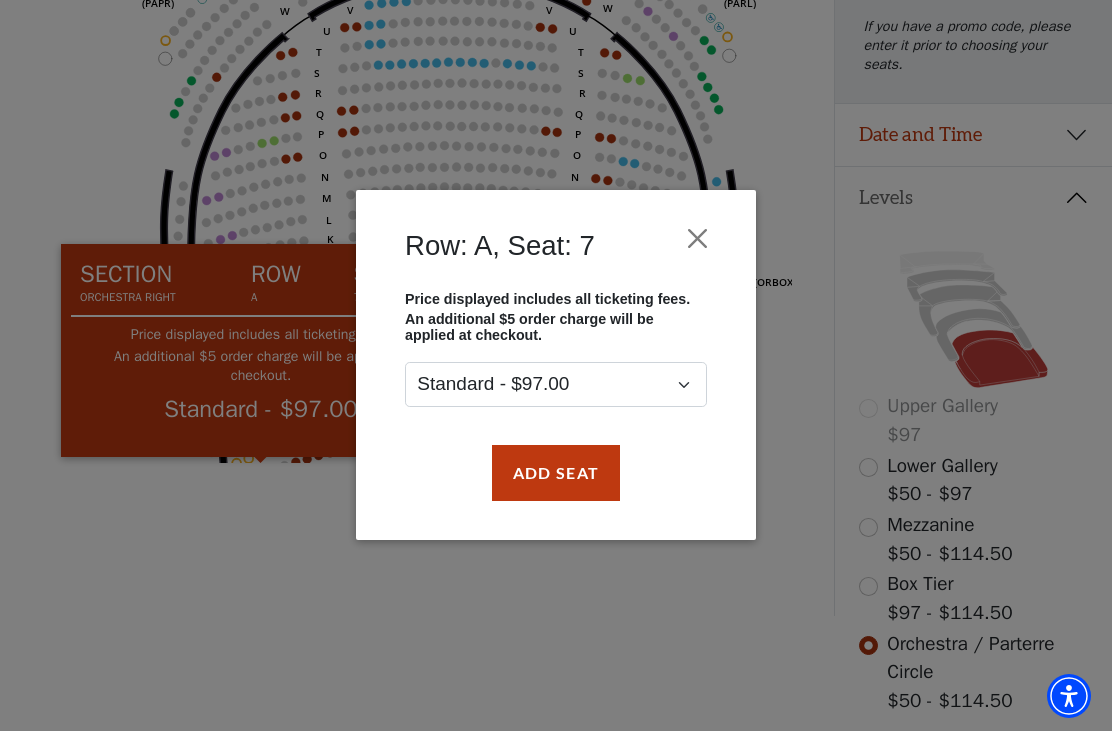 click at bounding box center [698, 239] 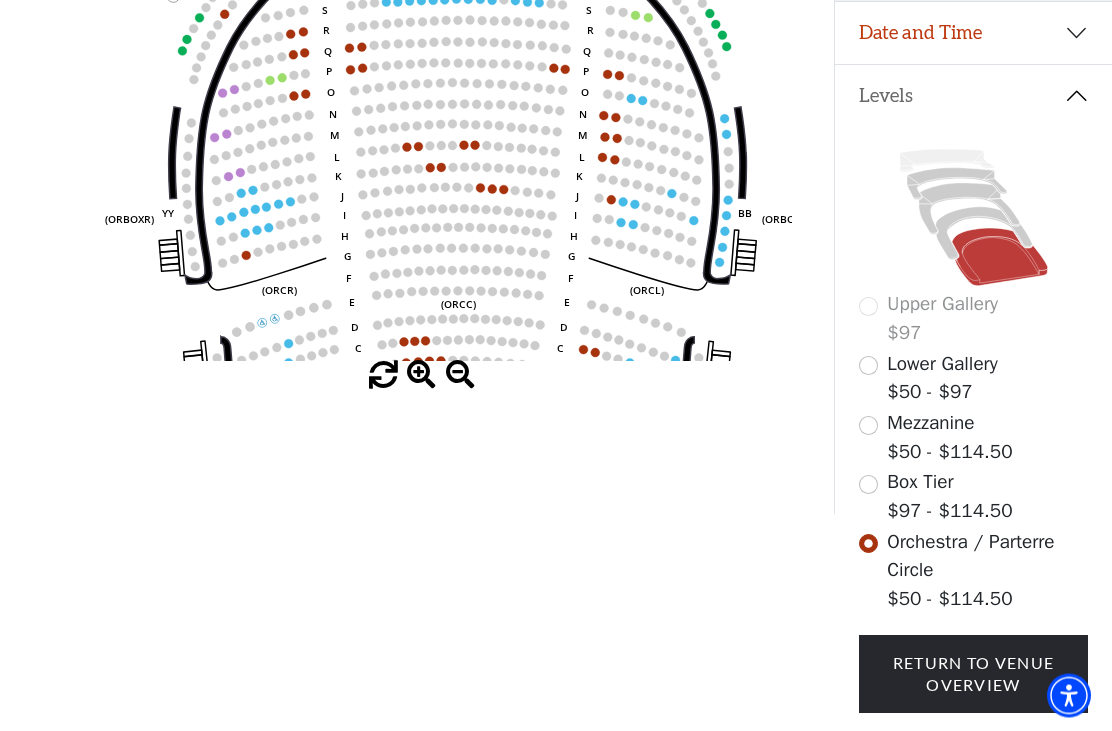 scroll, scrollTop: 440, scrollLeft: 0, axis: vertical 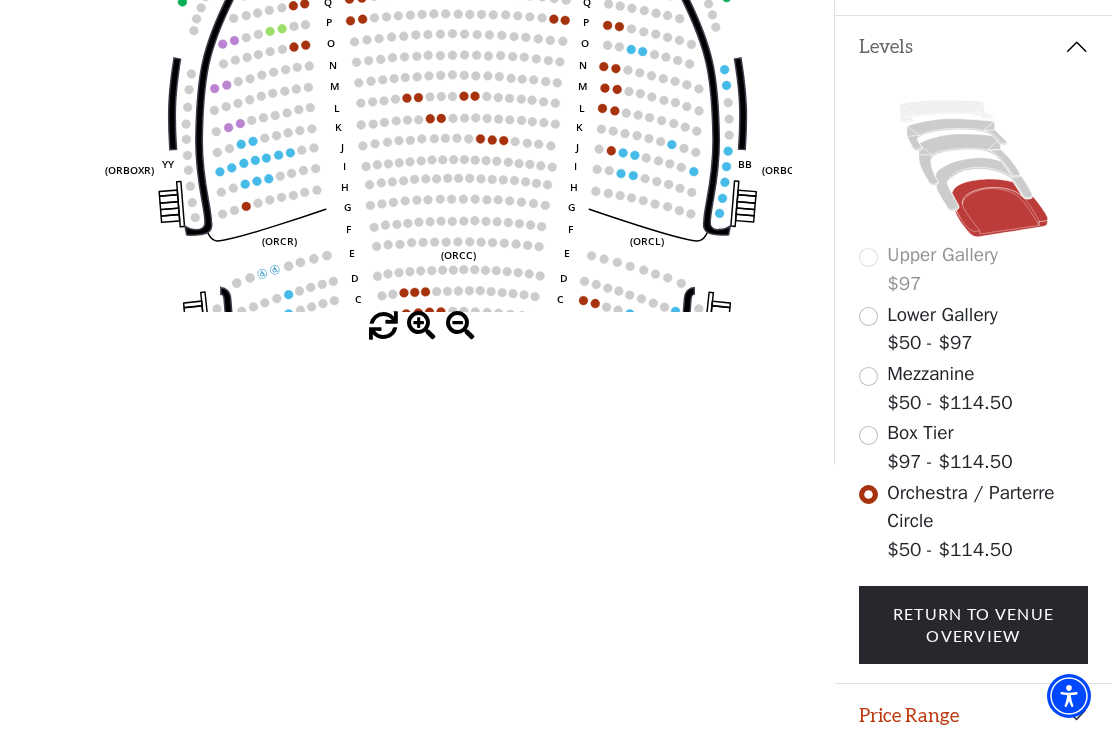 click on "Legend" at bounding box center (973, 778) 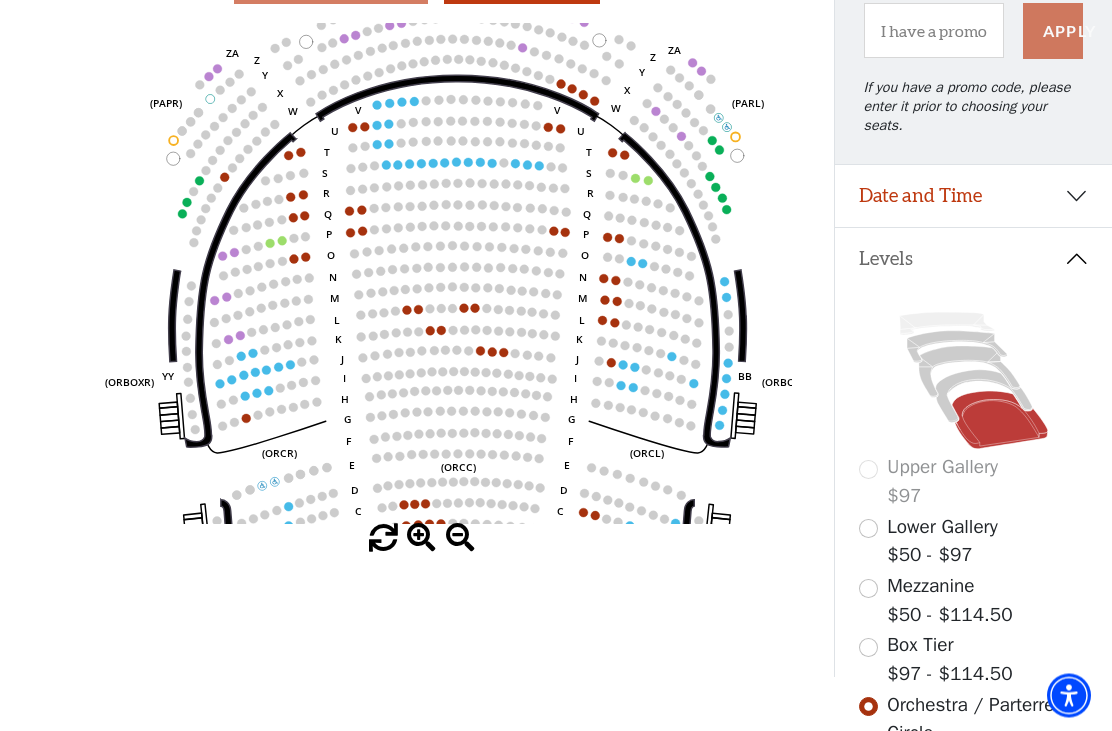 scroll, scrollTop: 228, scrollLeft: 0, axis: vertical 